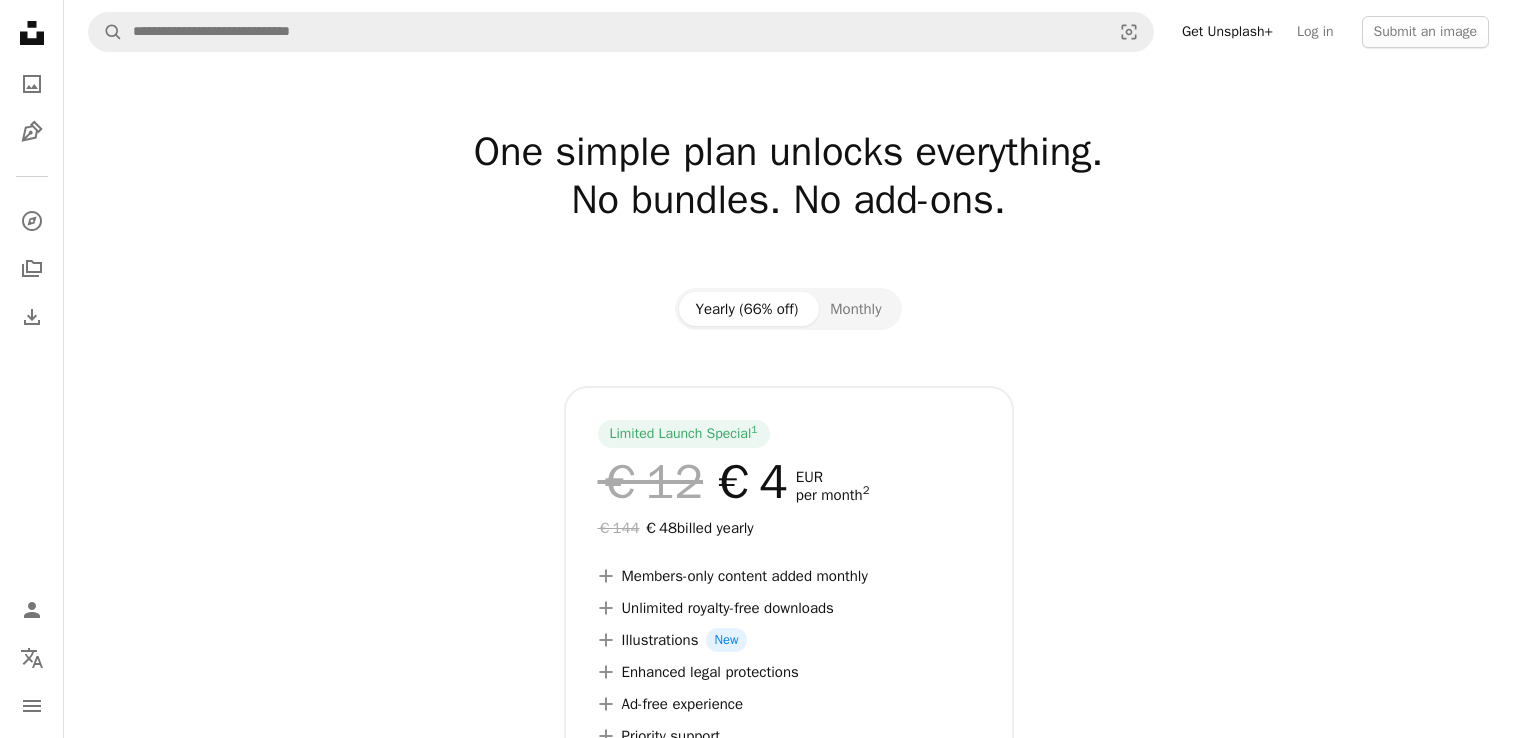 scroll, scrollTop: 0, scrollLeft: 0, axis: both 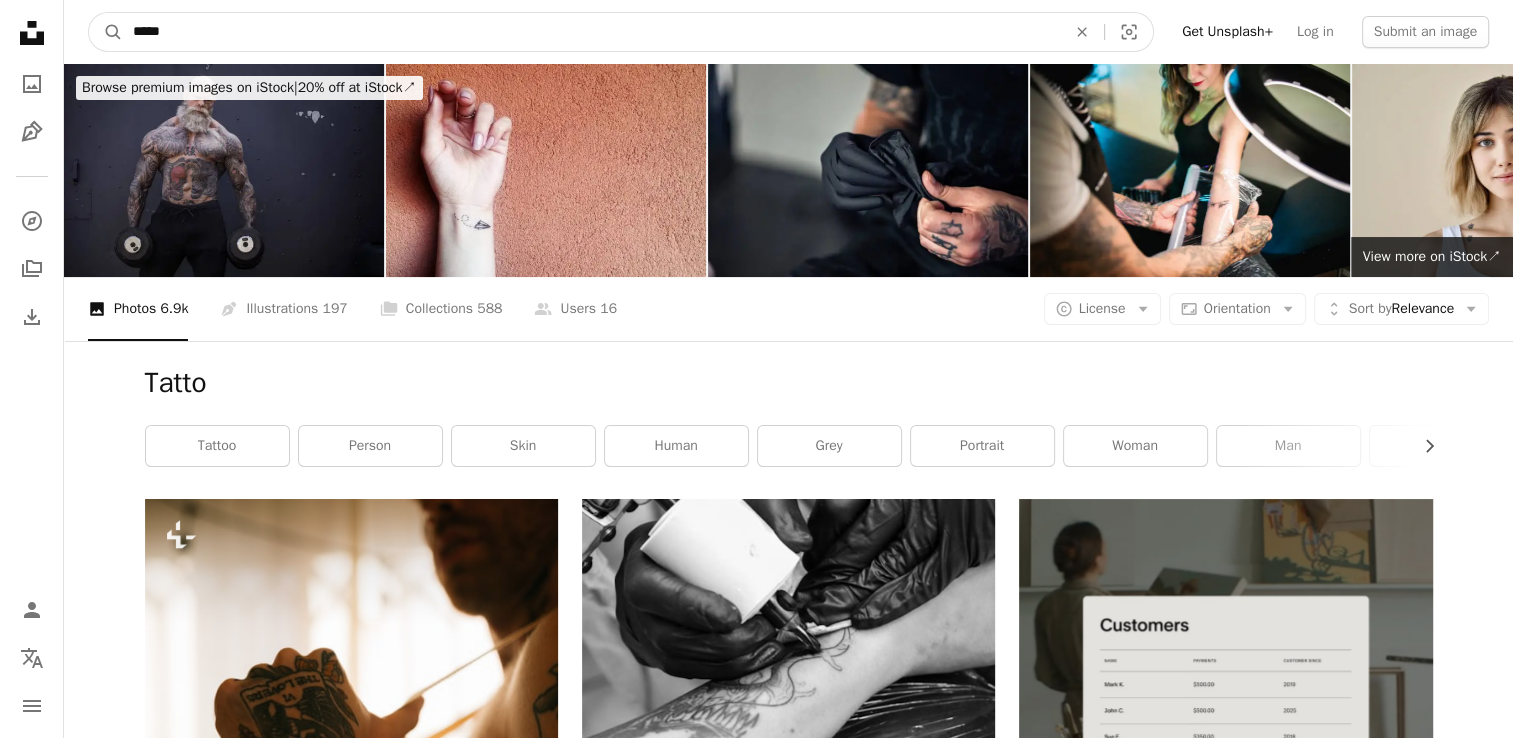 drag, startPoint x: 192, startPoint y: 26, endPoint x: 4, endPoint y: 59, distance: 190.8743 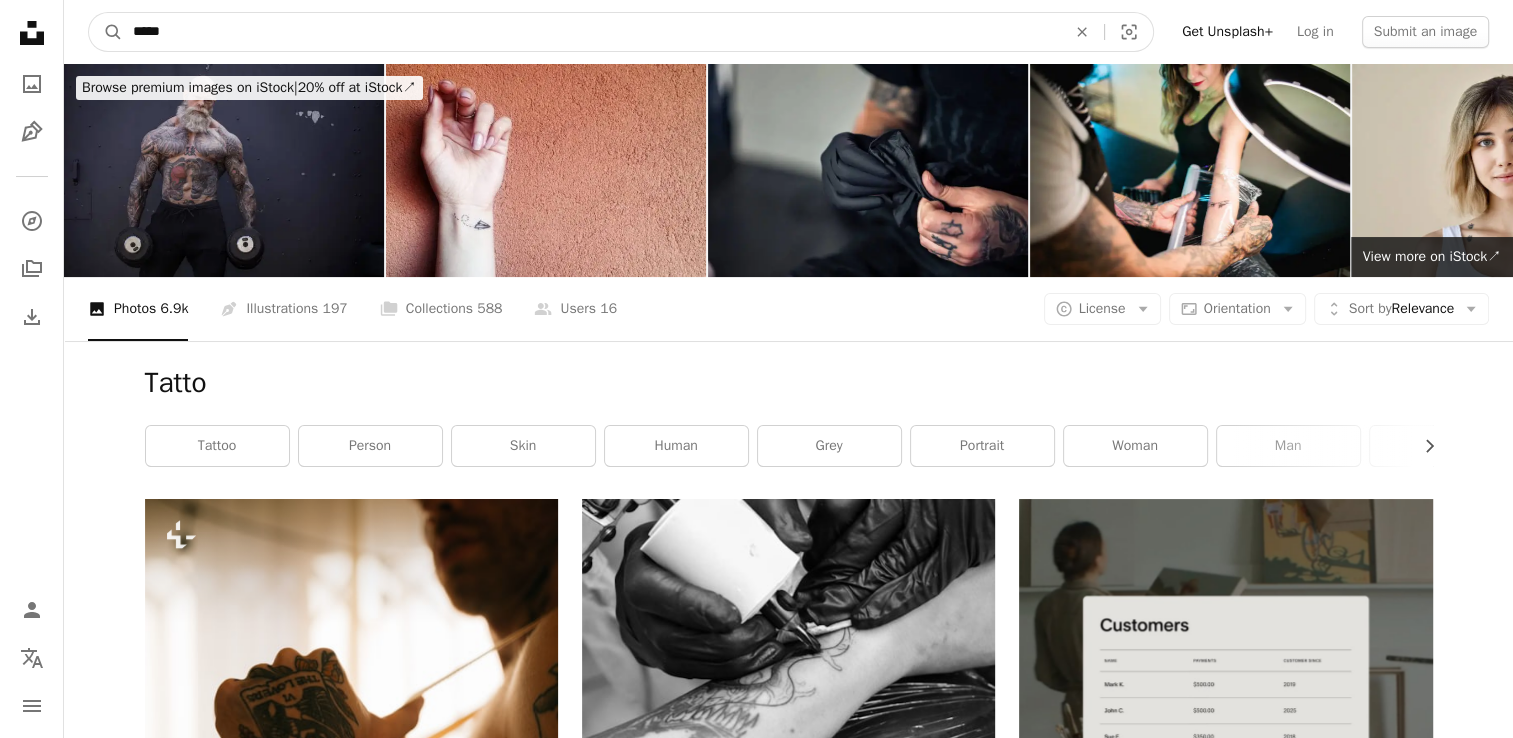 type on "******" 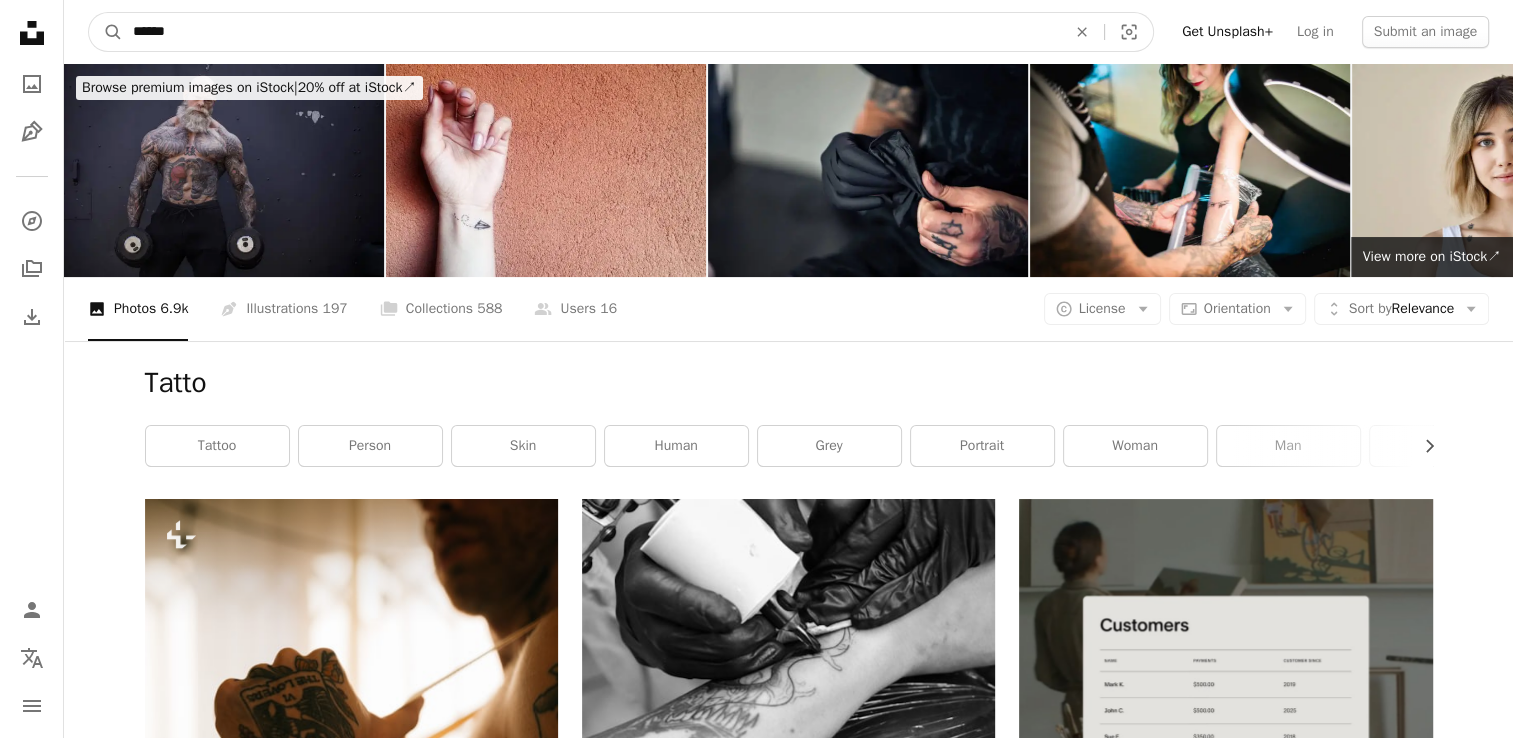 click on "A magnifying glass" at bounding box center [106, 32] 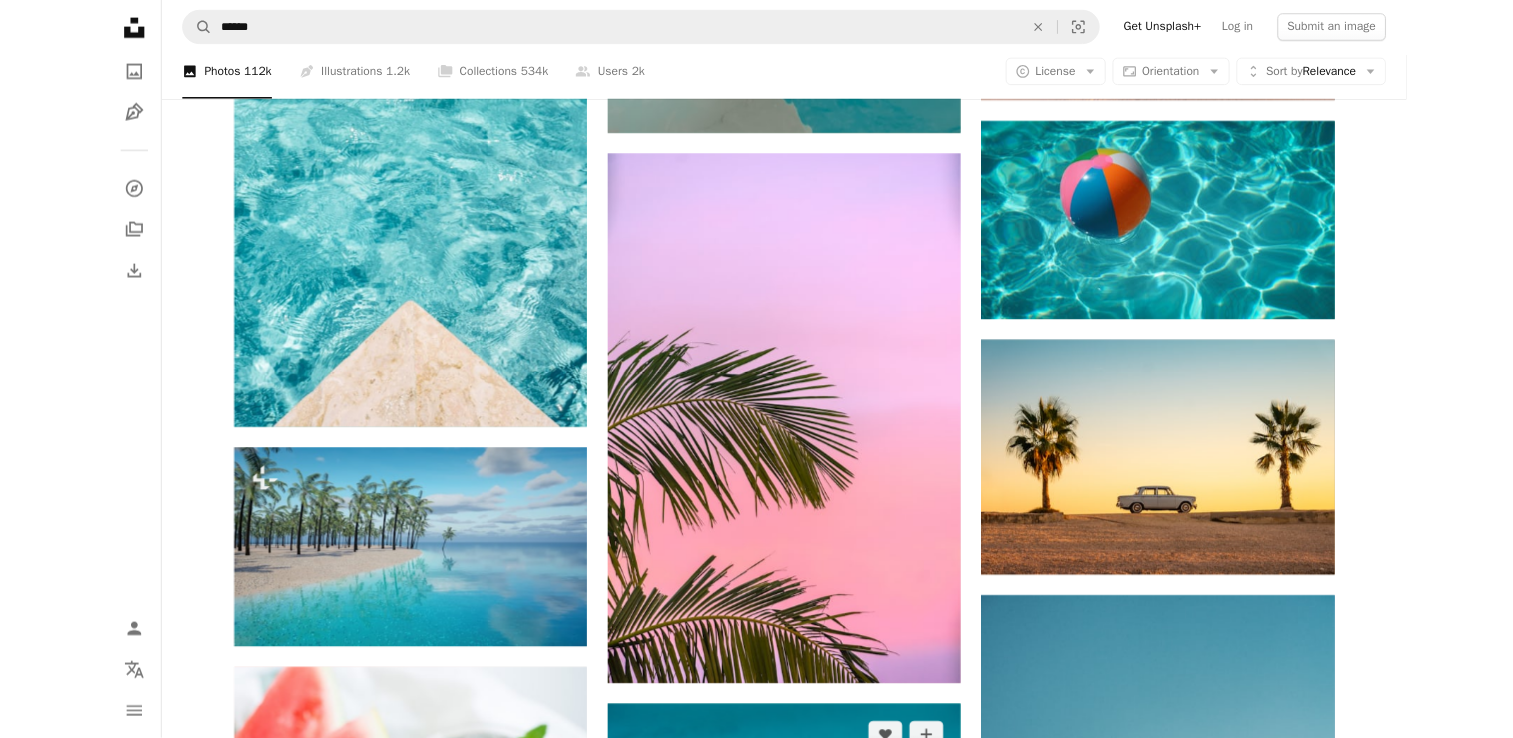 scroll, scrollTop: 900, scrollLeft: 0, axis: vertical 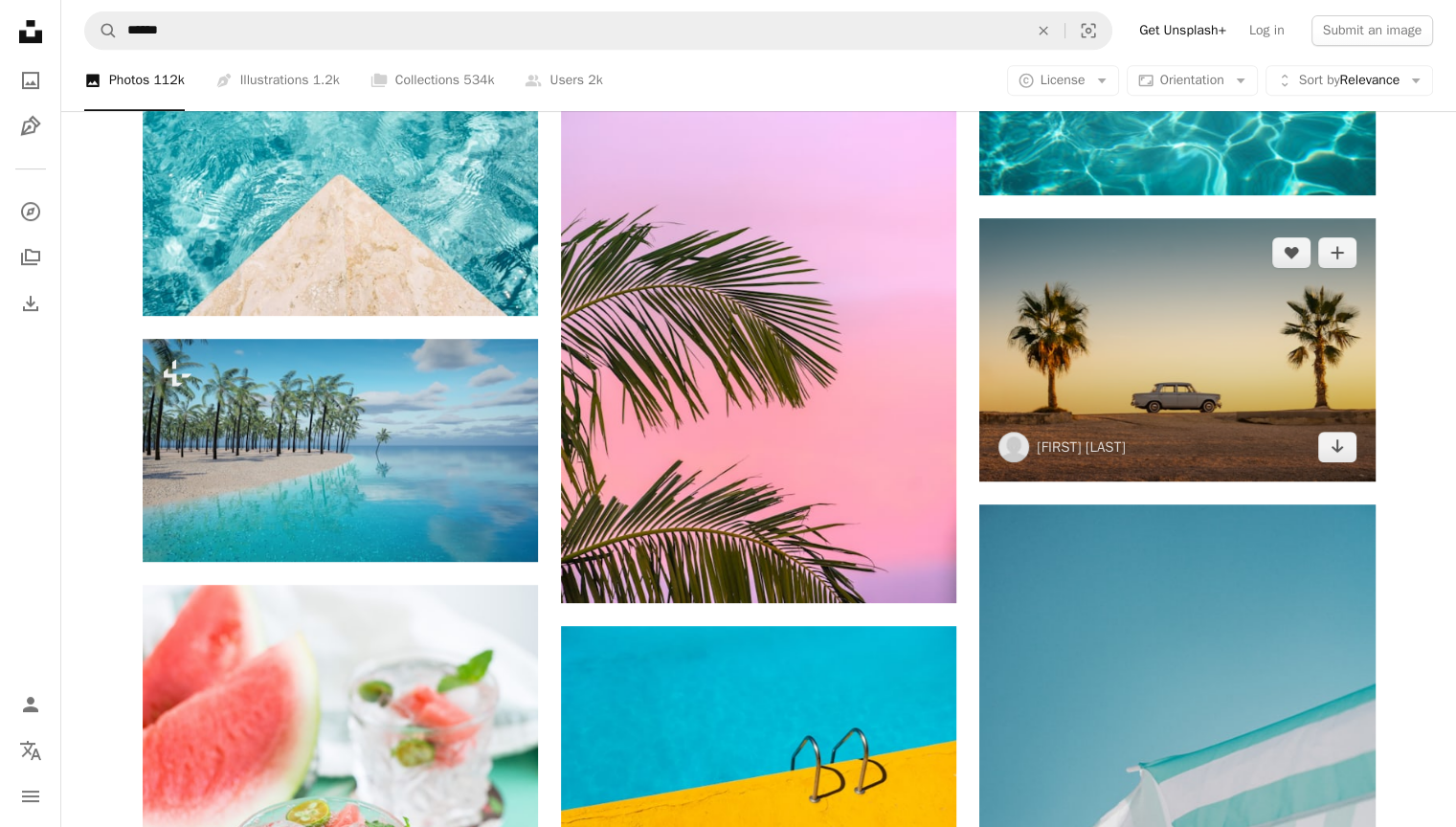 click at bounding box center (1176, 349) 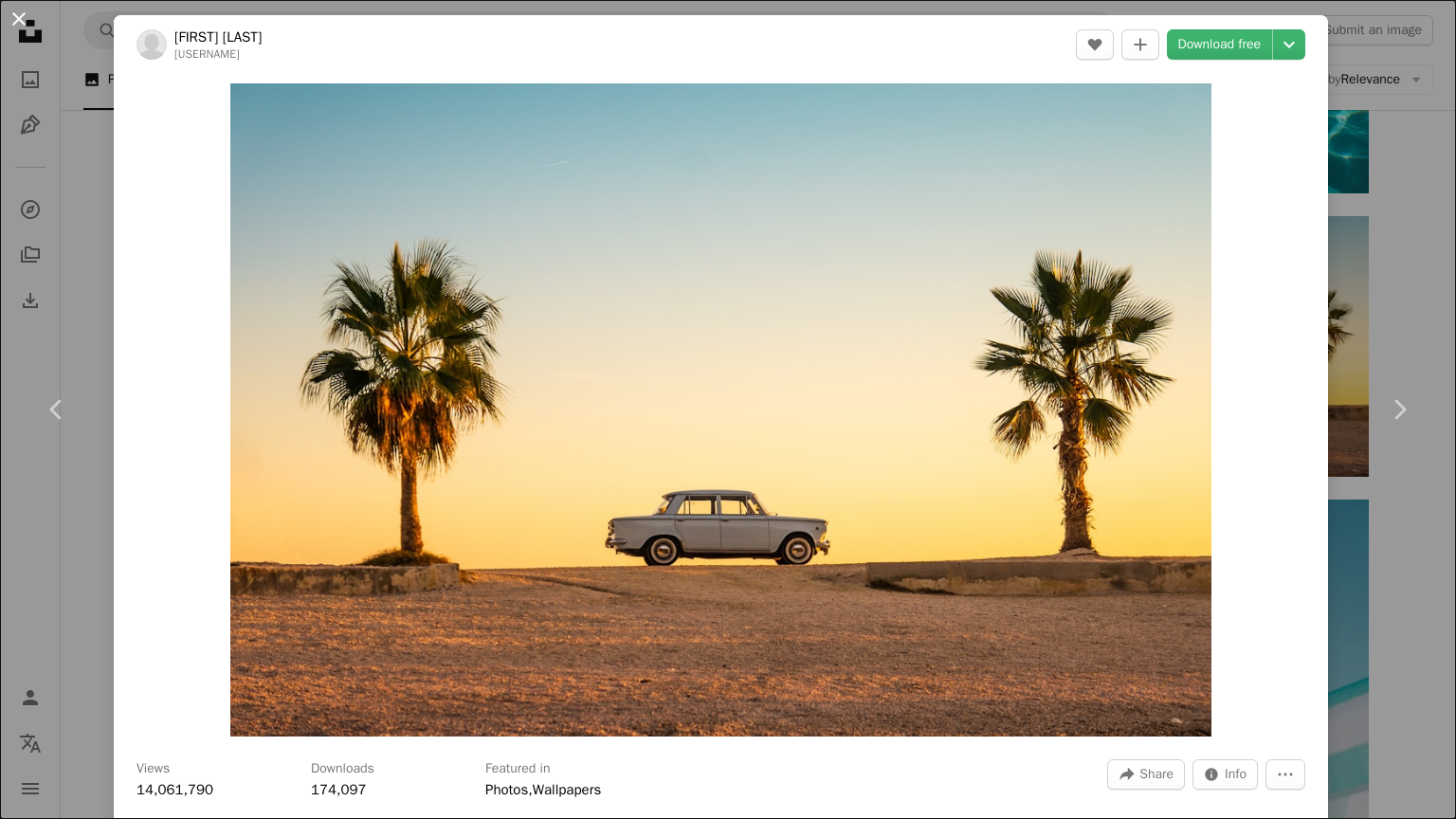 click on "An X shape" at bounding box center [19, 19] 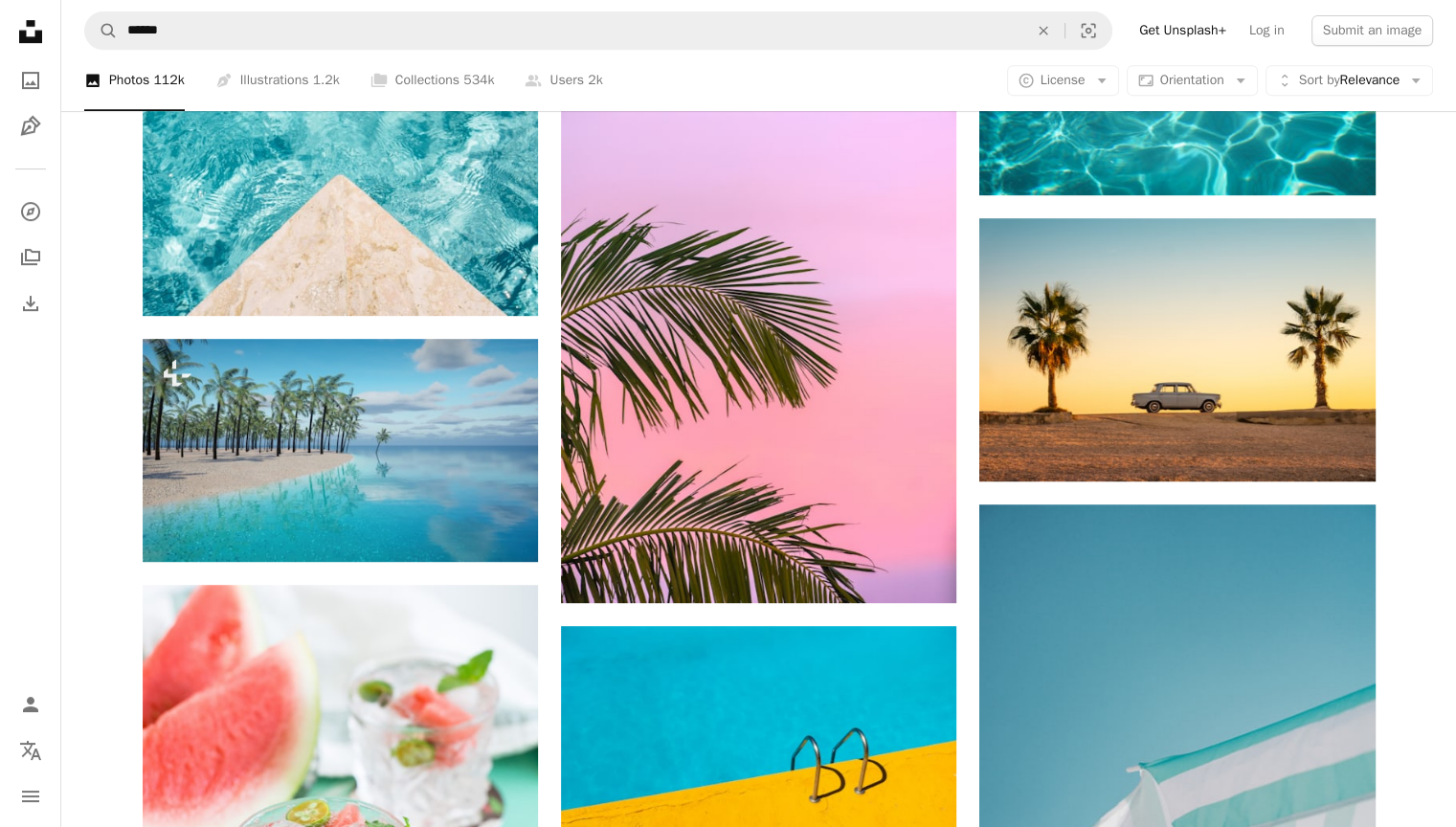 click on "A magnifying glass ****** An X shape Visual search Get Unsplash+ Log in Submit an image" at bounding box center [758, 31] 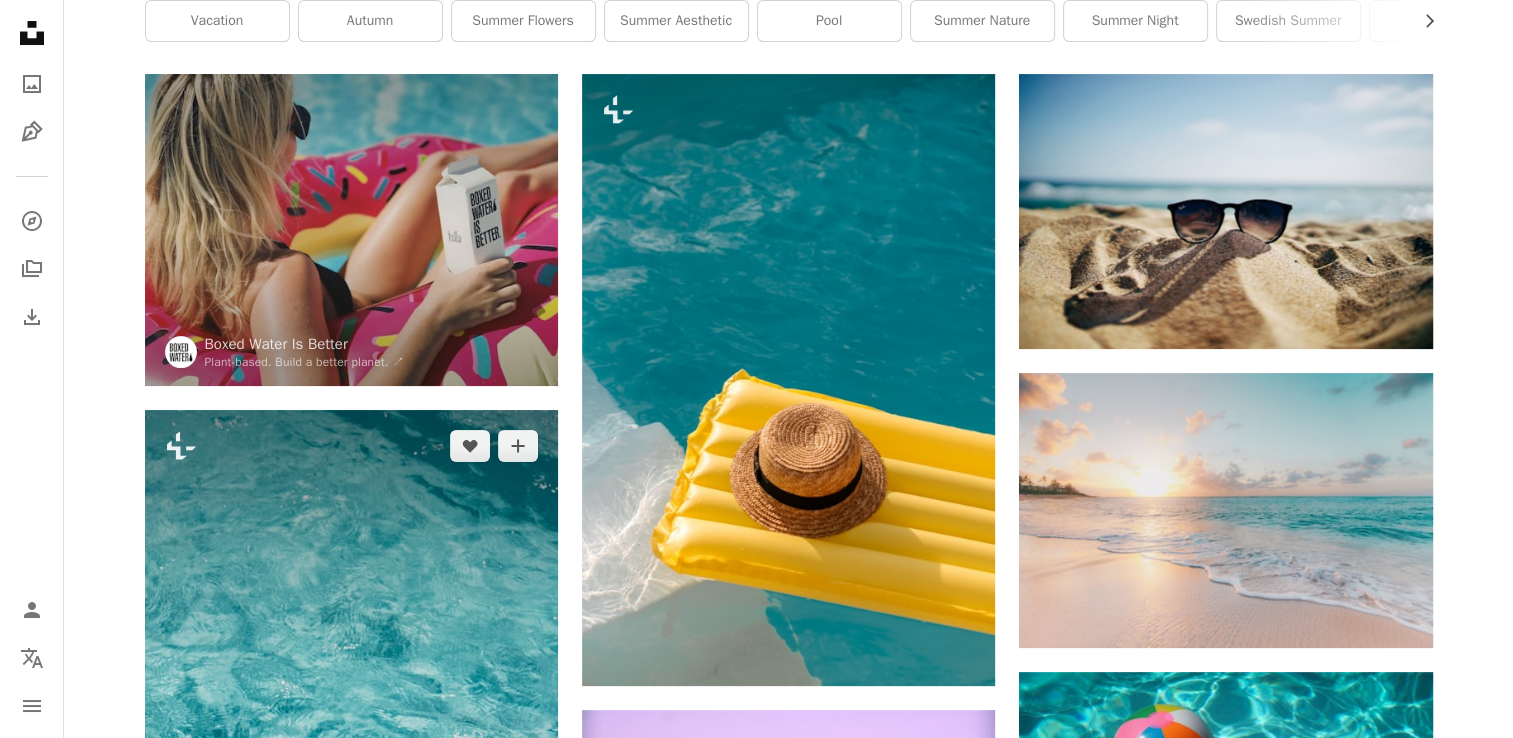 scroll, scrollTop: 0, scrollLeft: 0, axis: both 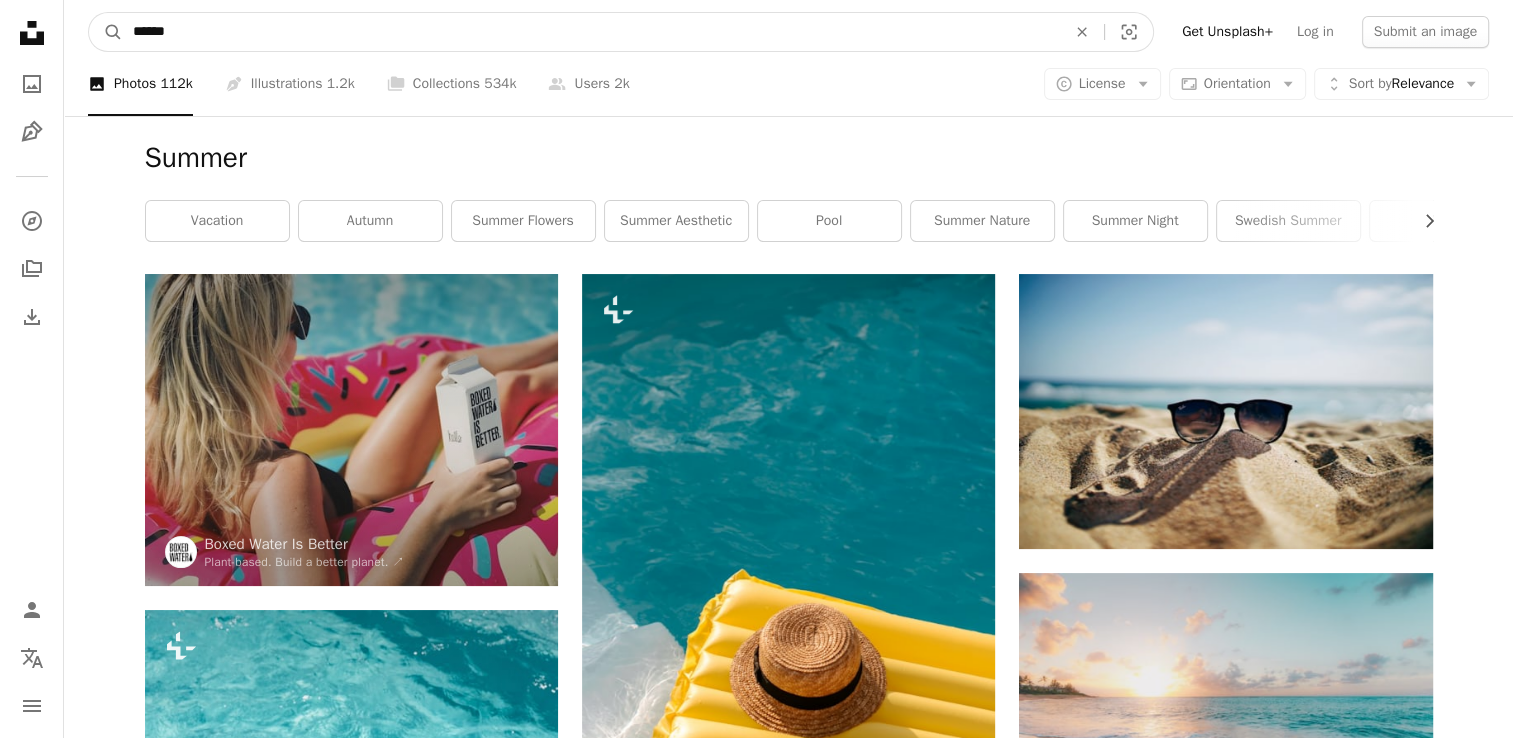 click on "******" at bounding box center (591, 32) 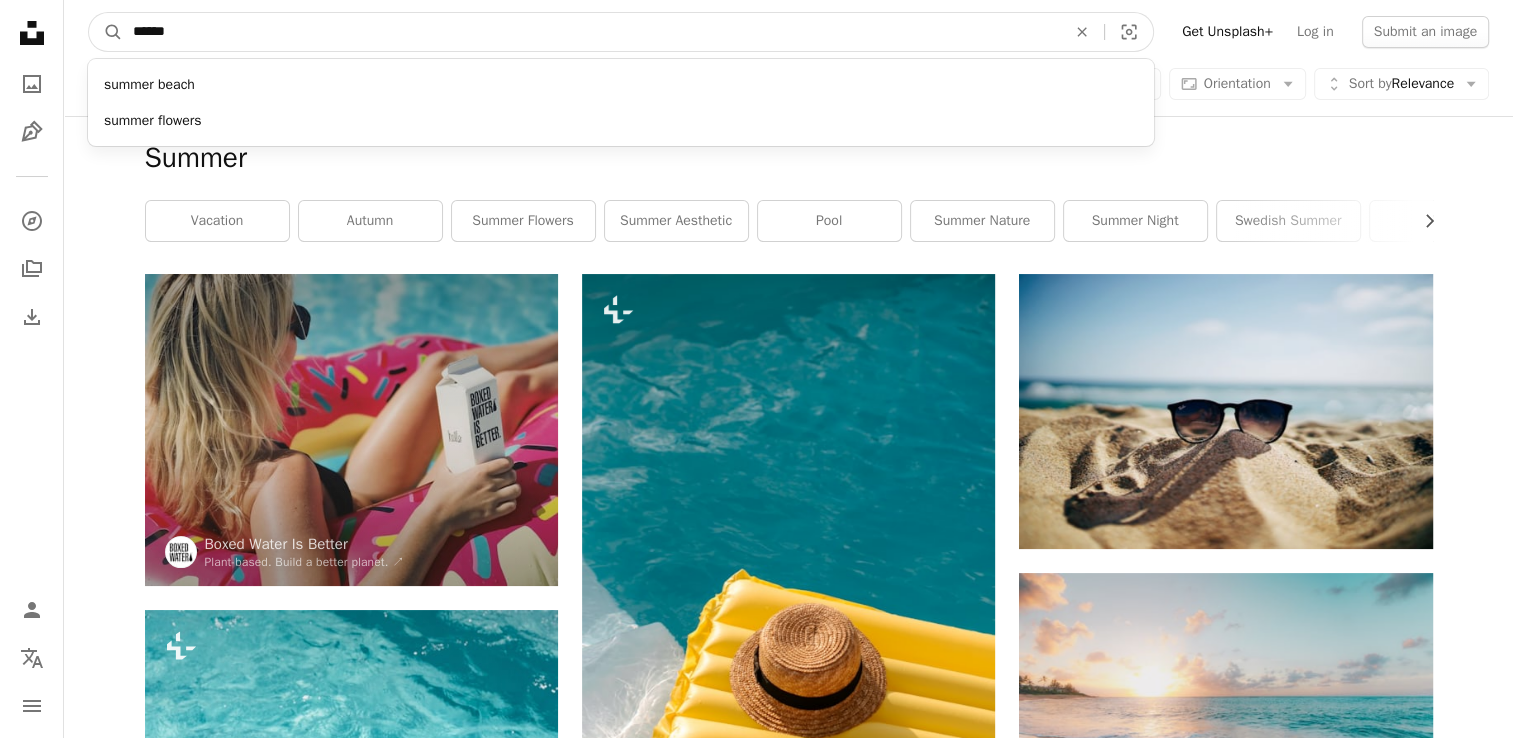 drag, startPoint x: 392, startPoint y: 39, endPoint x: 0, endPoint y: 33, distance: 392.04593 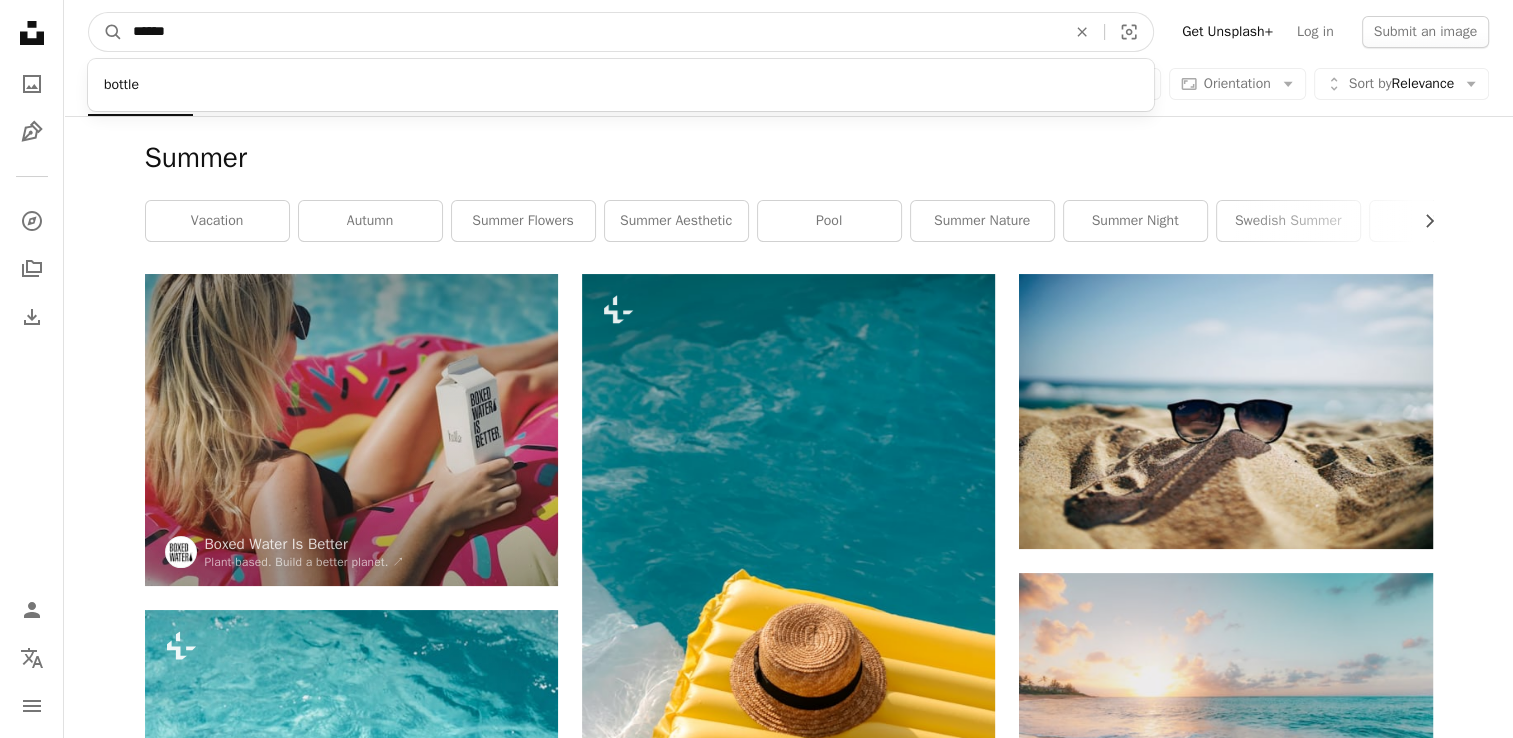 type on "******" 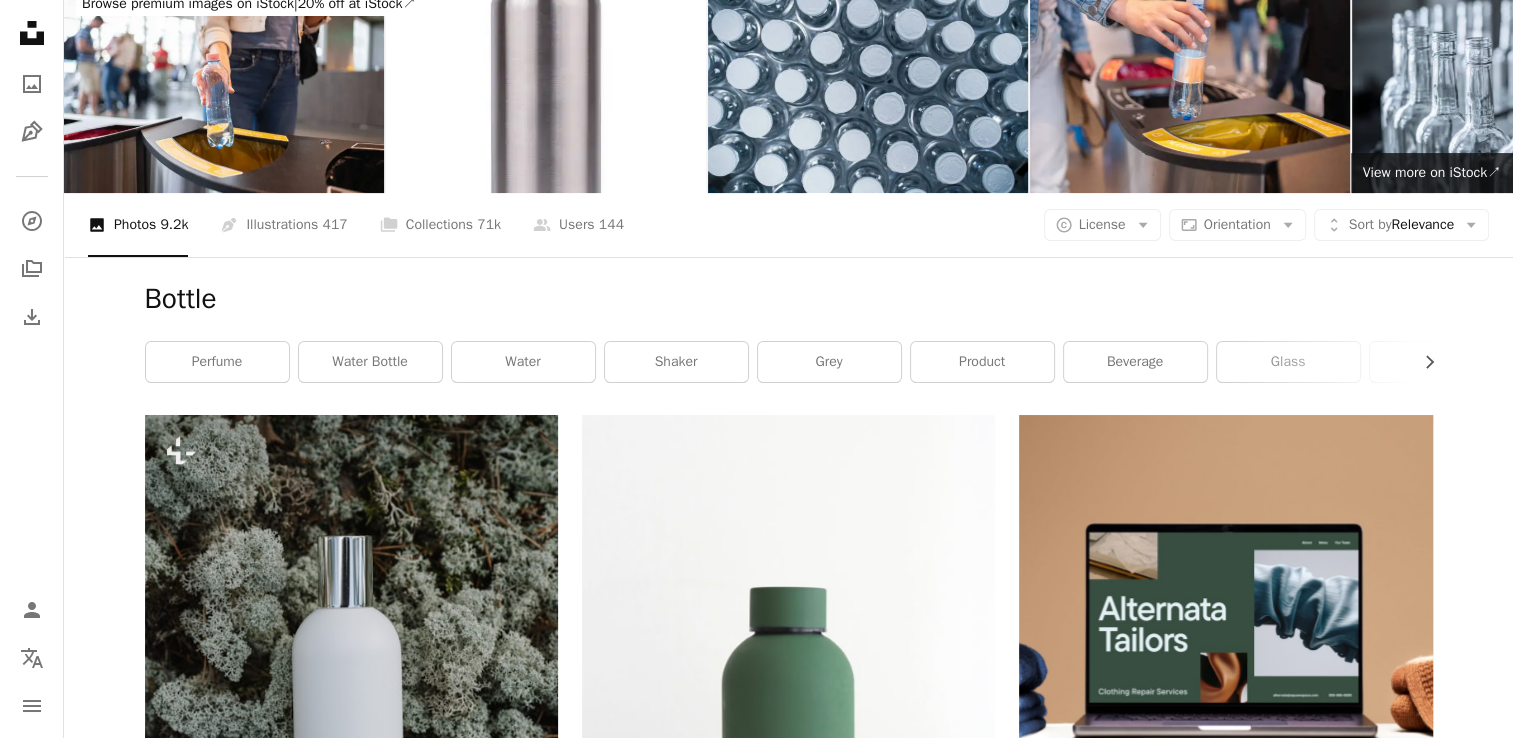 scroll, scrollTop: 0, scrollLeft: 0, axis: both 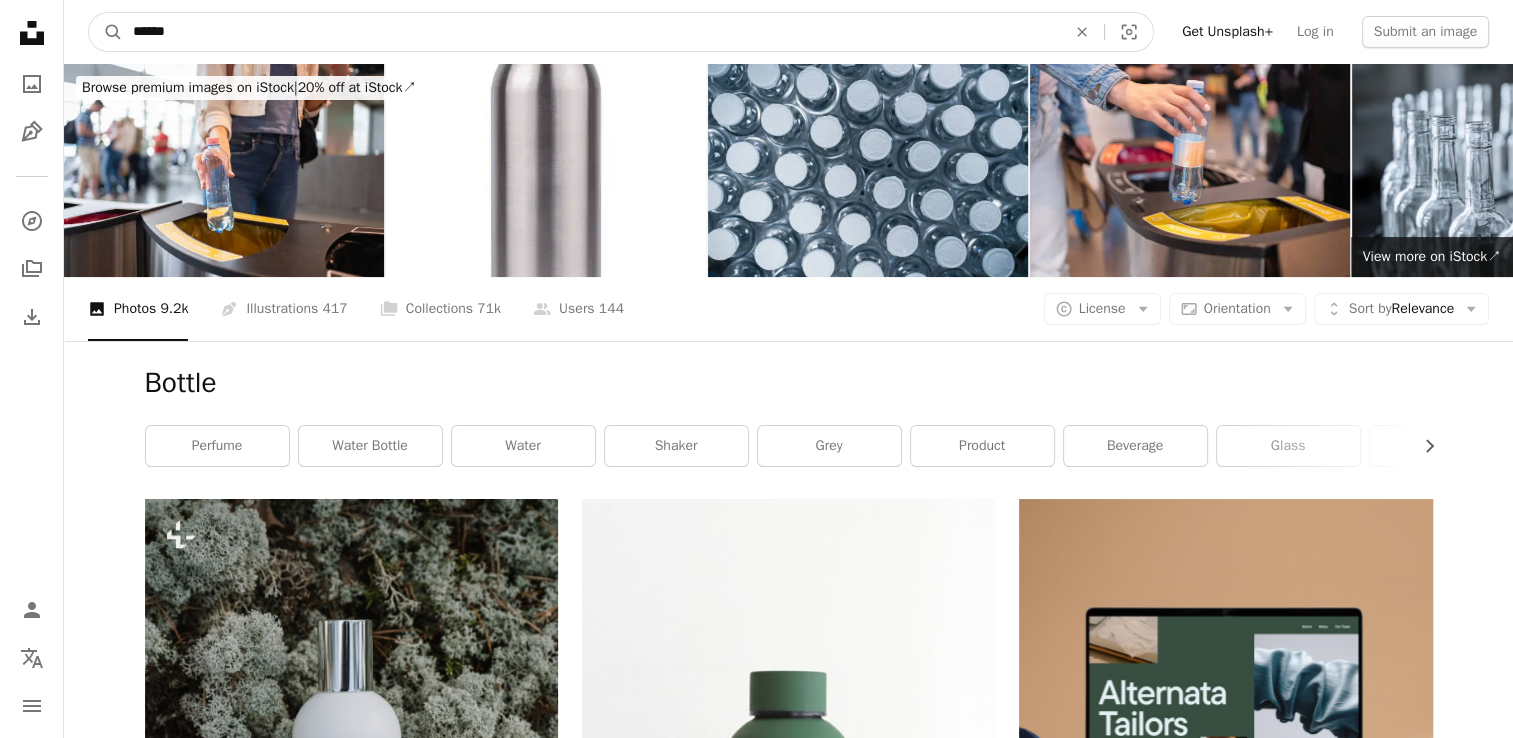 drag, startPoint x: 334, startPoint y: 2, endPoint x: 0, endPoint y: 24, distance: 334.72375 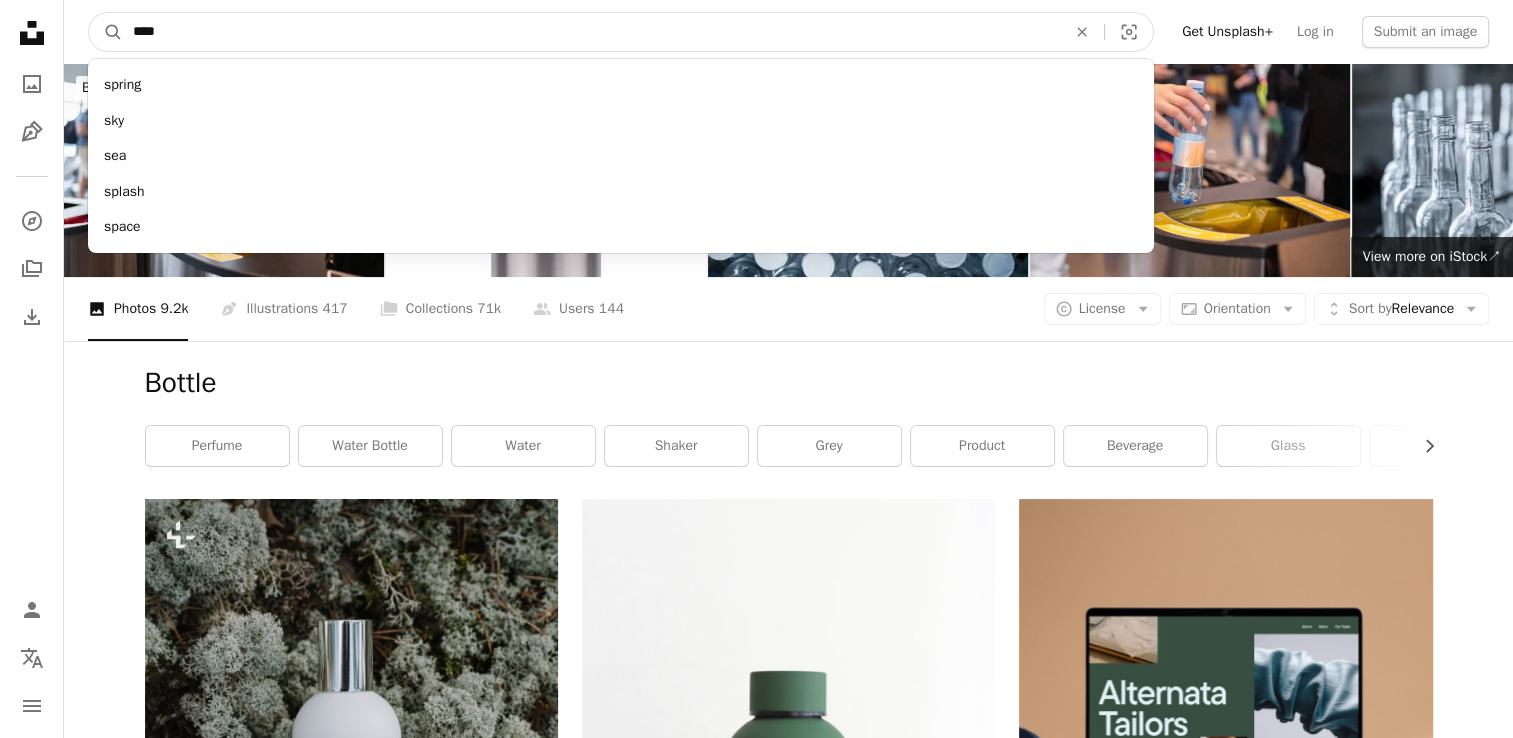 type on "****" 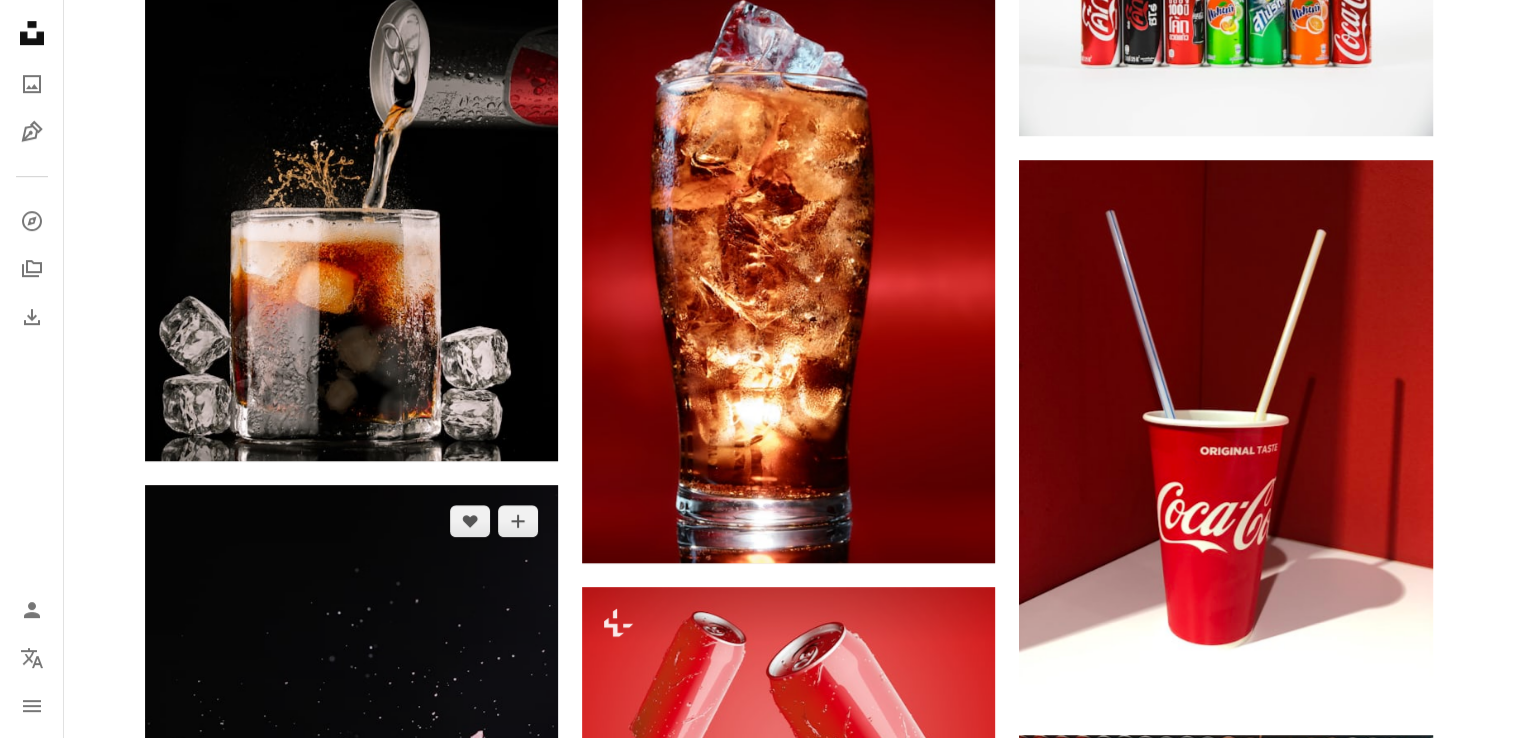 scroll, scrollTop: 1200, scrollLeft: 0, axis: vertical 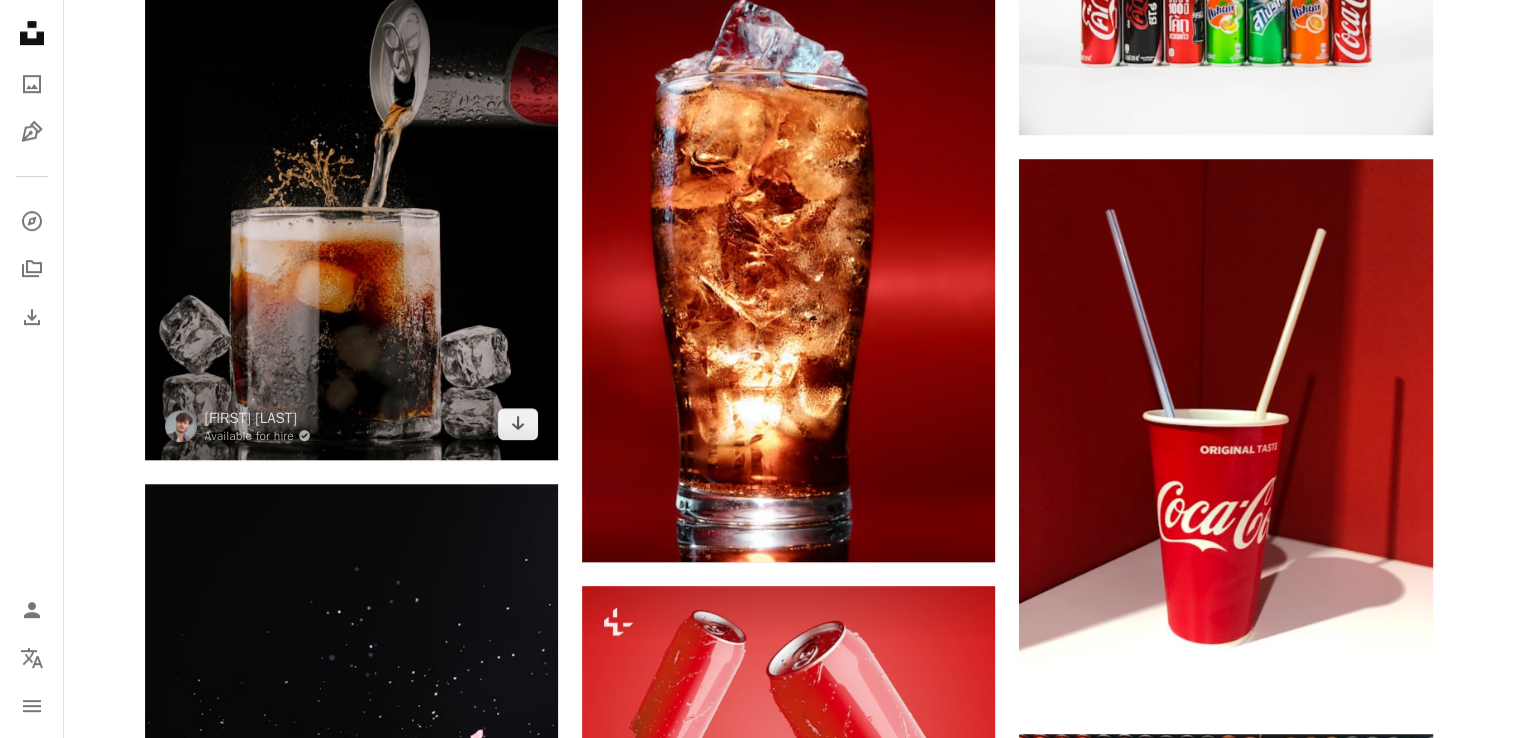 click at bounding box center [351, 201] 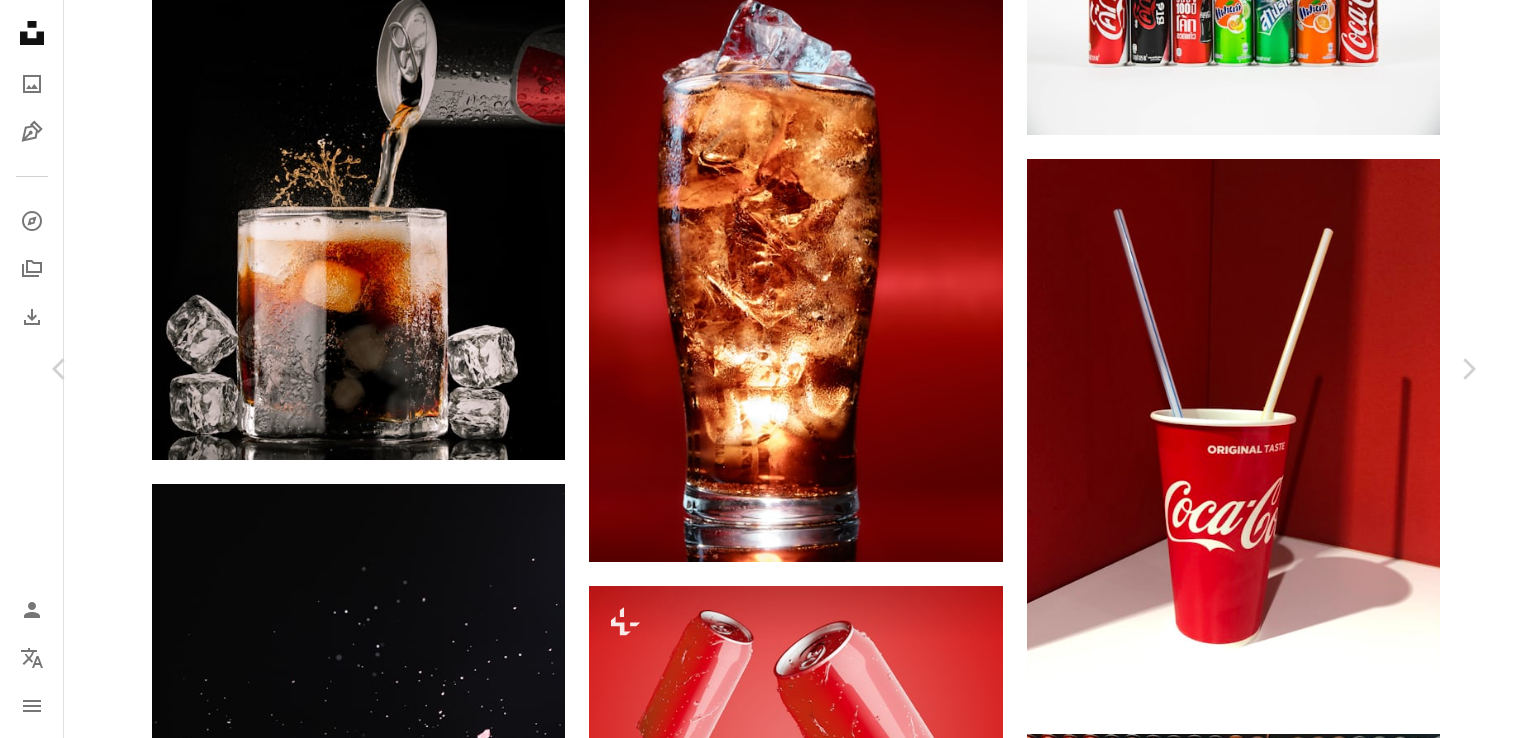 click on "A X shape Unsplash uses cookies and similar technologies to secure our site, provide useful features to free and paying users, and to ensure optimal performance. By clicking "Accept all cookies" or closing this prompt, you consent to the use of all cookies. By clicking "Accept essential only", you consent only to the use of cookies that are strictly necessary for the site to function. See our  Cookie Policy  for more info. Manage cookies Accept essential only Accept all cookies Unsplash logo Unsplash Home A photo Pen Tool A compass A stack of folders Download Person Localization icon navigation menu A magnifying glass **** An X shape Visual search Get Unsplash+ Log in Submit an image Browse premium images on iStock  |  20% off at iStock  ↗ Browse premium images on iStock 20% off at iStock  ↗ View more  ↗ View more on iStock  ↗ A photo Photos   3.5k Pen Tool Illustrations   288 A stack of folders Collections   5.8k A group of people Users   229 A copyright icon © License Arrow down Aspect ratio" at bounding box center (764, 1453) 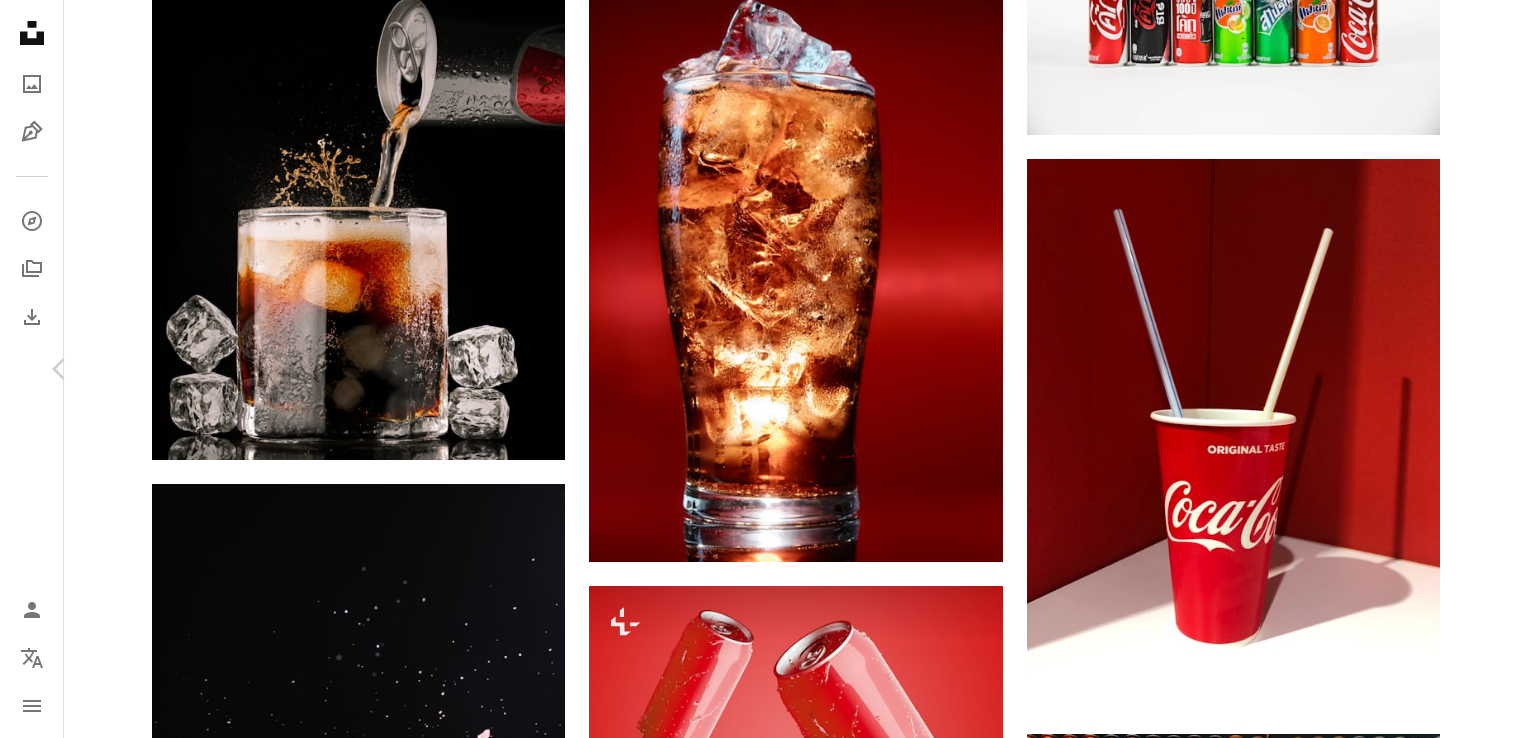 click on "Chevron right" at bounding box center [1468, 369] 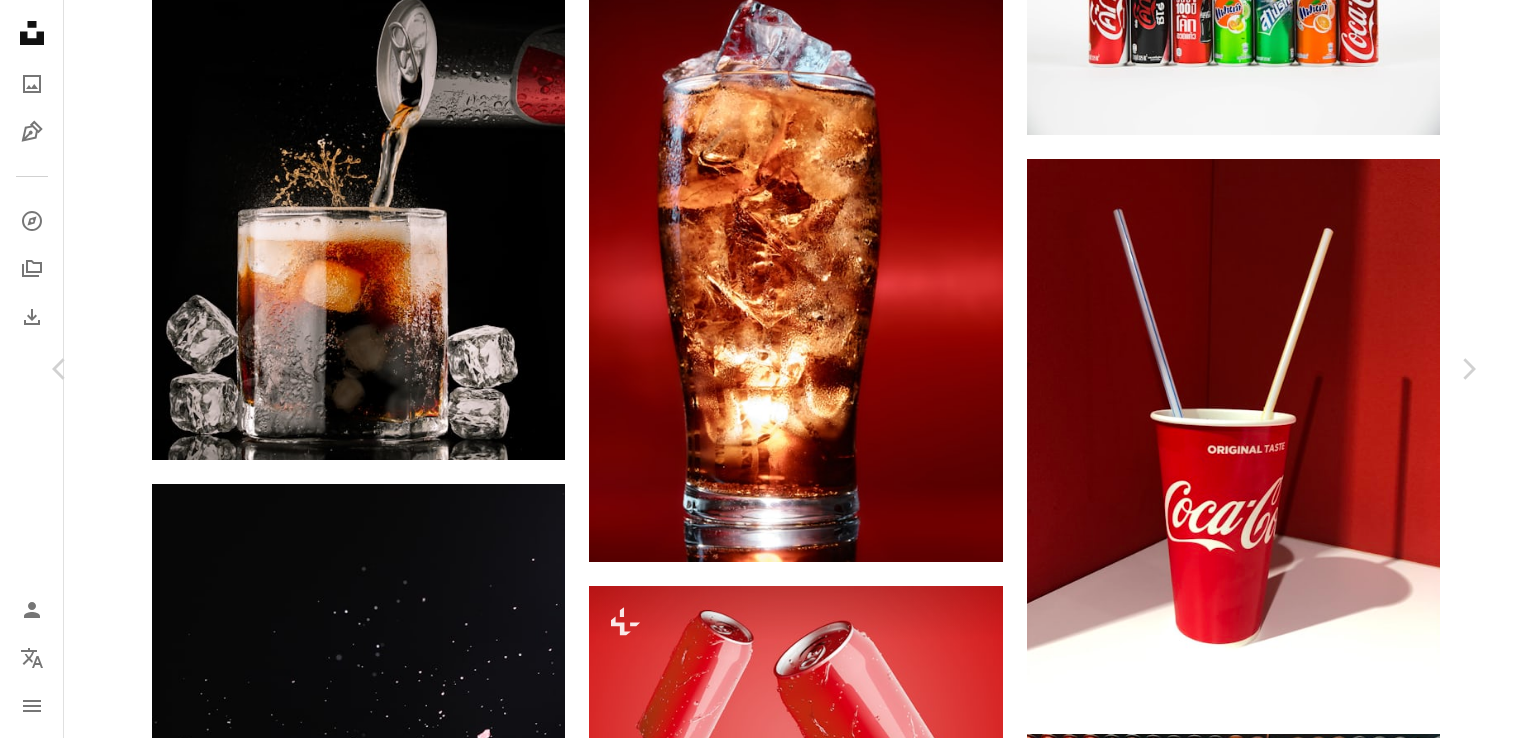 click on "An X shape" at bounding box center (20, 20) 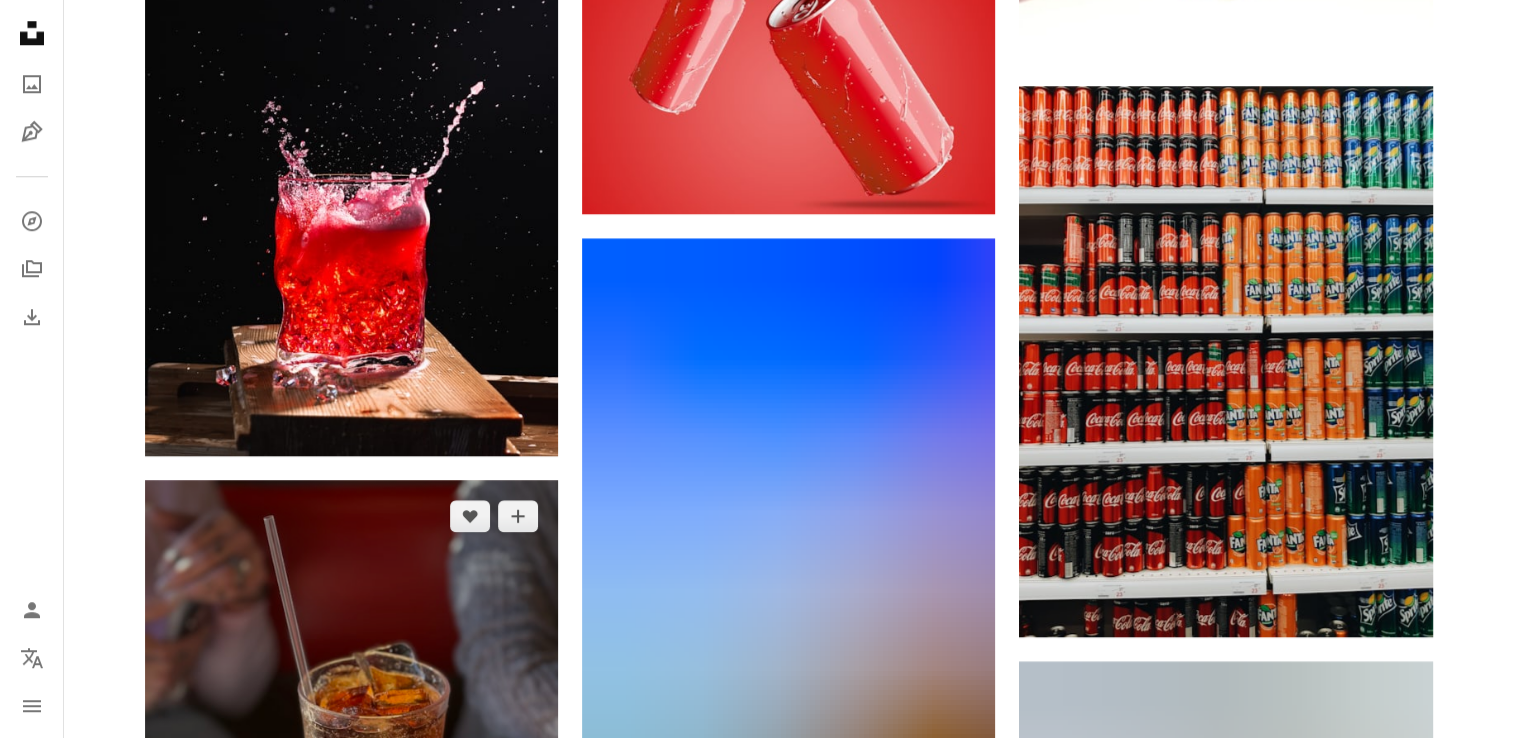 scroll, scrollTop: 1700, scrollLeft: 0, axis: vertical 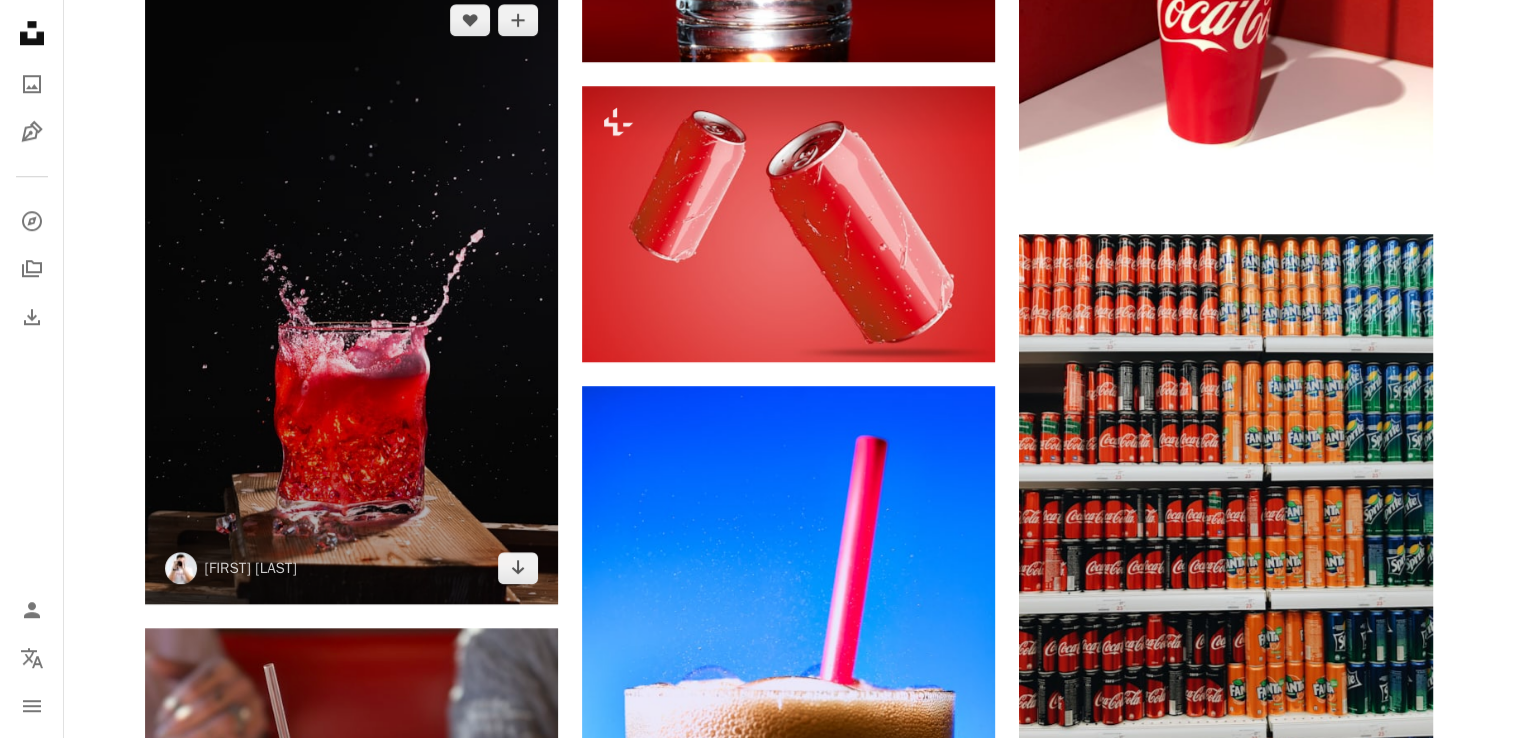 click at bounding box center [351, 294] 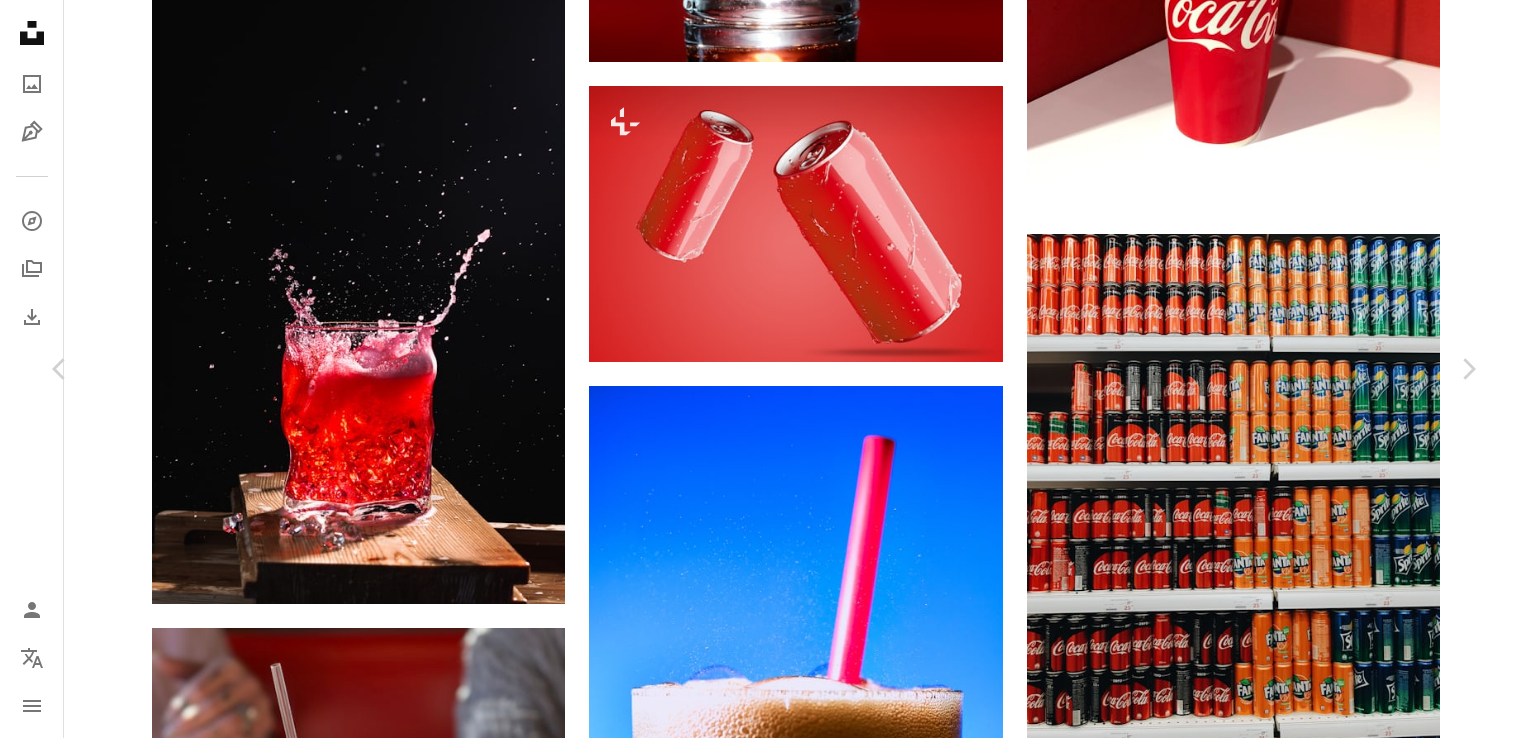 drag, startPoint x: 769, startPoint y: 378, endPoint x: 54, endPoint y: 66, distance: 780.10834 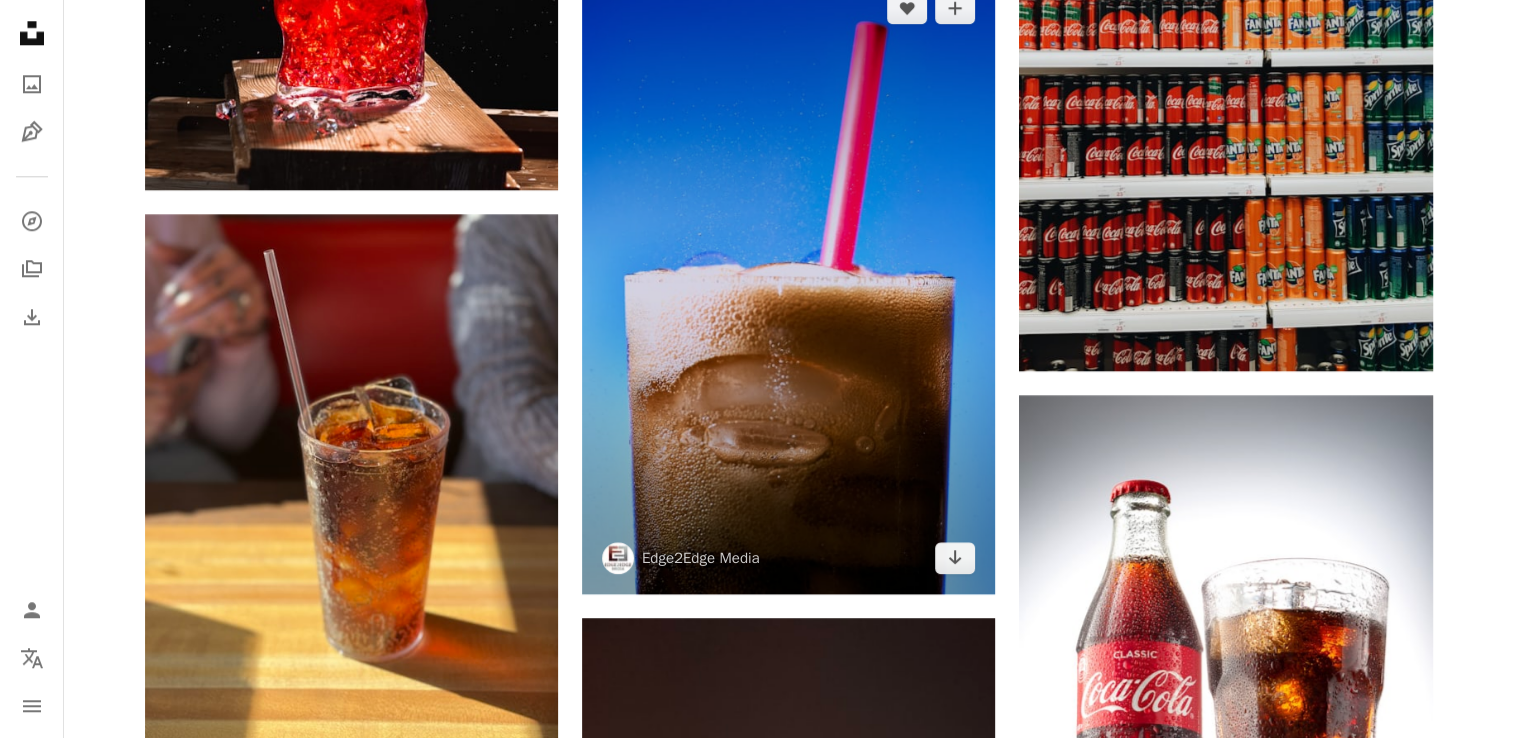 scroll, scrollTop: 2400, scrollLeft: 0, axis: vertical 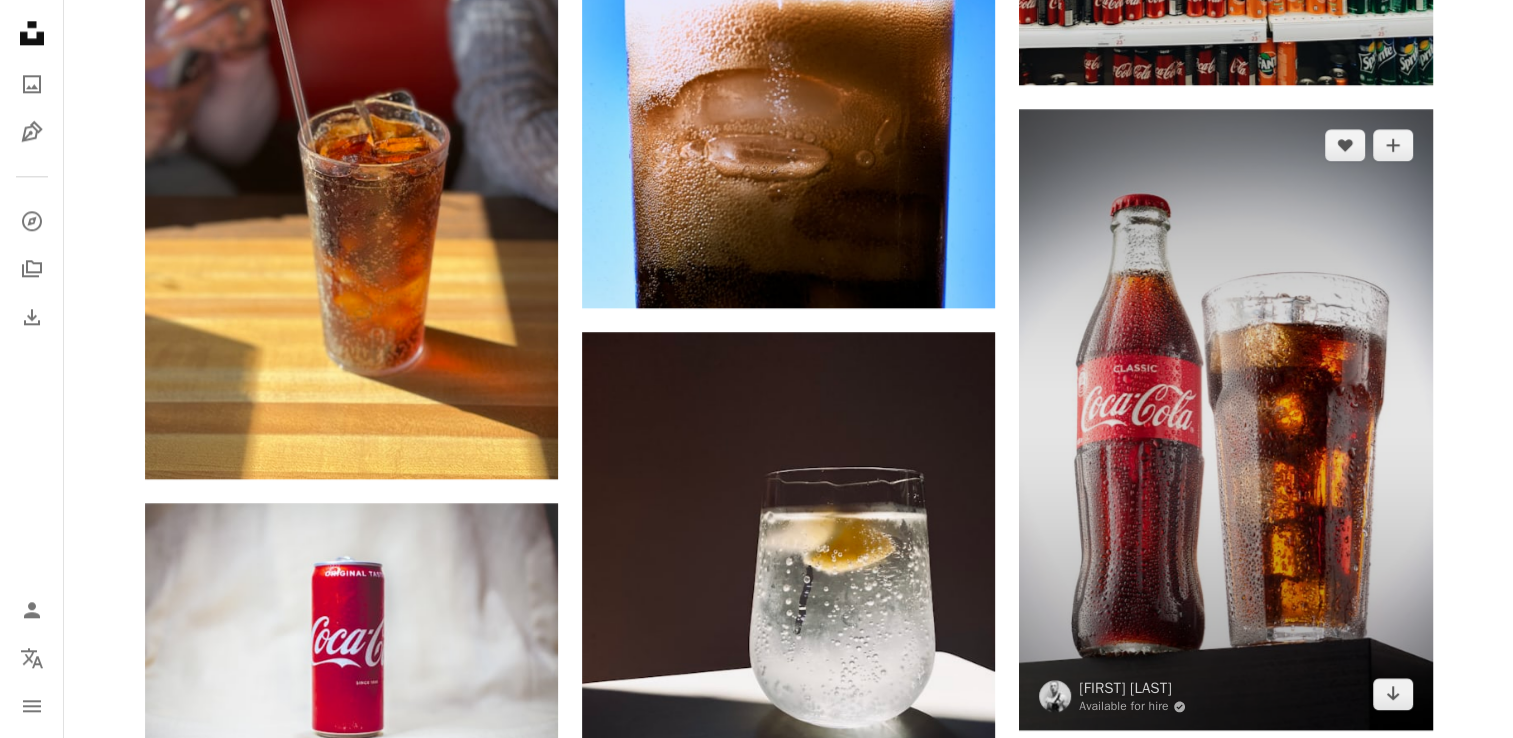 click at bounding box center (1225, 419) 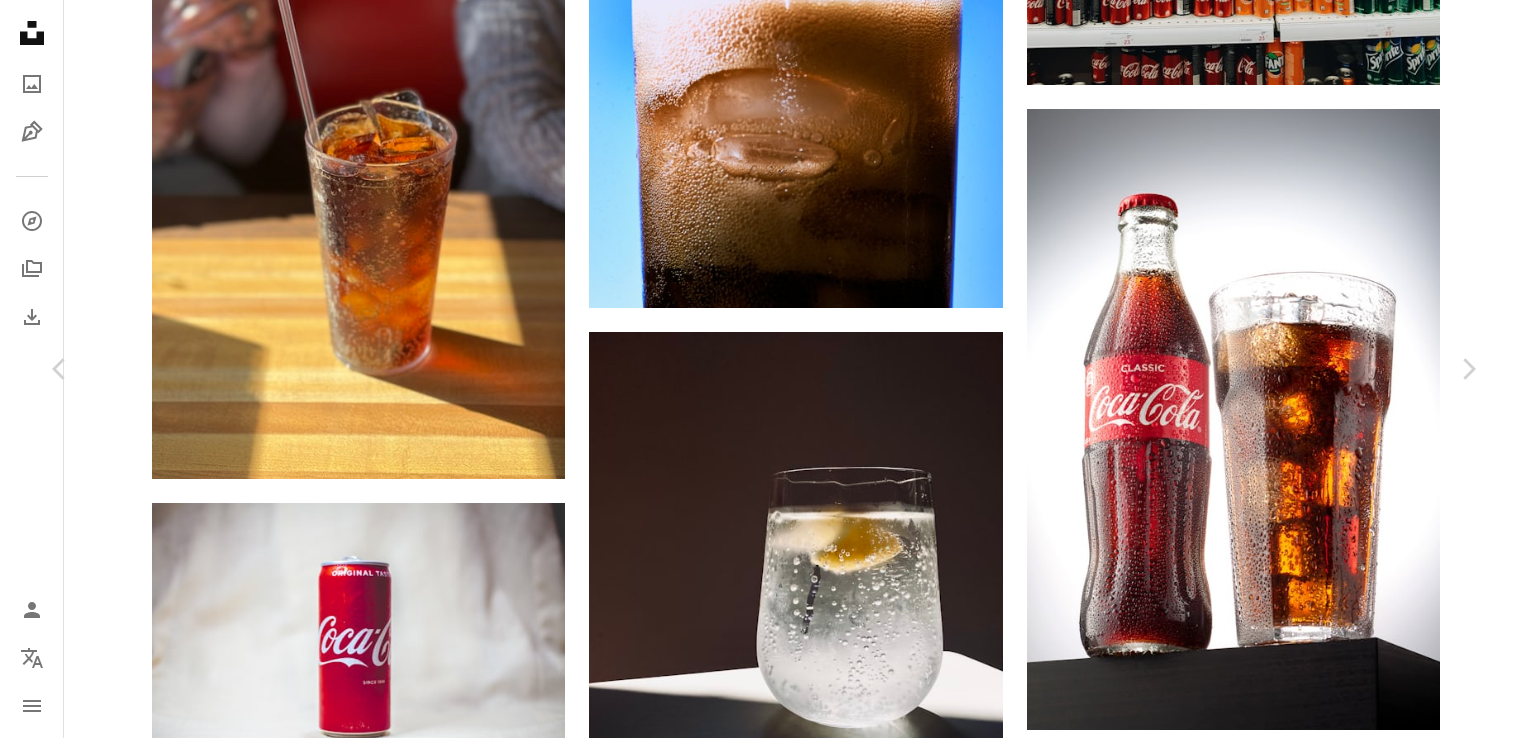 drag, startPoint x: 1440, startPoint y: 115, endPoint x: 482, endPoint y: 16, distance: 963.10175 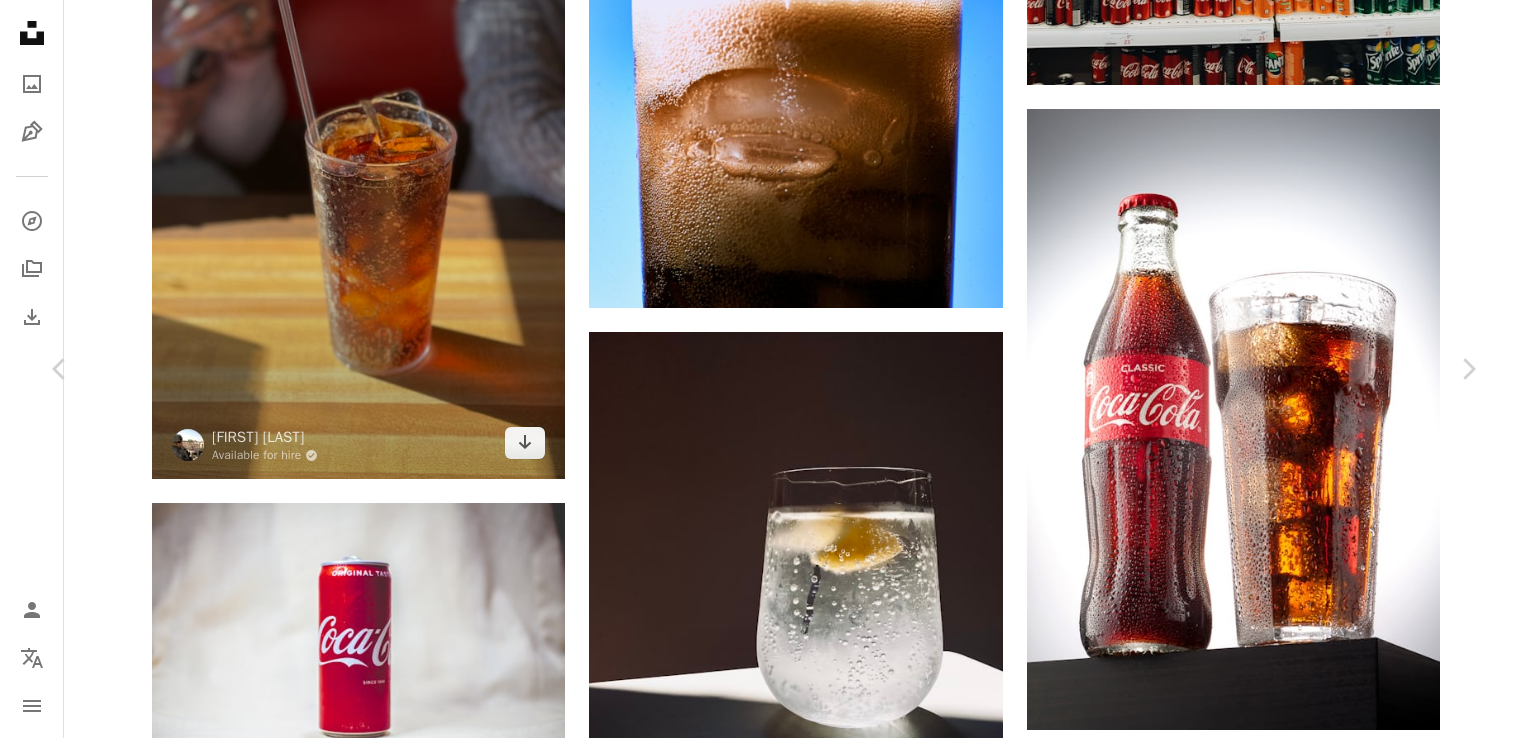 click on "An X shape Chevron left Chevron right [FIRST] [LAST] Available for hire A checkmark inside of a circle A heart A plus sign Download free Chevron down Zoom in Views 6,236,287 Downloads 35,792 Featured in Food Unsplash commercial
Follow my Instagram: instagram.com/[USERNAME] A map marker [CITY], [COUNTRY] Calendar outlined Published on June 24, 2021 Camera NIKON CORPORATION, NIKON D700 Safety Free to use under the Unsplash License ice glass moscow bottle coca cola food and drink commercial cocacola droplets beer drink alcohol beverage soda coke coca Free stock photos Browse premium related images on iStock | Save 20% with code UNSPLASH20 View more on iStock ↗ Related images A heart A plus sign [FIRST] [LAST] Arrow pointing down Plus sign for Unsplash+ A heart A plus sign [FIRST] [LAST] For Unsplash+ A lock Download Plus sign for Unsplash+ A heart A plus sign [FIRST] [LAST] For Unsplash+ A lock Download A heart A plus sign A heart" at bounding box center [764, 3275] 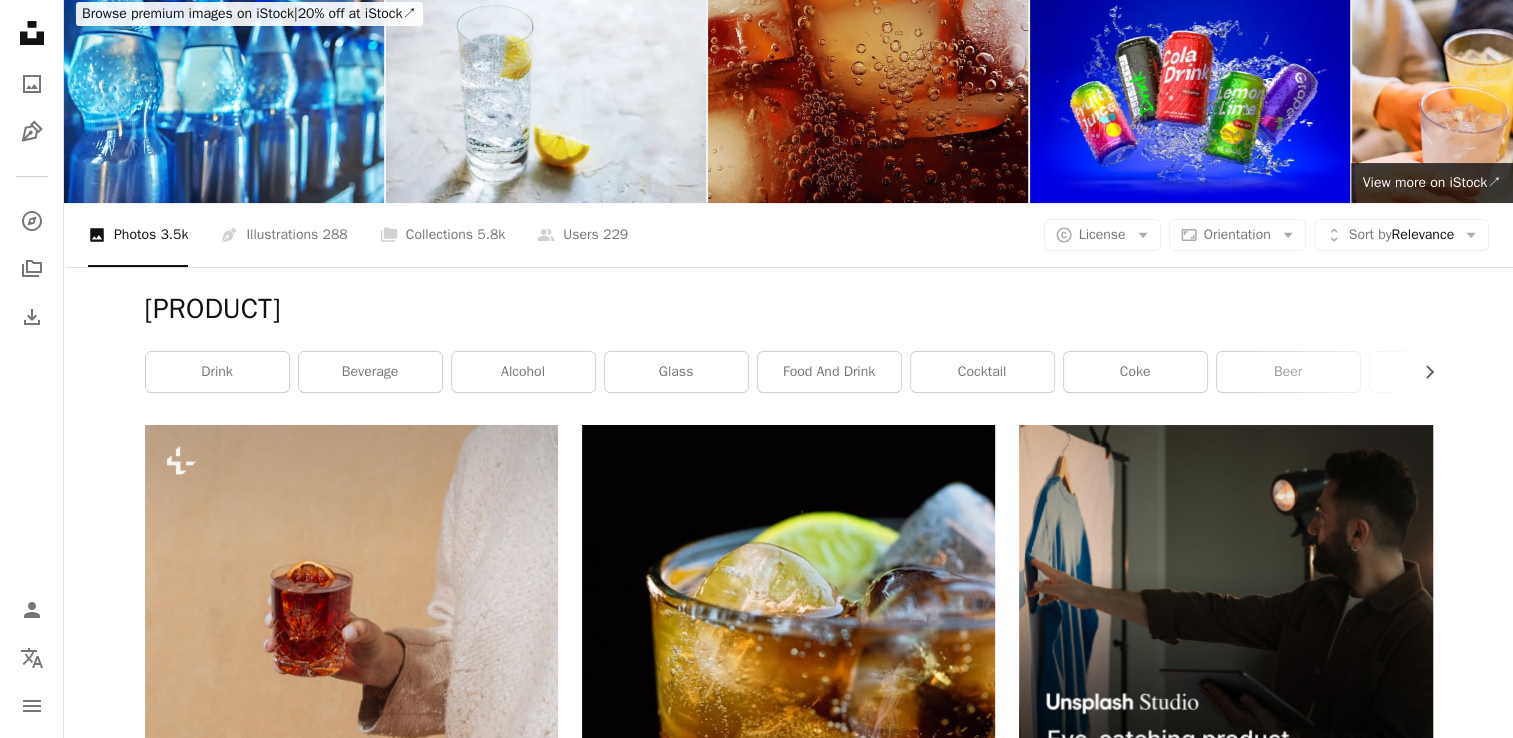 scroll, scrollTop: 0, scrollLeft: 0, axis: both 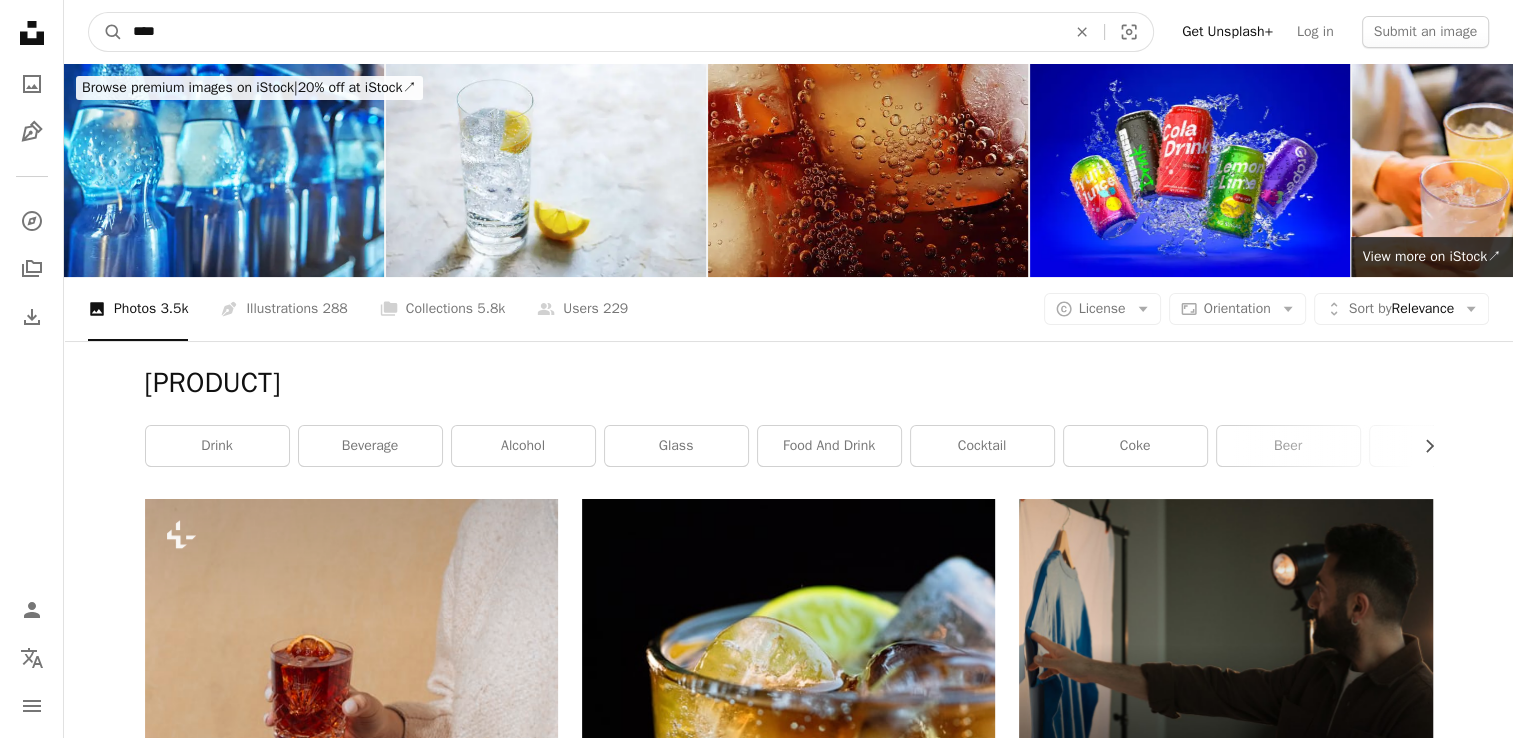 drag, startPoint x: 363, startPoint y: 12, endPoint x: 343, endPoint y: 24, distance: 23.323807 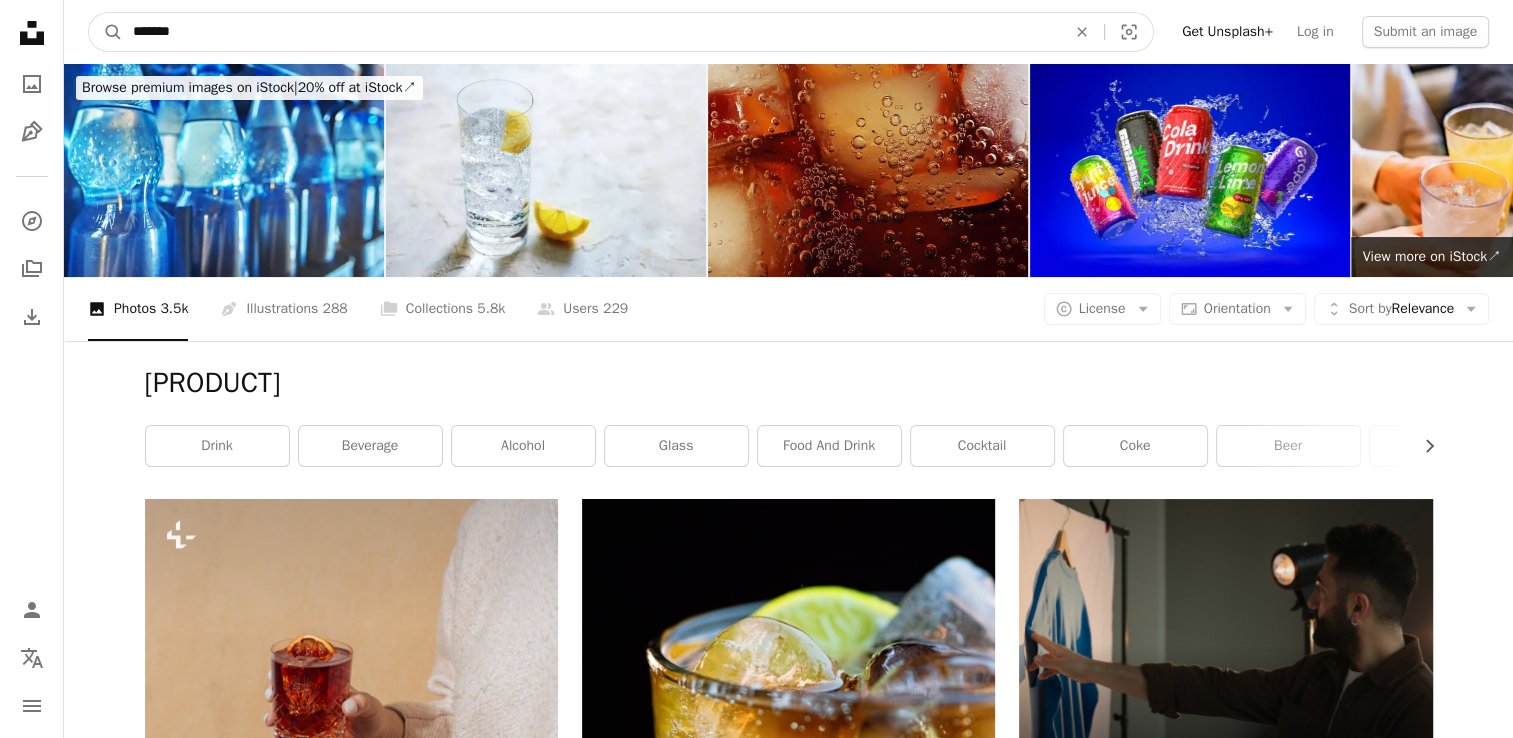 type on "*******" 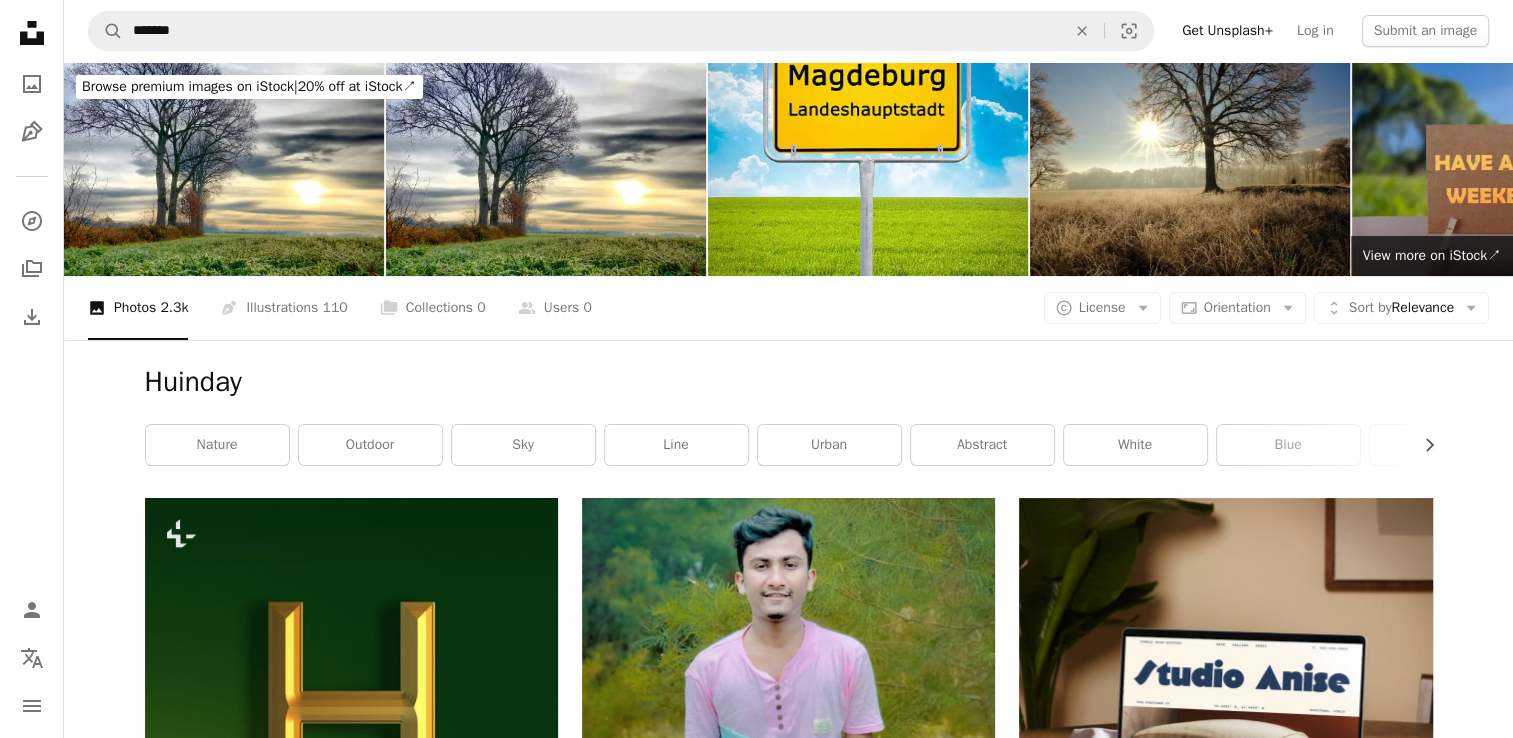 scroll, scrollTop: 0, scrollLeft: 0, axis: both 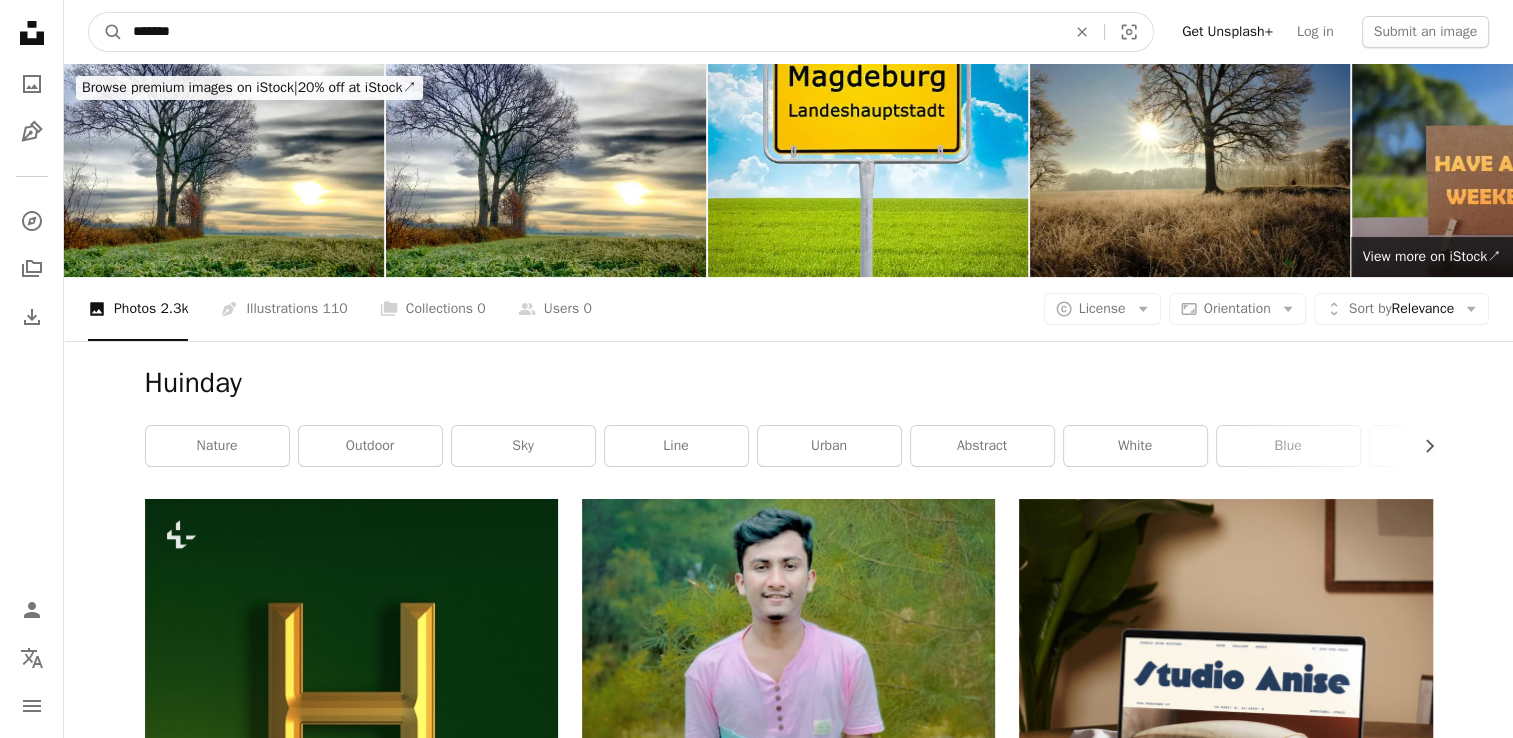drag, startPoint x: 265, startPoint y: 37, endPoint x: 0, endPoint y: 42, distance: 265.04718 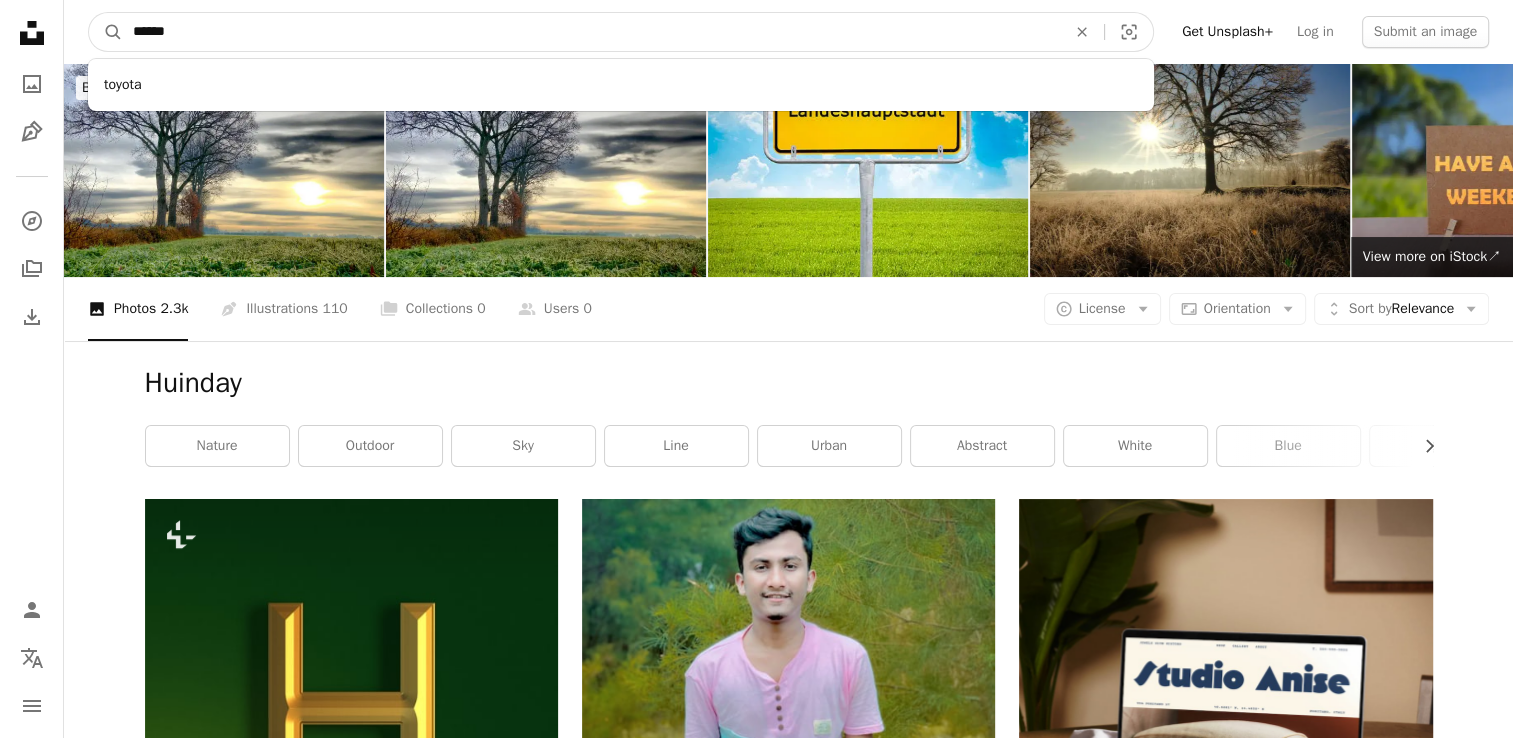 type on "******" 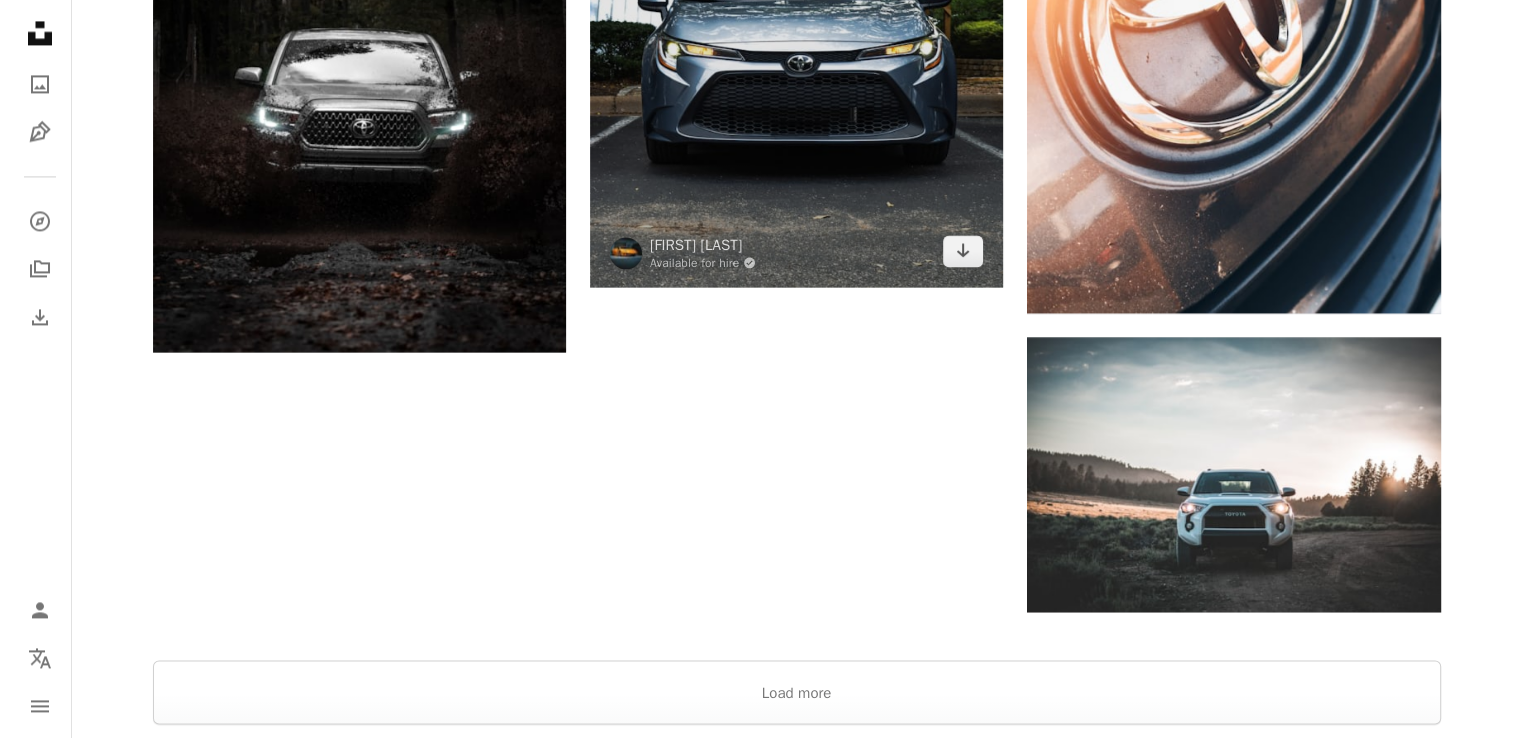 scroll, scrollTop: 3400, scrollLeft: 0, axis: vertical 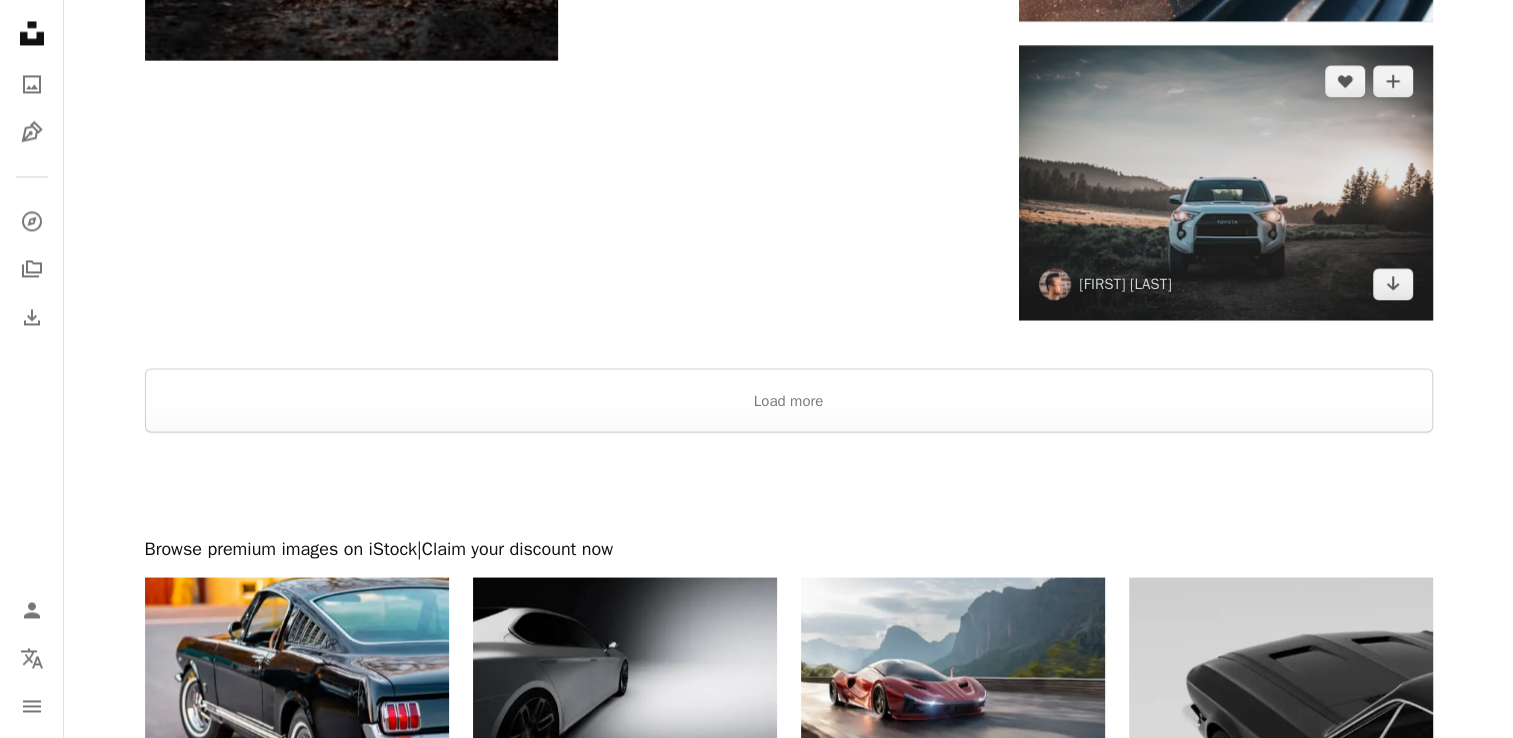 click at bounding box center (1225, 182) 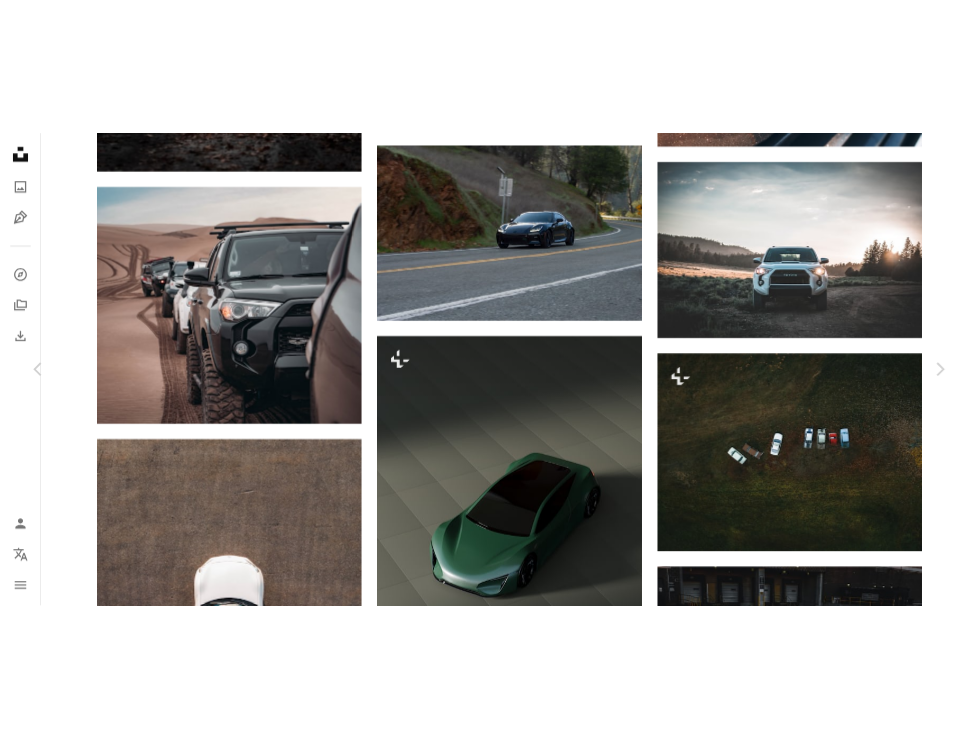 scroll, scrollTop: 2580, scrollLeft: 0, axis: vertical 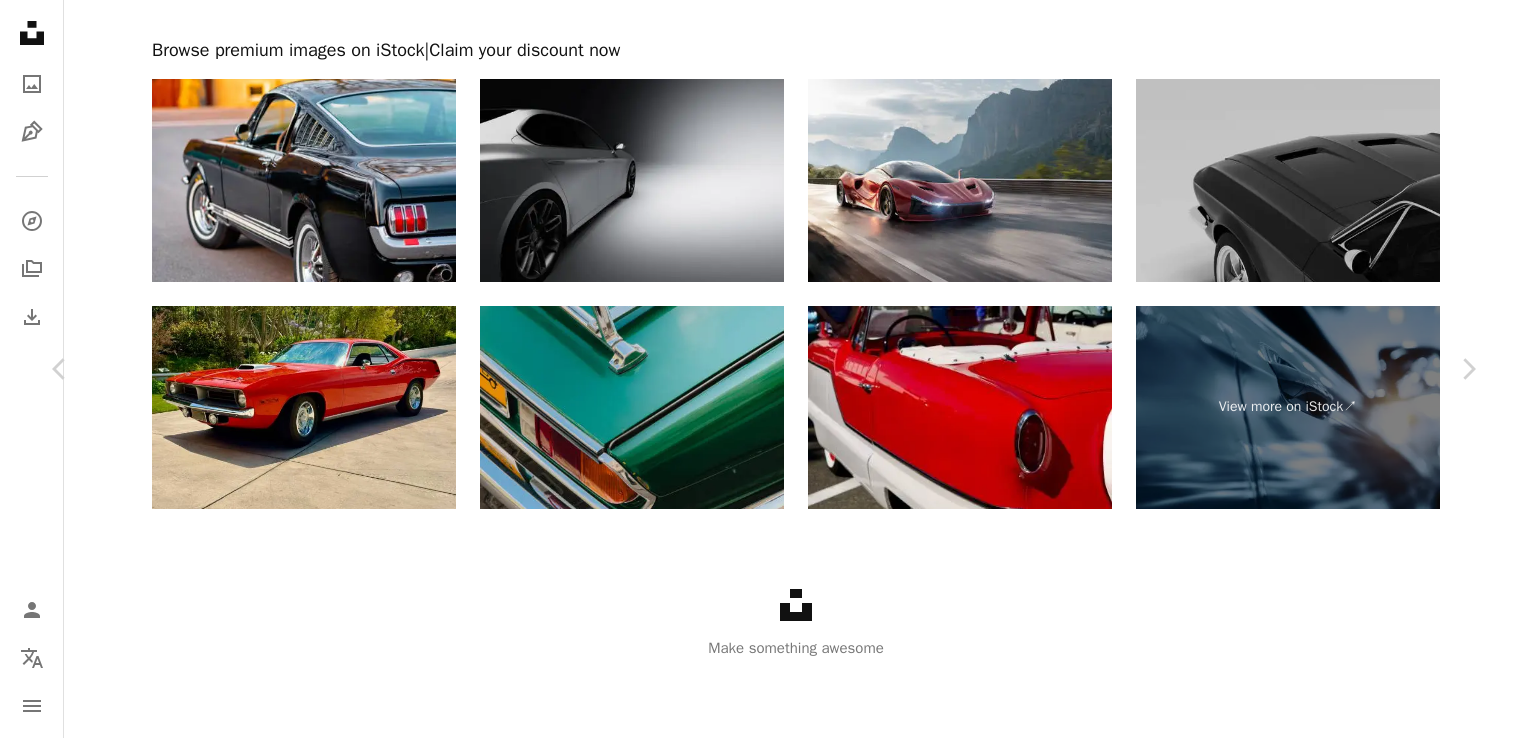 click on "An X shape Chevron left Chevron right [FIRST] [LAST] [USERNAME] A heart A plus sign Download free Chevron down Zoom in Views 4,356,505 Downloads 37,231 Featured in Photos A forward-right arrow Share Info icon Info More Actions Quick stop to view the sunset after a long day of off roading high up in the mountains. Instagram @joshua_yu A map marker [CITY], [STATE], [COUNTRY] Calendar outlined Published on January 11, 2019 Safety Free to use under the Unsplash License car truck camping adventure outdoors toyota trail offroad overlanding overland 4runner plant vehicle transportation brown machine united states automobile wheel fir Free images Browse premium related images on iStock | Save 20% with code UNSPLASH20 Related images A heart A plus sign Erik Mclean Available for hire A checkmark inside of a circle Arrow pointing down Plus sign for Unsplash+ A heart A plus sign Luke Thornton For Unsplash+ A lock Download Plus sign for Unsplash+ A heart A plus sign Markus Spiske For" at bounding box center (764, 1109) 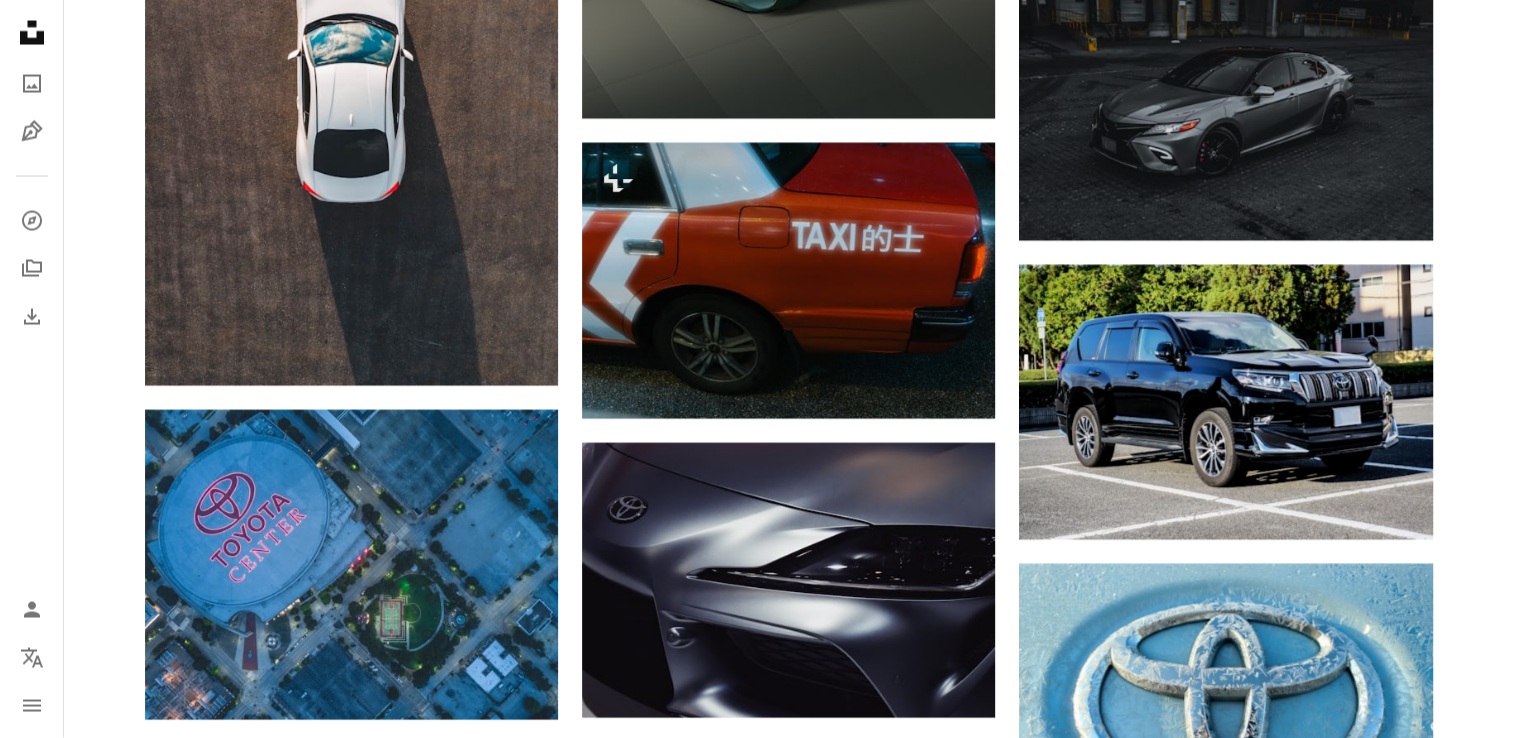 scroll, scrollTop: 4400, scrollLeft: 0, axis: vertical 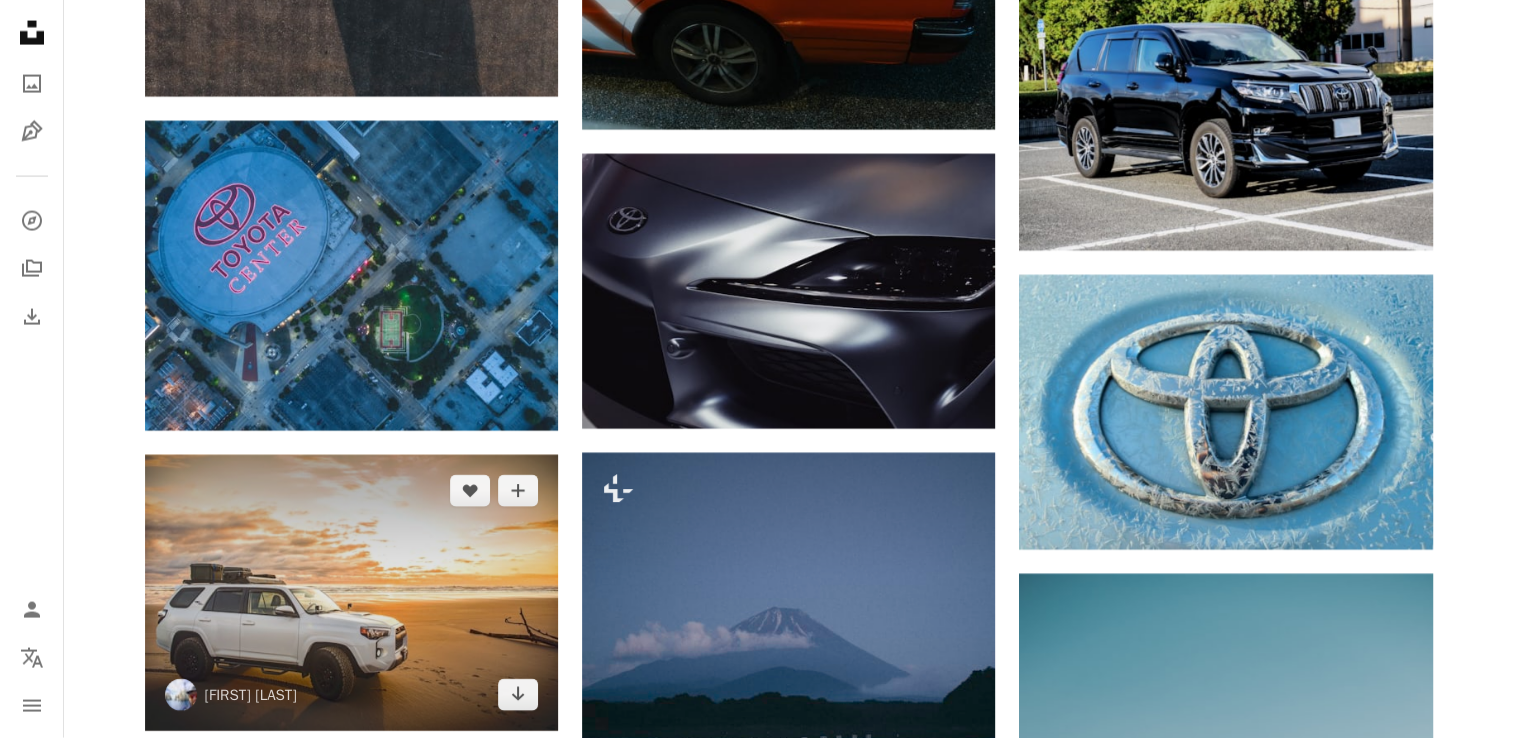 click at bounding box center (351, 593) 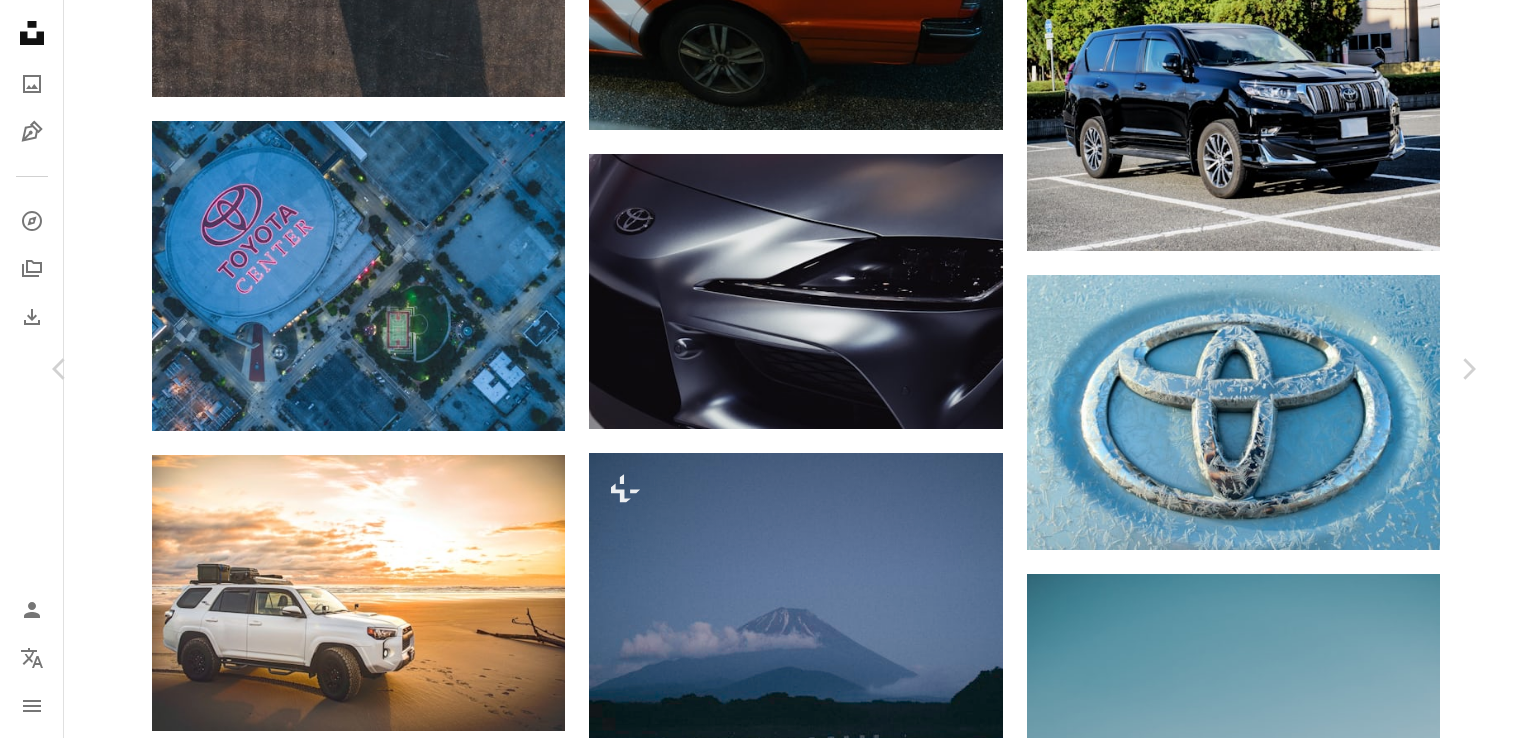 click on "An X shape Chevron left Chevron right [FIRST] [LAST] [USERNAME] A heart A plus sign Download free Chevron down Zoom in Views 1,123,574 Downloads 11,250 Featured in Photos A forward-right arrow Share Info icon Info More Actions Car camping in the PNW is quite easy A map marker 15000 Redmond-Woodinville Rd NE, [CITY], [STATE] [ZIP], [COUNTRY] Calendar outlined Published on July 23, 2018 Camera NIKON CORPORATION, NIKON D750 Safety Free to use under the Unsplash License beach travel sea sunset sunrise wood sand vehicle jeep road trip transport toyota oregon 4x4 pnw pacific overland car road usa Free stock photos Browse premium related images on iStock | Save 20% with code UNSPLASH20 Related images A heart A plus sign Bradley Dunn Available for hire A checkmark inside of a circle Arrow pointing down A heart A plus sign Yousuf Maimoon Arrow pointing down A heart A plus sign Paul Steuber Available for hire A checkmark inside of a circle Arrow pointing down Plus sign for Unsplash+ A heart For For" at bounding box center [764, 6908] 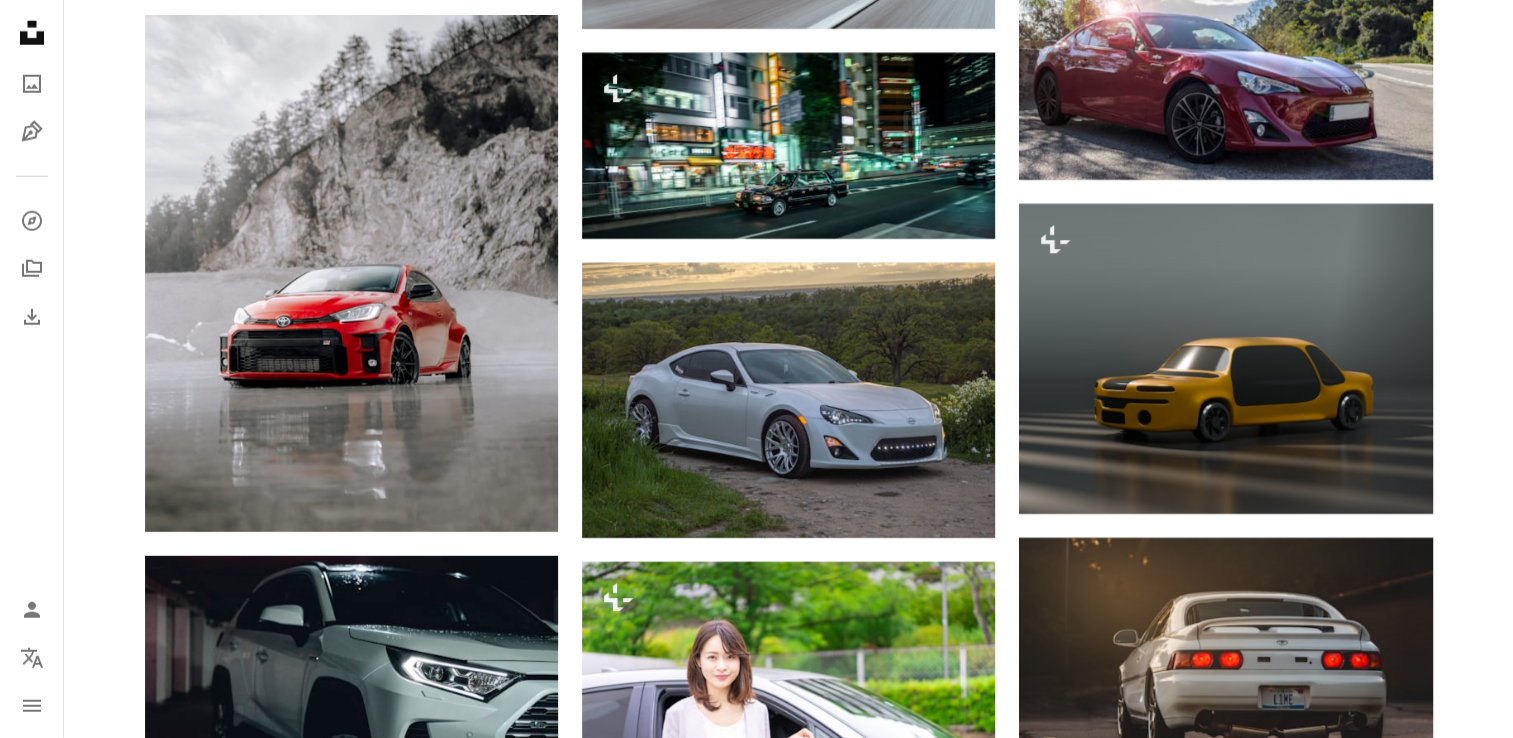 scroll, scrollTop: 5100, scrollLeft: 0, axis: vertical 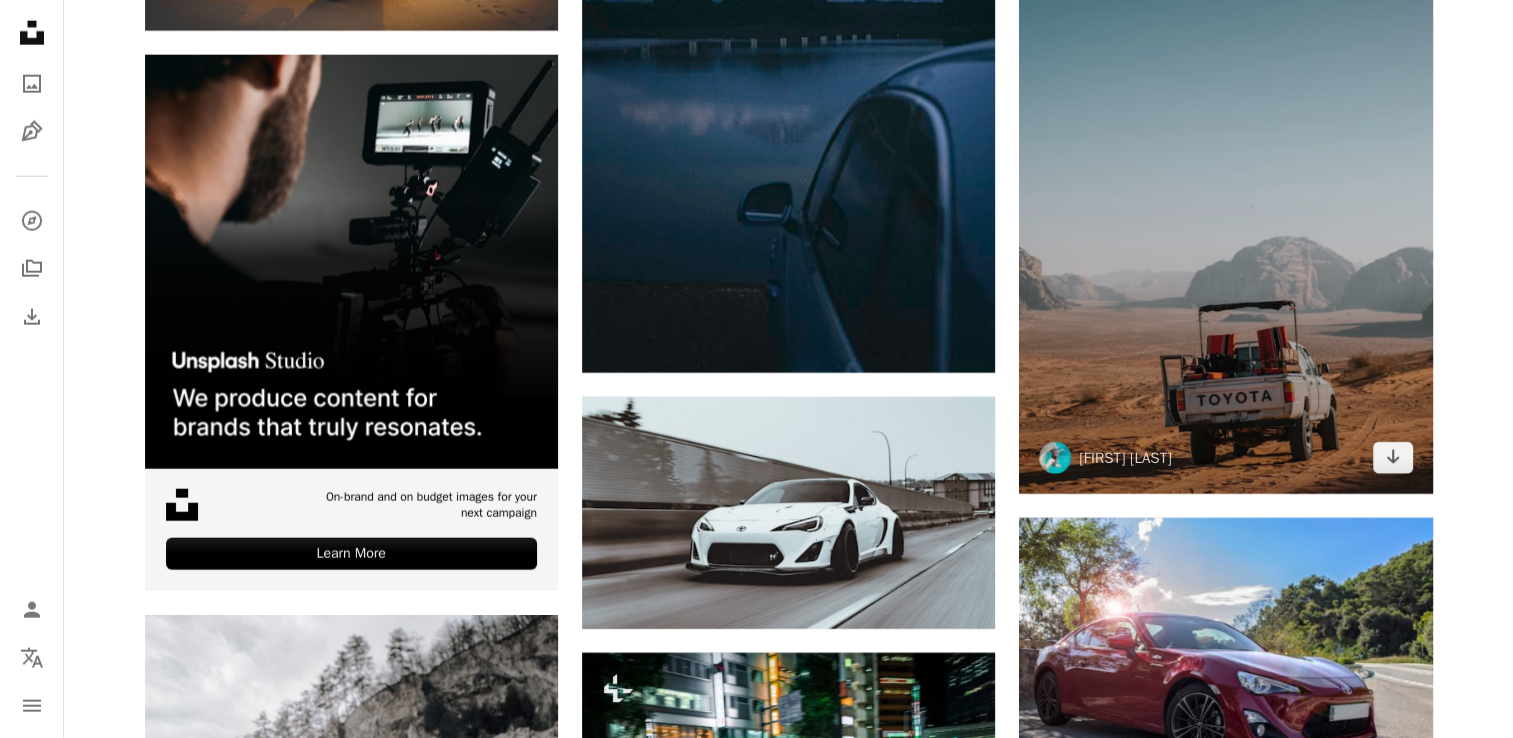 click at bounding box center [1225, 184] 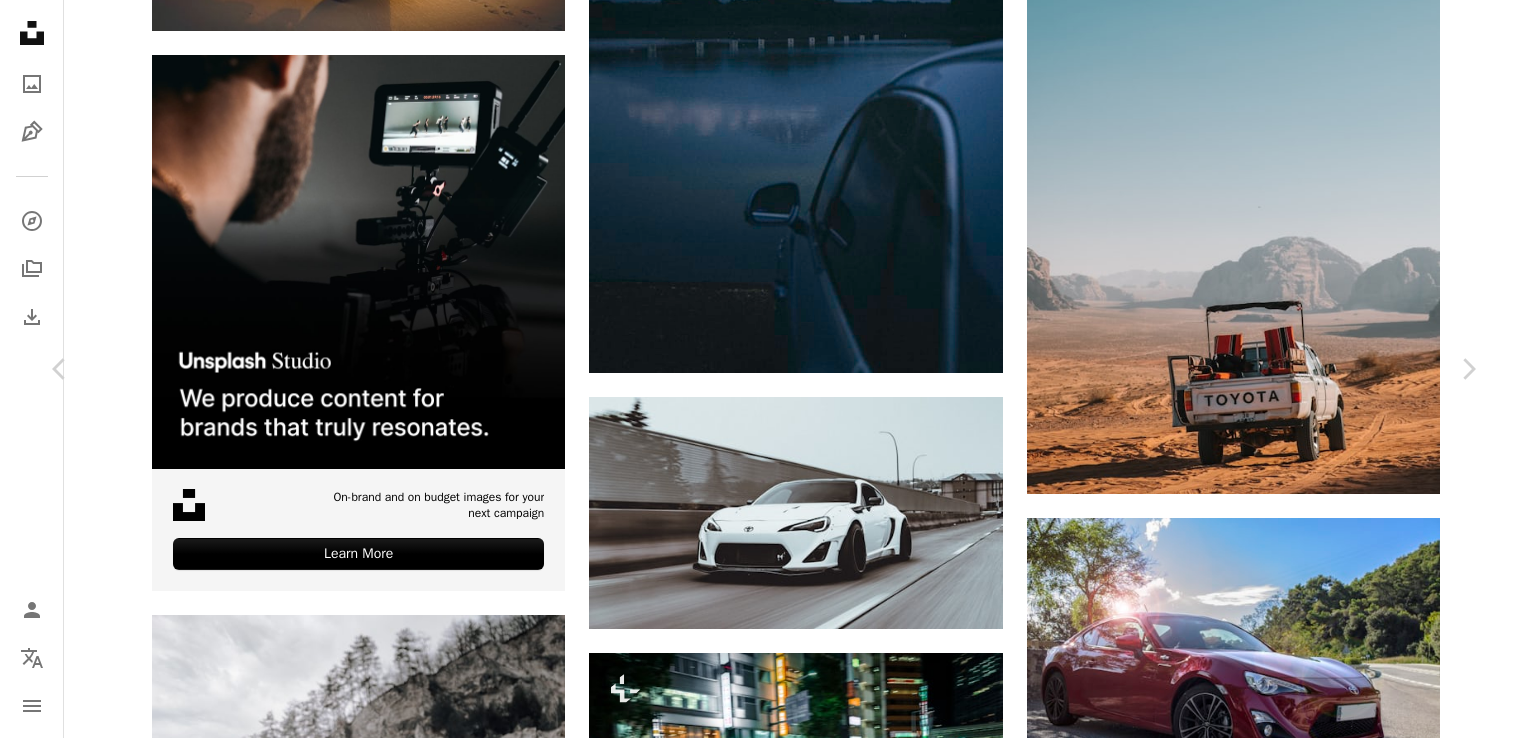 click on "A heart A plus sign [FIRST] [LAST] whatyouhide A heart A plus sign Download free Chevron down Zoom in Views 1,243,753 Downloads 7,851 Featured in Photos A forward-right arrow Share Info icon Info More Actions You see these kinds of pickups all around in the Wadi Rum desert. They complement the landscape so well. A map marker Wadi Rum, Jordan Calendar outlined Published on [MONTH] [DAY], [YEAR] Camera FUJIFILM, X-T2 Safety Free to use under the Unsplash License car sunset desert sand toyota jordan wadi rum pickup red sand blue road grey truck vehicle transportation outdoors tractor ground bulldozer Free stock photos Browse premium related images on iStock | Save 20% with code UNSPLASH20 View more on iStock ↗ Related images A heart A plus sign [FIRST] [LAST] Arrow pointing down Plus sign for Unsplash+ A heart A plus sign [FIRST] [LAST] For Unsplash+ A lock Download A heart A plus sign [FIRST] [LAST] Available for hire A checkmark inside of a circle Arrow pointing down Plus sign for Unsplash+" at bounding box center [764, 6208] 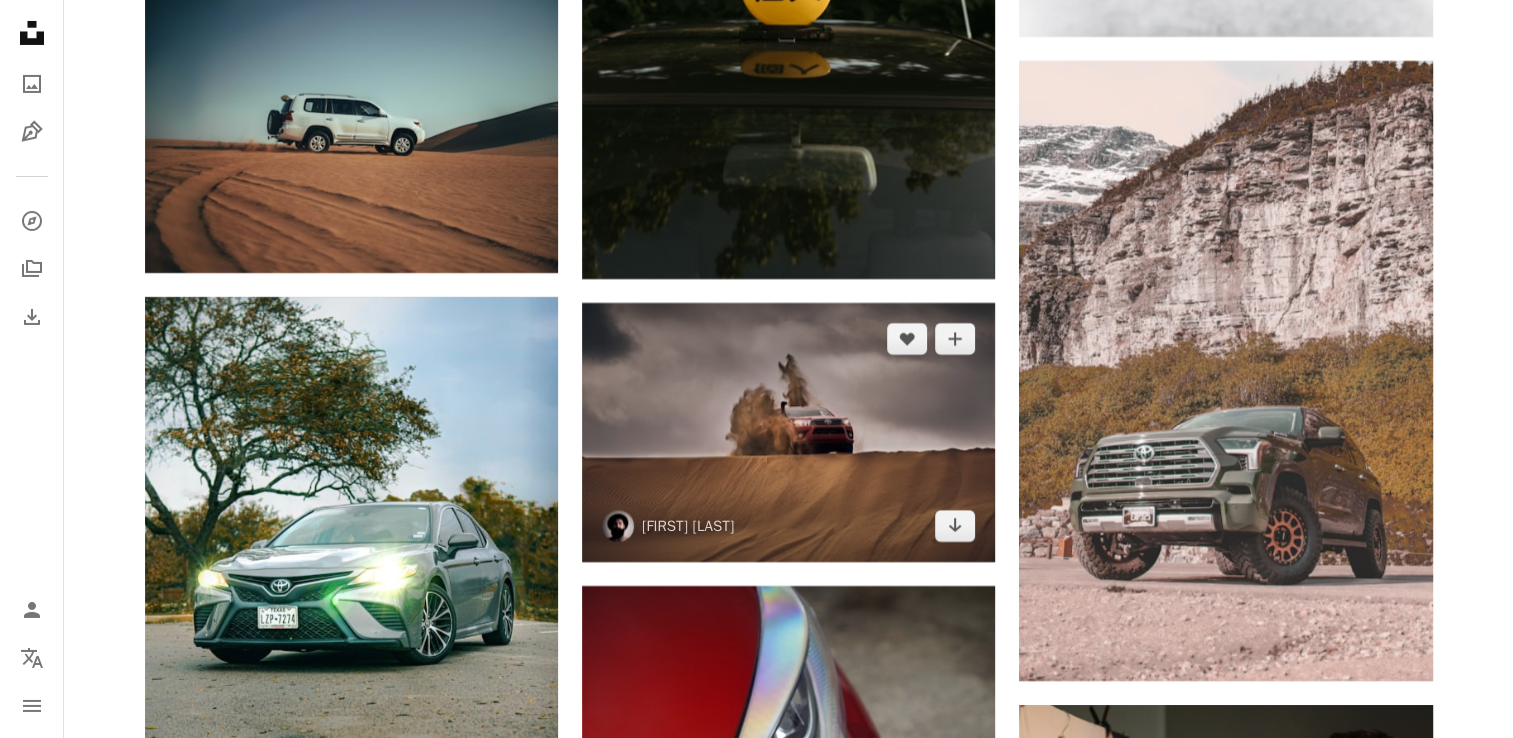 scroll, scrollTop: 7200, scrollLeft: 0, axis: vertical 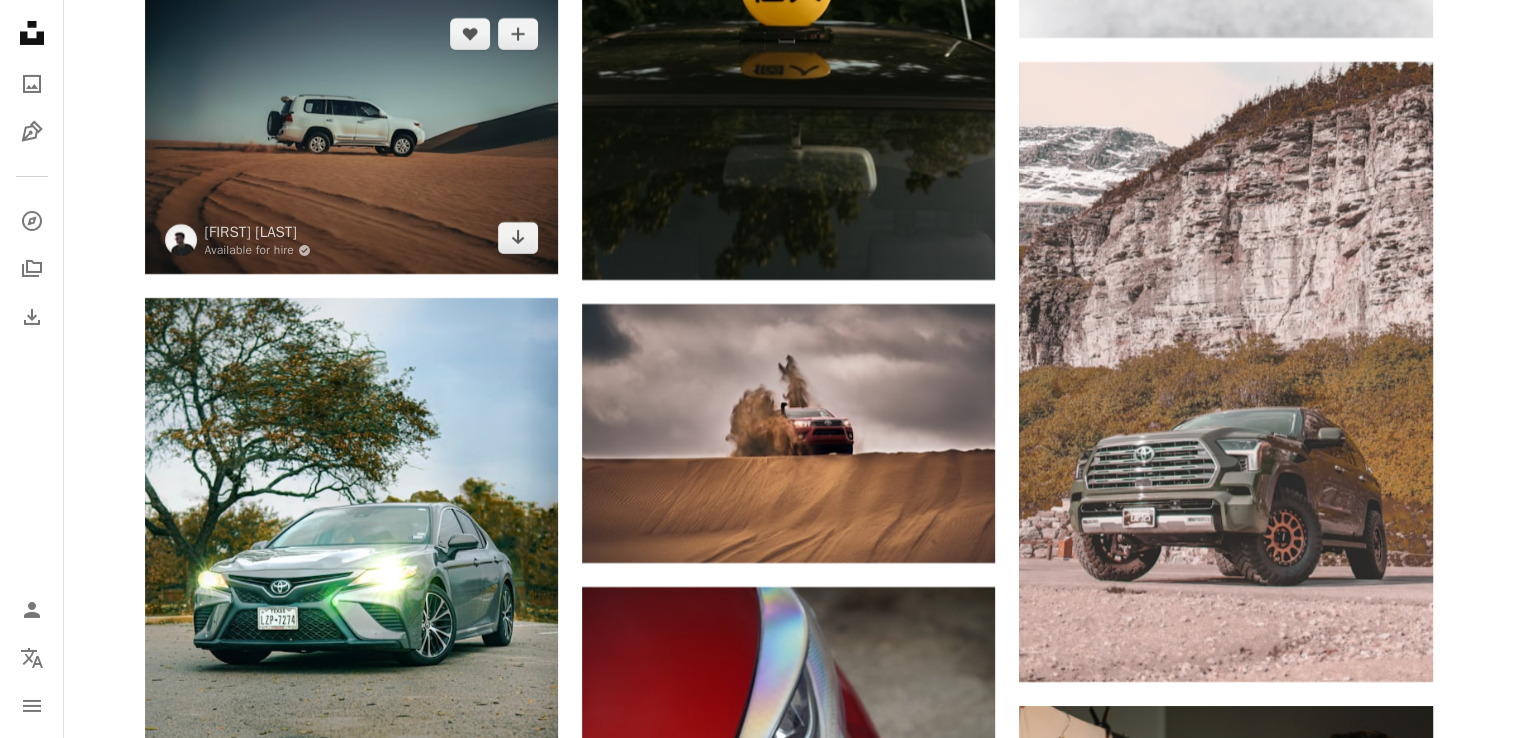 click at bounding box center (351, 136) 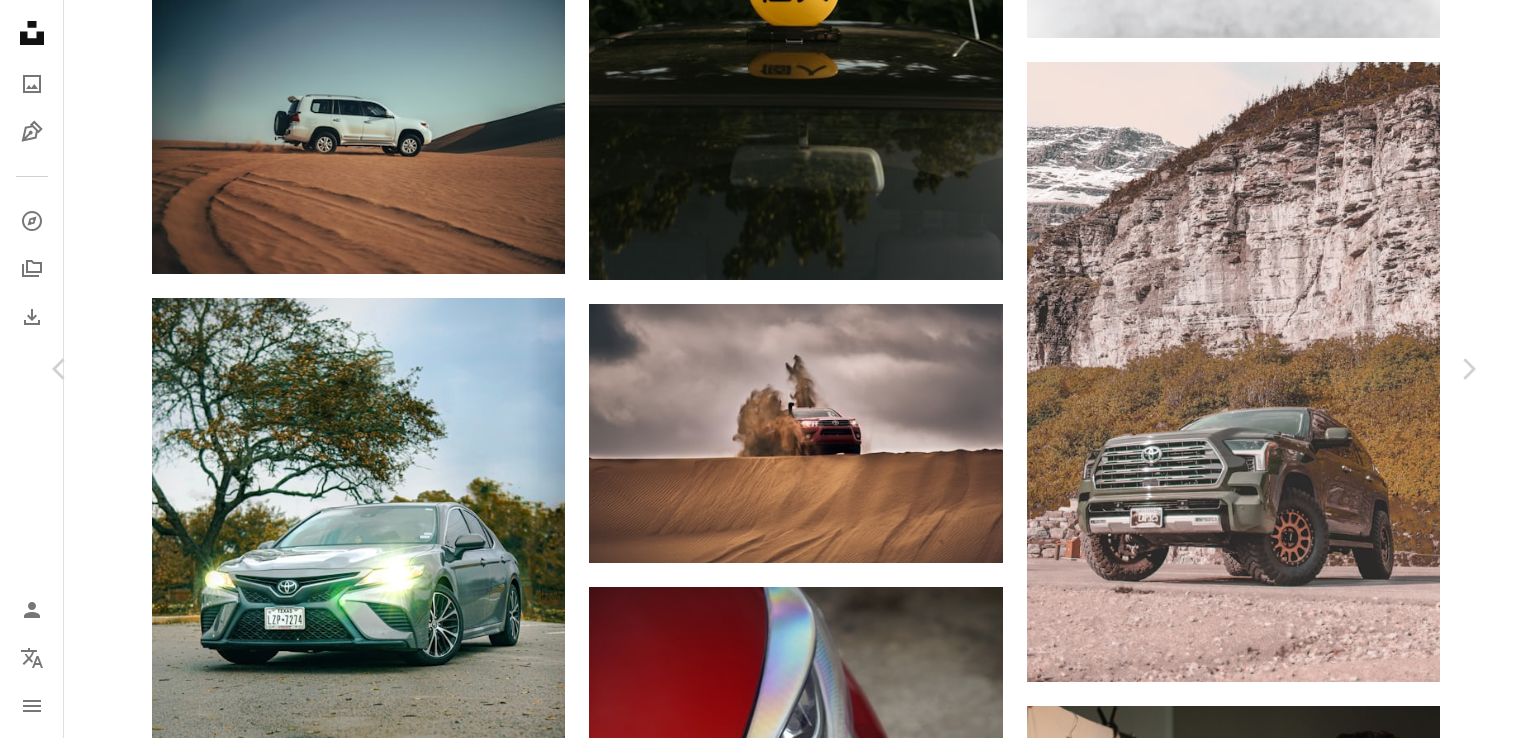 click on "An X shape Chevron left Chevron right [FIRST] [LAST] Available for hire A checkmark inside of a circle A heart A plus sign Download free Chevron down Zoom in Views 87,040 Downloads 761 A forward-right arrow Share Info icon Info More Actions Al Khatim Desert Safari A map marker Al Khatim Desert - Abu Dhabi - United Arab Emirates Calendar outlined Published on November 17, 2021 Camera NIKON CORPORATION, NIKON D800 Safety Free to use under the Unsplash License car desert sand safari toyota dune terrain vehicle transportation brown outdoors soil automobile jeep suv offroad Free stock photos Browse premium related images on iStock | Save 20% with code UNSPLASH20 View more on iStock ↗ Related images A heart A plus sign [FIRST] [LAST] Arrow pointing down A heart A plus sign [FIRST] [LAST] Arrow pointing down A heart A plus sign [FIRST] [LAST] Arrow pointing down A heart A plus sign [FIRST] [LAST] Plus sign for Unsplash+ A heart A plus sign [FIRST] [LAST] For Unsplash+ A lock For" at bounding box center [764, 4108] 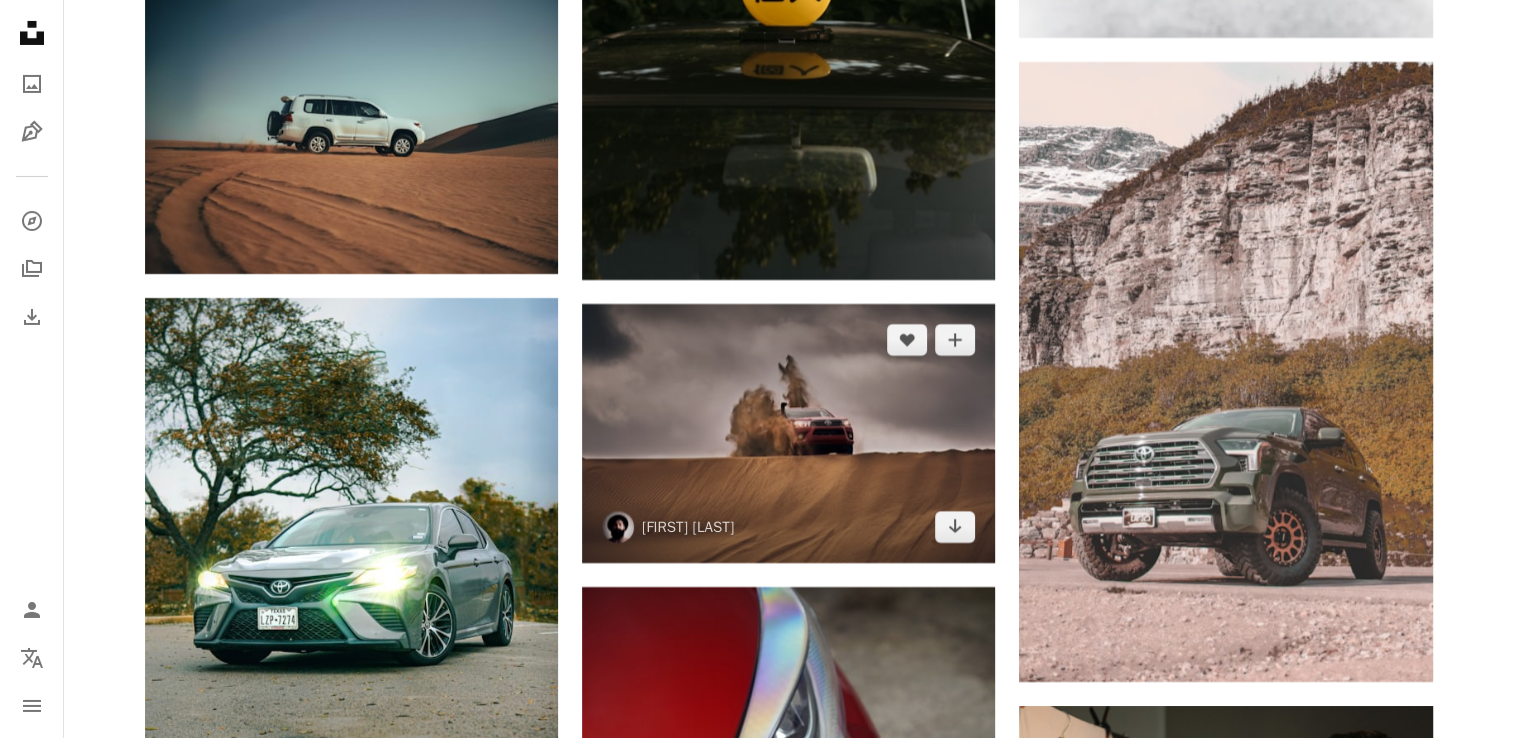 click at bounding box center (788, 433) 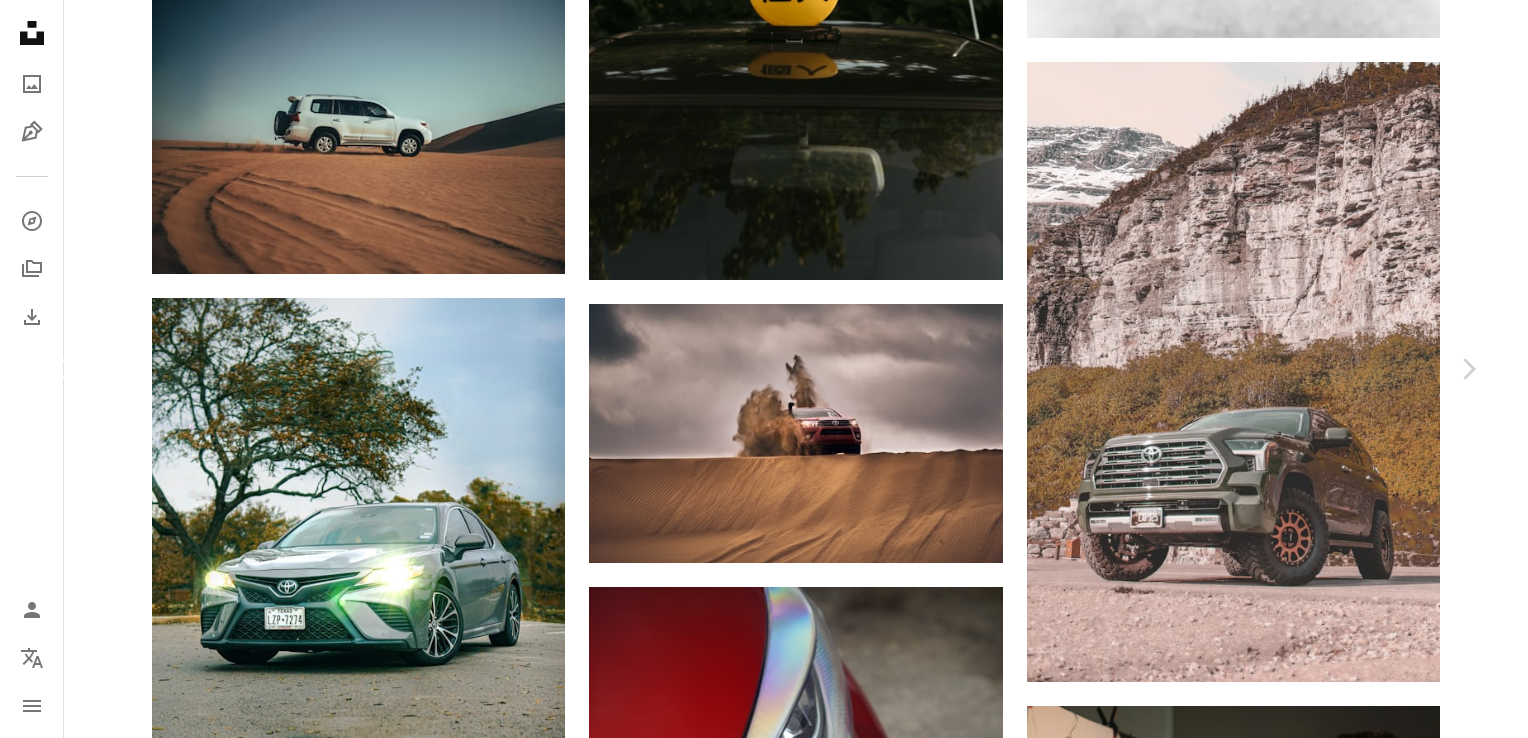 click on "Chevron left" at bounding box center (60, 369) 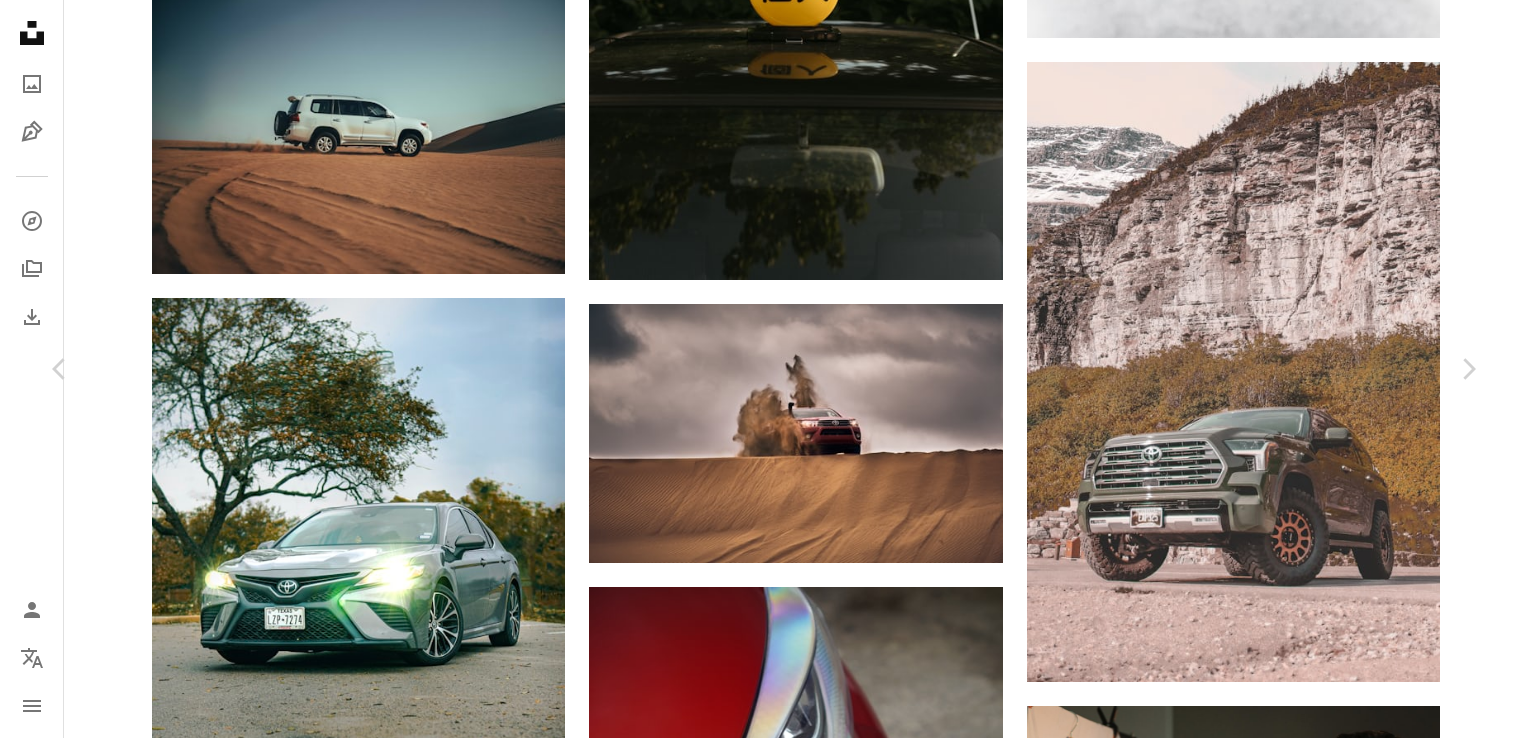 click on "A heart A plus sign [FIRST] [LAST] Available for hire A checkmark inside of a circle A heart A plus sign Download free Chevron down Zoom in Views 476,851 Downloads 6,450 Featured in Photos A forward-right arrow Share Info icon Info More Actions Al Khatim Desert Safari A map marker Al Khatim Desert - Abu Dhabi - United Arab Emirates Calendar outlined Published on [MONTH] [DAY], [YEAR] Camera NIKON CORPORATION, NIKON D800 Safety Free to use under the Unsplash License car desert sand safari toyota dune terrain truck vehicle transportation brown outdoors soil automobile jeep suv pickup truck offroad HD Wallpapers Browse premium related images on iStock | Save 20% with code UNSPLASH20 View more on iStock ↗ Related images A heart A plus sign [FIRST] [LAST] Available for hire A checkmark inside of a circle Arrow pointing down Plus sign for Unsplash+ A heart A plus sign" at bounding box center [764, 4108] 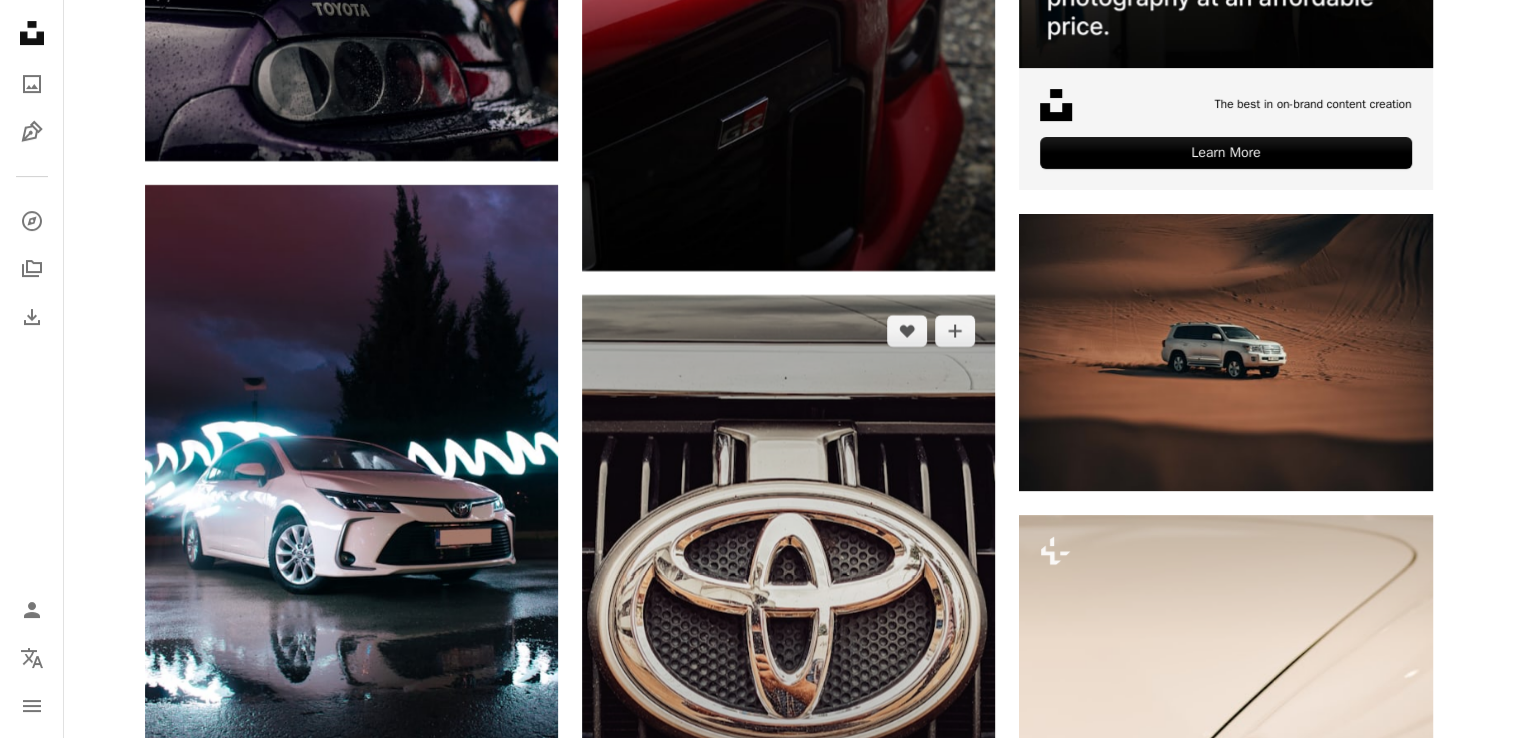scroll, scrollTop: 8400, scrollLeft: 0, axis: vertical 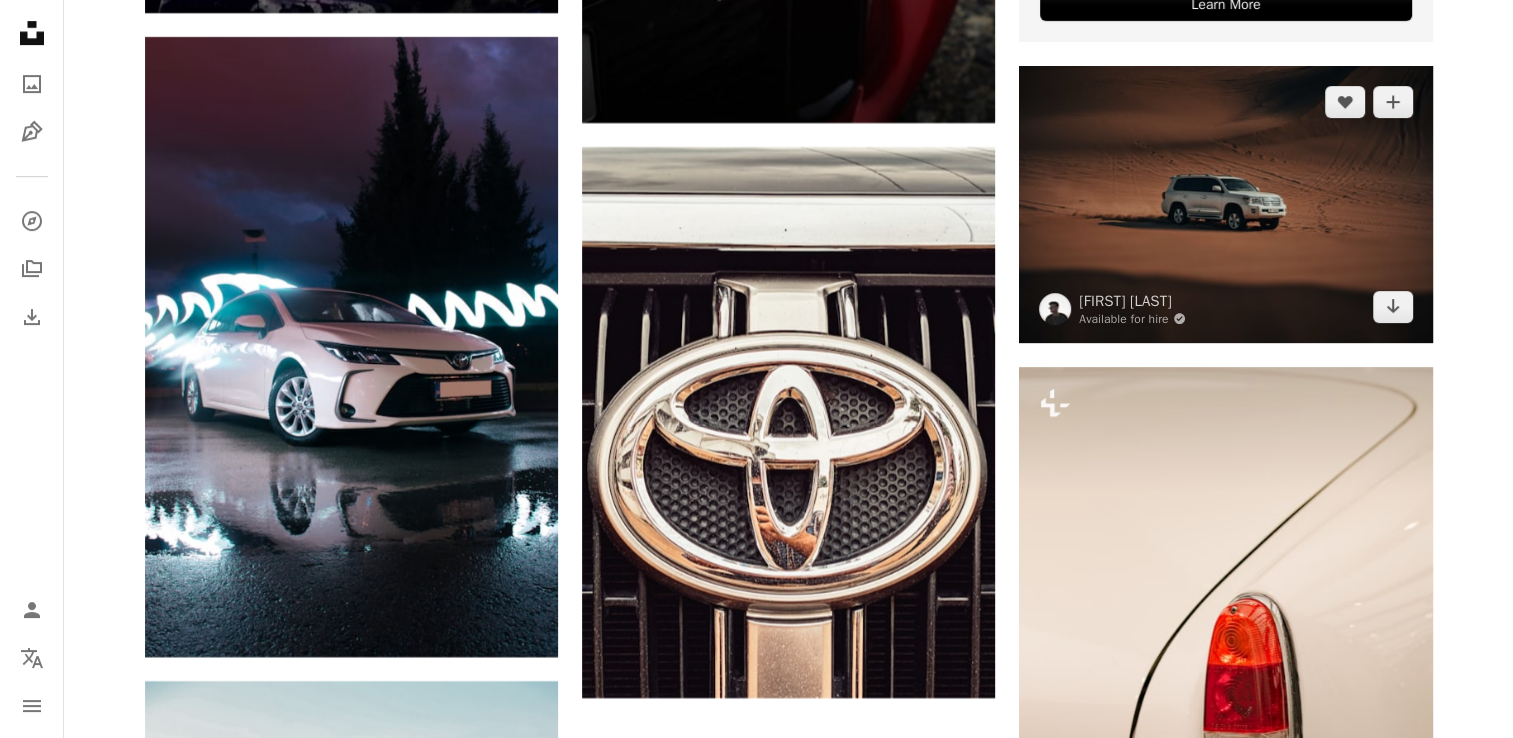 click at bounding box center [1225, 204] 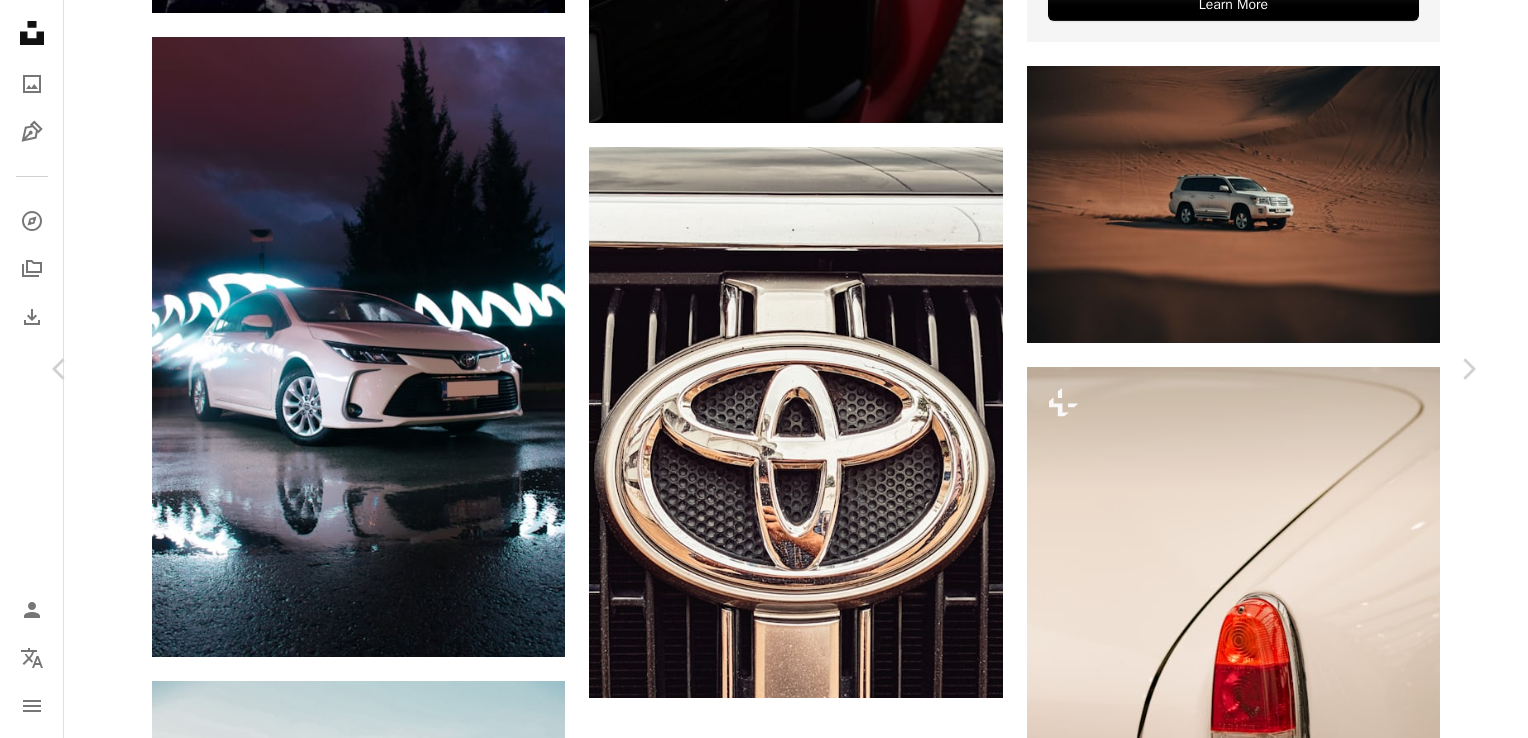 drag, startPoint x: 842, startPoint y: 358, endPoint x: 1452, endPoint y: 118, distance: 655.5151 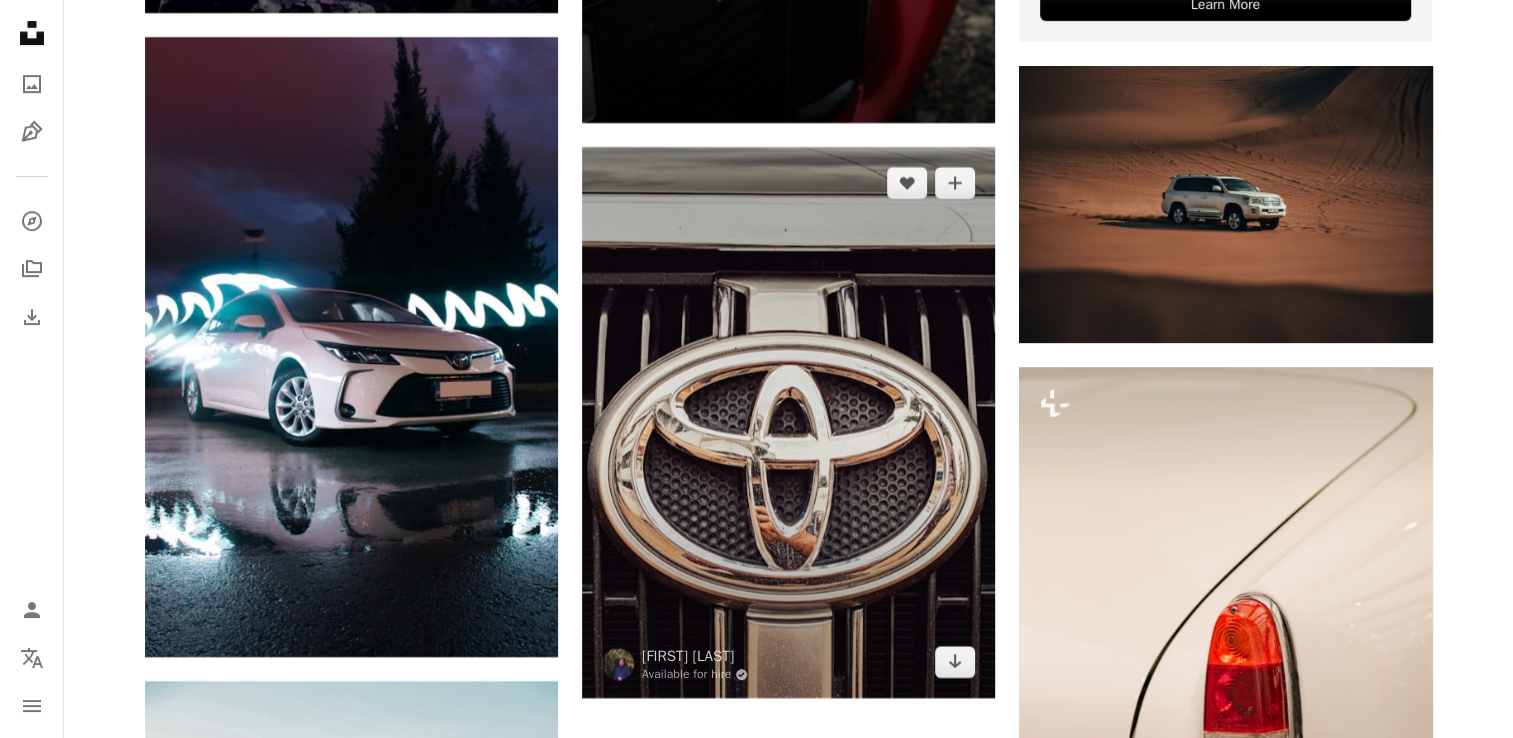 click at bounding box center [788, 422] 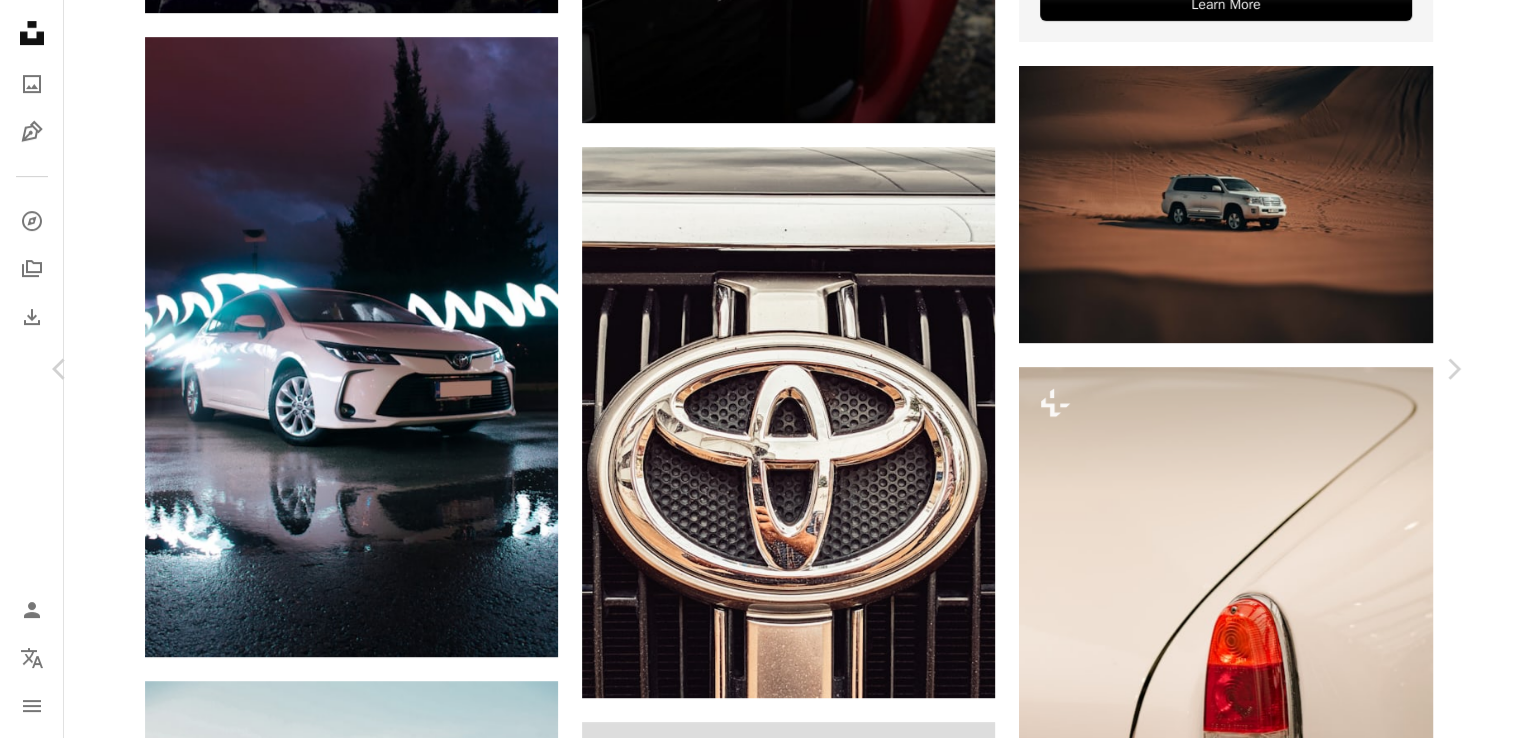 drag, startPoint x: 733, startPoint y: 412, endPoint x: 107, endPoint y: 242, distance: 648.6725 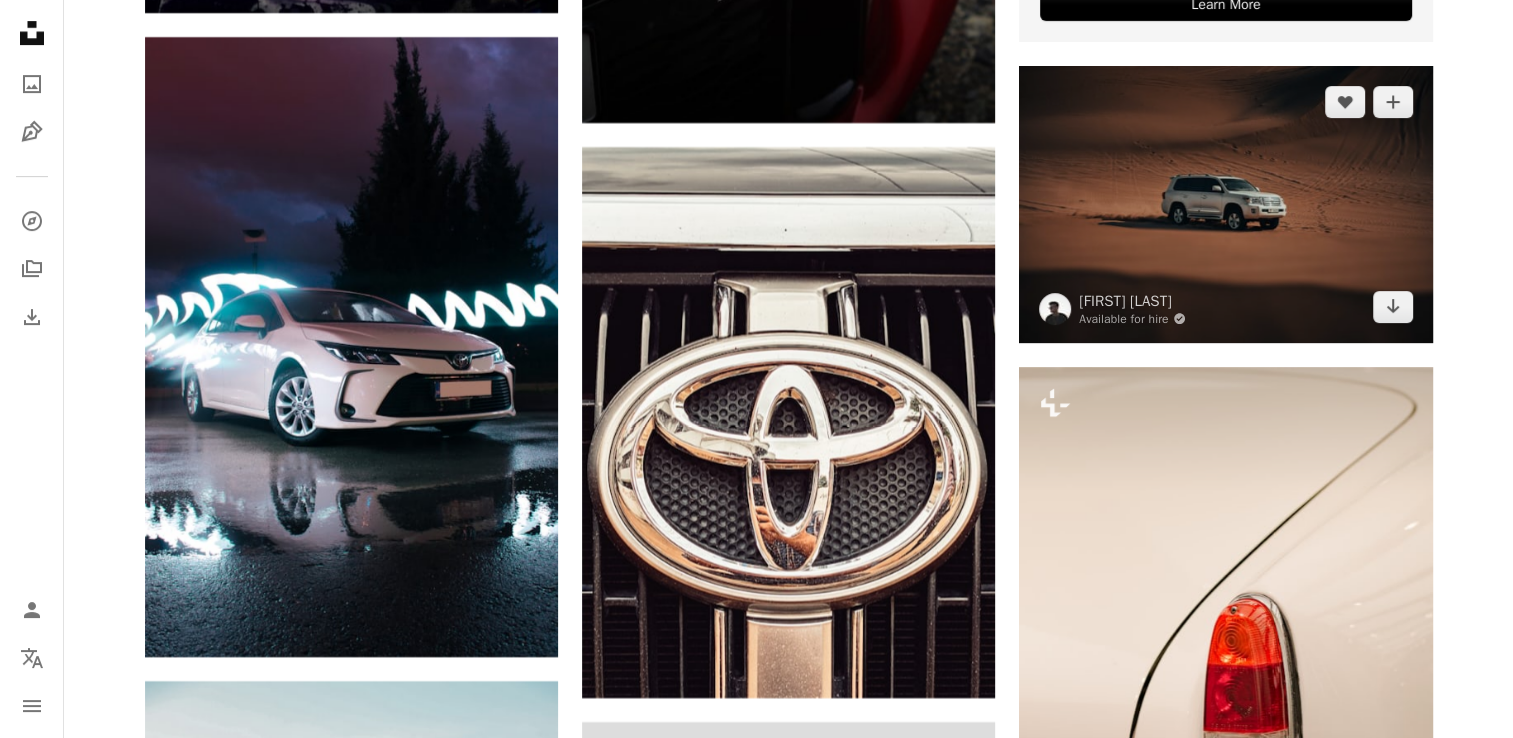 click at bounding box center [1225, 204] 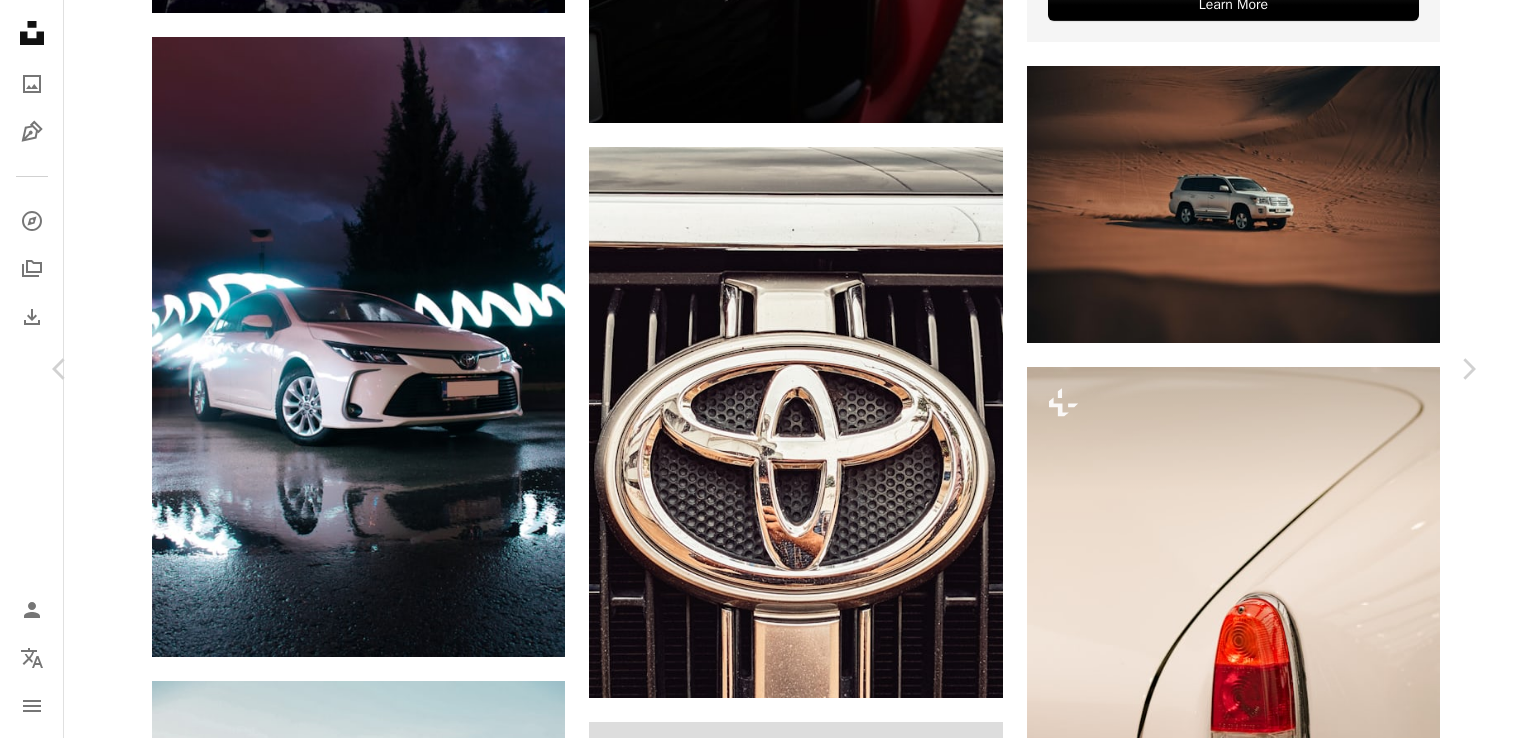 click on "A heart A plus sign [FIRST] [LAST] Available for hire A checkmark inside of a circle A heart A plus sign Download free Chevron down Zoom in Views 476,851 Downloads 6,450 Featured in Photos A forward-right arrow Share Info icon Info More Actions Al Khatim Desert Safari A map marker Al Khatim Desert - Abu Dhabi - United Arab Emirates Calendar outlined Published on [MONTH] [DAY], [YEAR] Camera NIKON CORPORATION, NIKON D800 Safety Free to use under the Unsplash License car desert sand safari toyota dune terrain truck vehicle transportation brown outdoors soil automobile jeep suv pickup truck offroad HD Wallpapers Browse premium related images on iStock | Save 20% with code UNSPLASH20 View more on iStock ↗ Related images A heart A plus sign [FIRST] [LAST] Available for hire A checkmark inside of a circle Arrow pointing down Plus sign for Unsplash+ A heart A plus sign" at bounding box center [764, 5541] 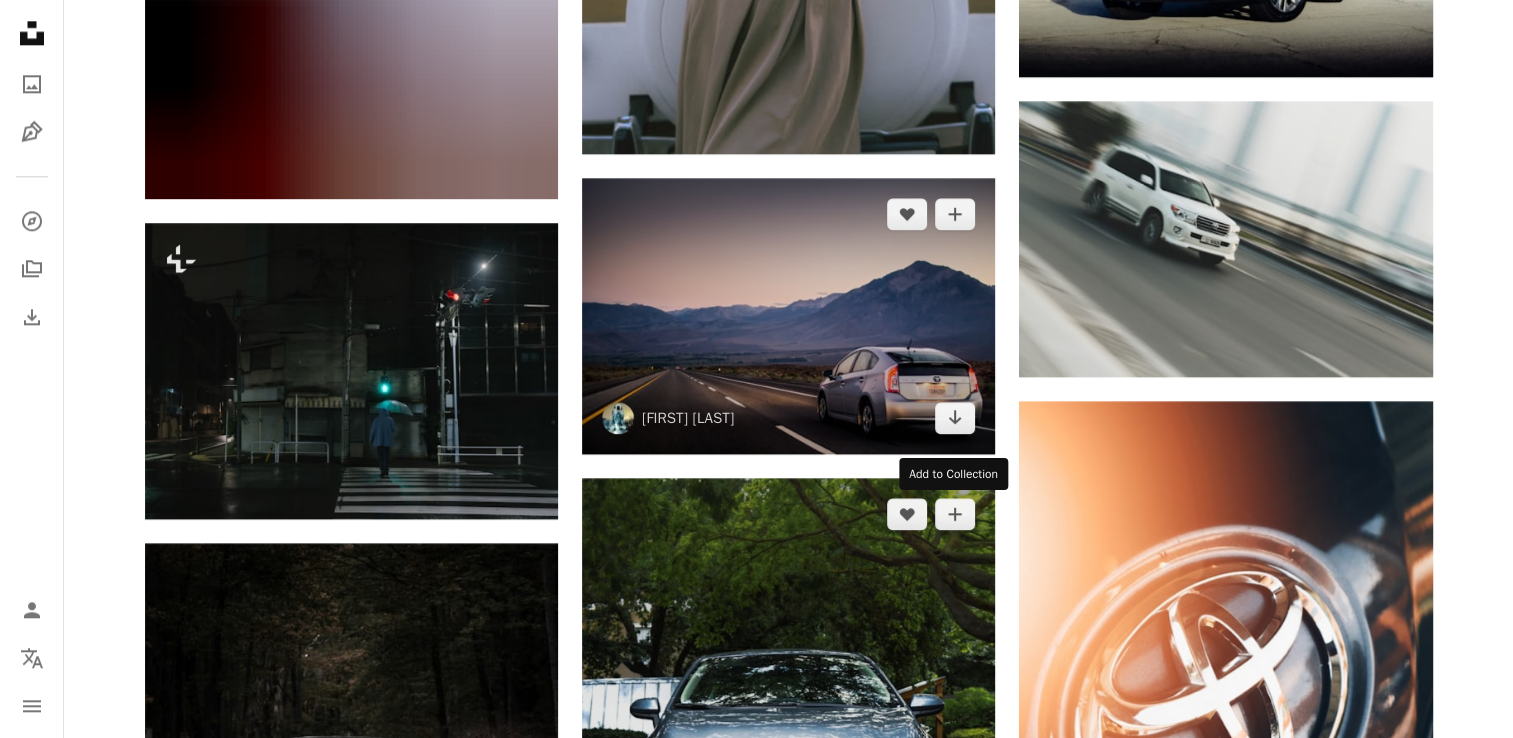 scroll, scrollTop: 2700, scrollLeft: 0, axis: vertical 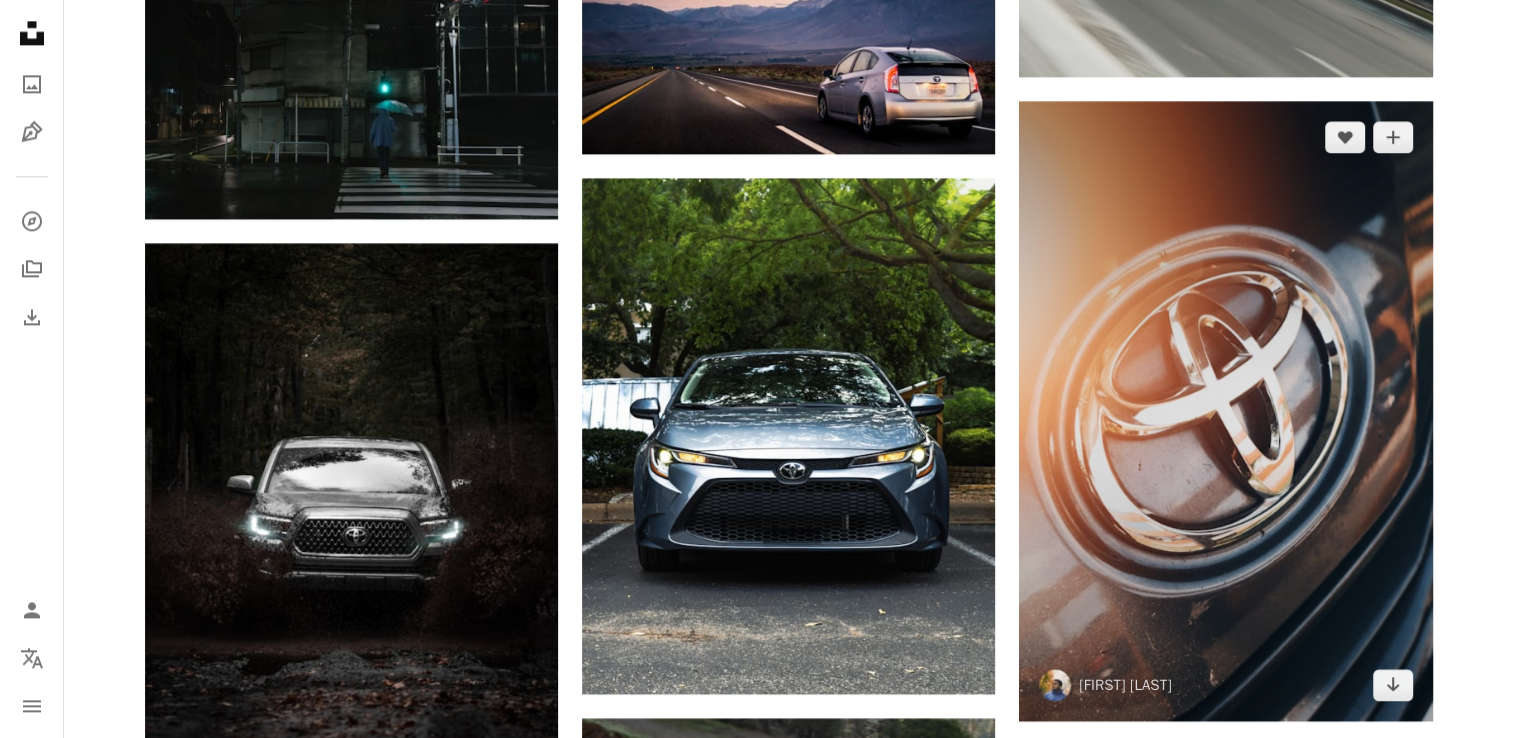 click at bounding box center (1225, 411) 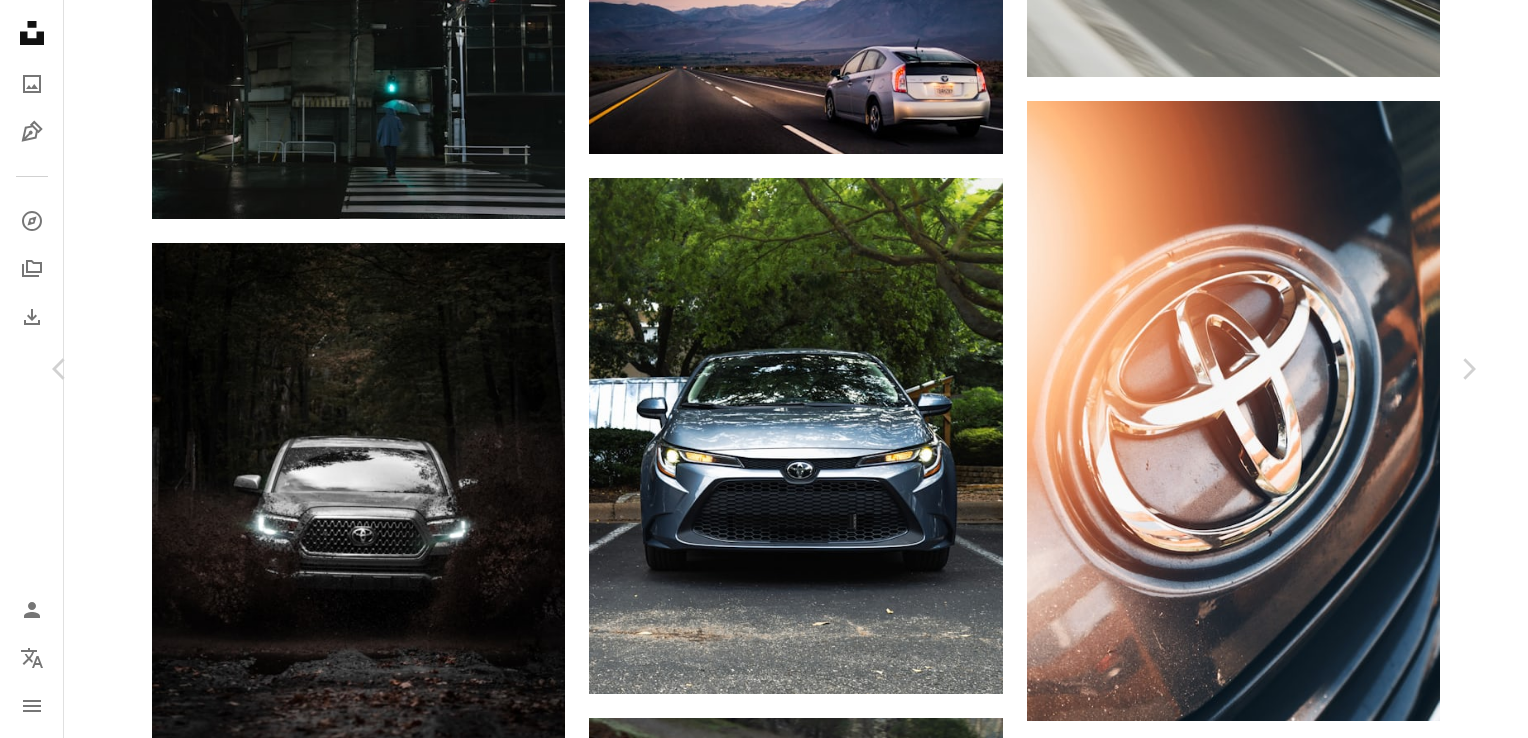 click on "A X shape Unsplash uses cookies and similar technologies to secure our site, provide useful features to free and paying users, and to ensure optimal performance. By clicking "Accept all cookies" or closing this prompt, you consent to the use of all cookies. By clicking "Accept essential only", you consent only to the use of cookies that are strictly necessary for the site to function. See our  Cookie Policy  for more info. Manage cookies Accept essential only Accept all cookies Unsplash logo Unsplash Home A photo Pen Tool A compass A stack of folders Download Person Localization icon navigation menu A magnifying glass ***** An X shape Visual search Get Unsplash+ Log in Submit an image Browse premium images on iStock  |  20% off at iStock  ↗ Browse premium images on iStock 20% off at iStock  ↗ View more  ↗ View more on iStock  ↗ A photo Photos   1.5k Pen Tool Illustrations   106 A stack of folders Collections   500 A group of people Users   11k A copyright icon © License Arrow down Aspect ratio [NAME] joinakshar A heart A plus sign Download free Chevron down Zoom in Views 764,406 Downloads 7,606 A forward-right arrow Share Info icon Info More Actions Toyota logo close up shot.  A map marker [CITY], [COUNTRY] Calendar outlined Published on  August 10, 2021 Camera Canon, EOS M50 Safety Free to use under the  Unsplash License car logo sunshine toyota cars wallpapers details logo brand grey usa symbol [CITY] tire trademark emblem HD Wallpapers Browse premium related images on iStock  |  Save 20% with code UNSPLASH20 View more on iStock  ↗ Related images A heart A plus sign Brad Mills Arrow pointing down Plus sign for Unsplash+ A heart A plus sign Kateryna Hliznitsova For  Unsplash+ A lock Download A heart A plus sign Ryunosuke Kikuno Available for hire A checkmark inside of a circle Arrow pointing down Plus sign for Unsplash+ A heart A plus sign Jake Johnson For  Unsplash+ A lock Download A heart A plus sign Taneli Lahtinen Available for hire A heart A heart" at bounding box center [764, 11241] 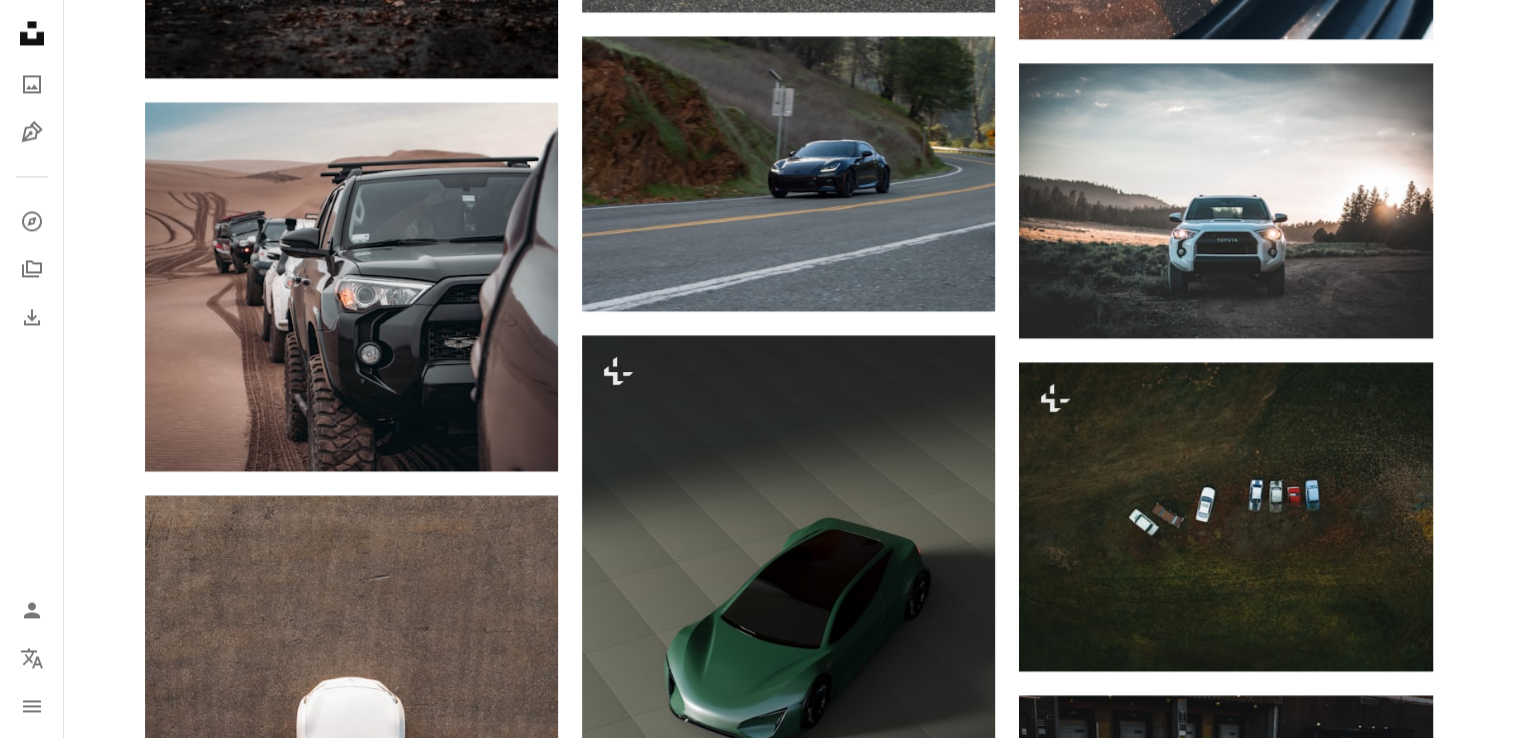scroll, scrollTop: 3500, scrollLeft: 0, axis: vertical 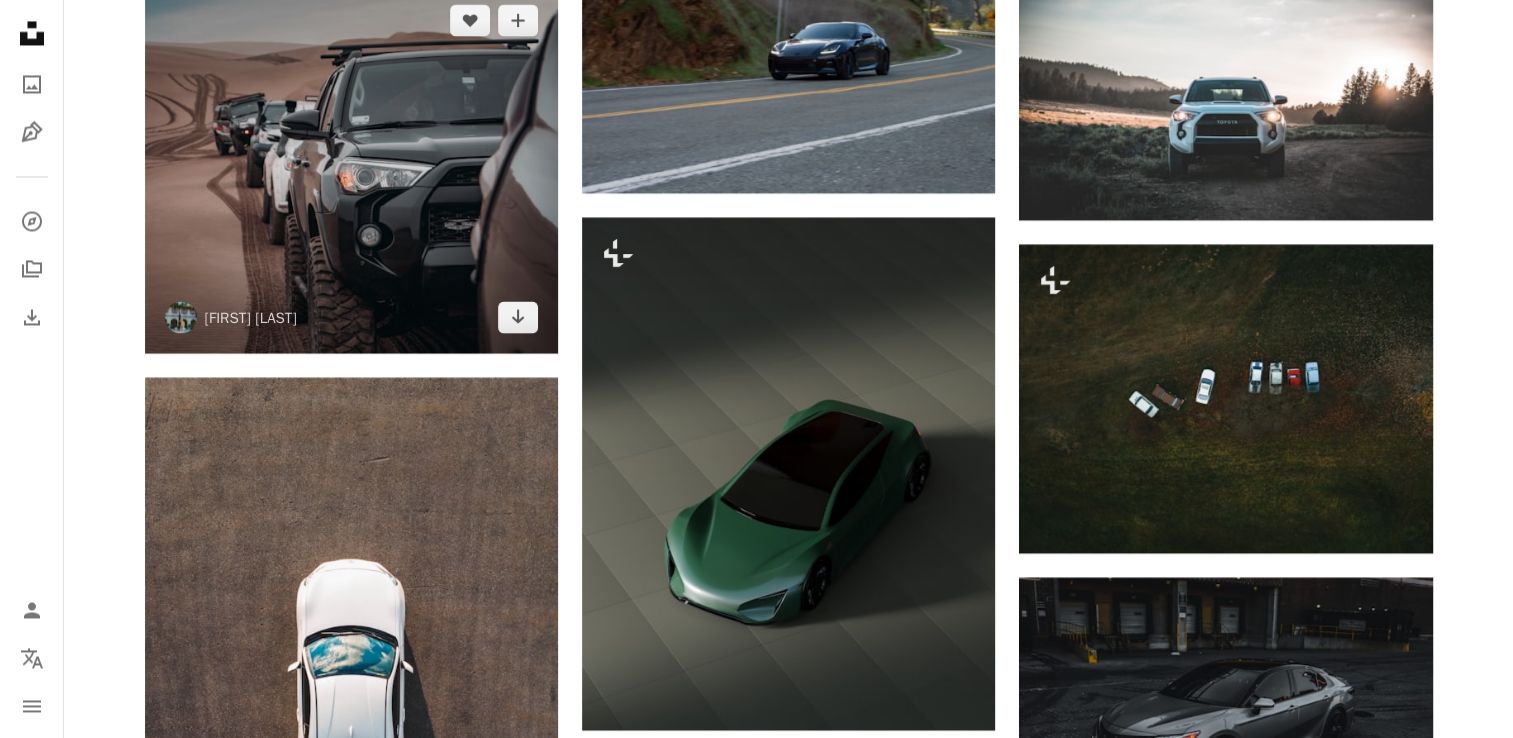 click at bounding box center [351, 169] 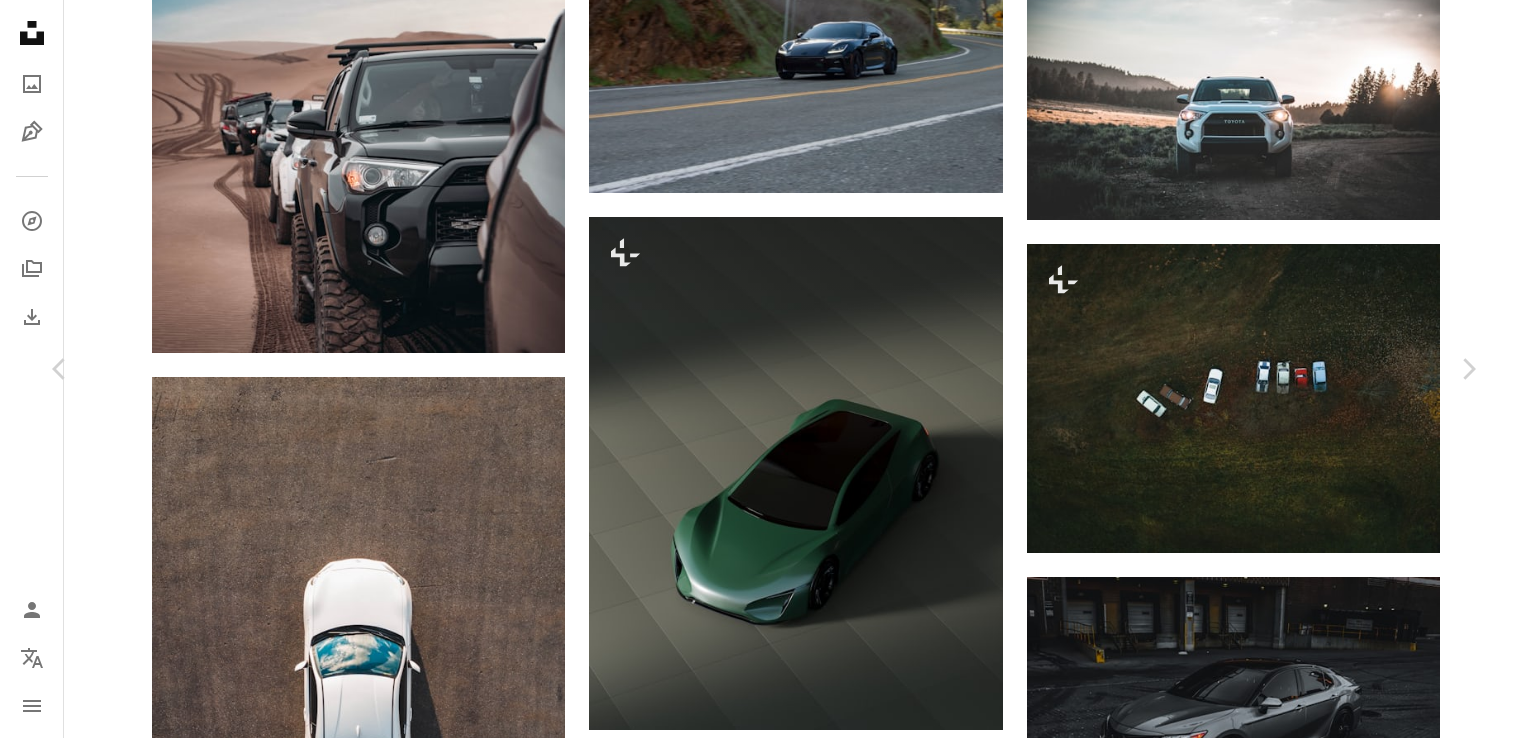 click on "An X shape Chevron left Chevron right [FIRST] [LAST] A heart A plus sign Download free Chevron down Zoom in Views 1,478,112 Downloads 16,723 Featured in Photos A forward-right arrow Share Info icon Info More Actions A map marker [CITY] [COUNTRY], [CITY] Calendar outlined Published on December 10, 2018 Camera NIKON CORPORATION, NIKON D5500 Safety Free to use under the Unsplash License wallpaper car travel family road cars desert adventure peru toyota trip auto offroad awesome autos human grey vehicle transportation outdoors Creative Commons images Browse premium related images on iStock | Save 20% with code UNSPLASH20 View more on iStock ↗ Related images A heart A plus sign [FIRST] Available for hire A checkmark inside of a circle Arrow pointing down A heart A plus sign [FIRST] Available for hire A checkmark inside of a circle Arrow pointing down A heart A plus sign [FIRST] [LAST] Available for hire A checkmark inside of a circle Arrow pointing down A heart A plus sign [FIRST] [LAST] Arrow pointing down" at bounding box center [764, 10441] 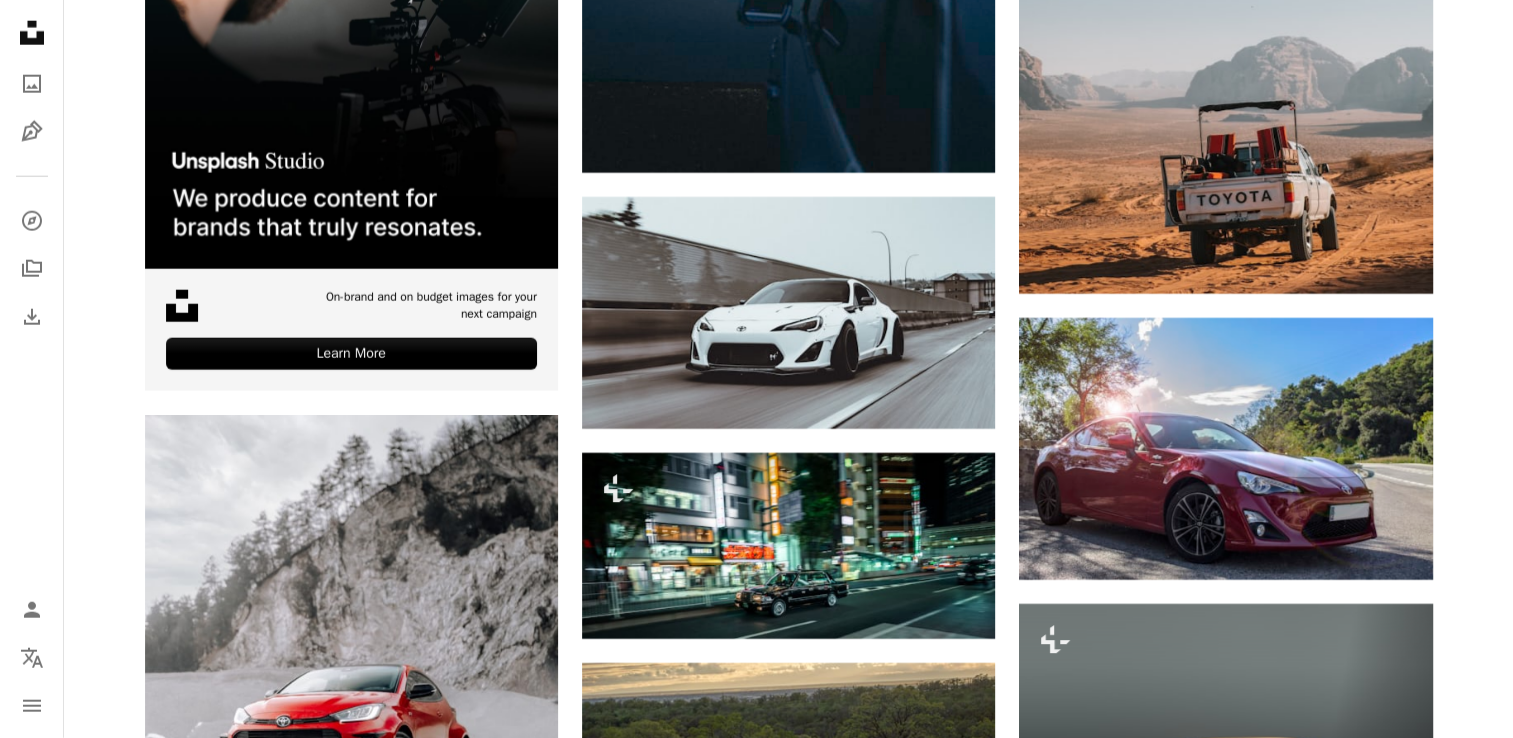 scroll, scrollTop: 5000, scrollLeft: 0, axis: vertical 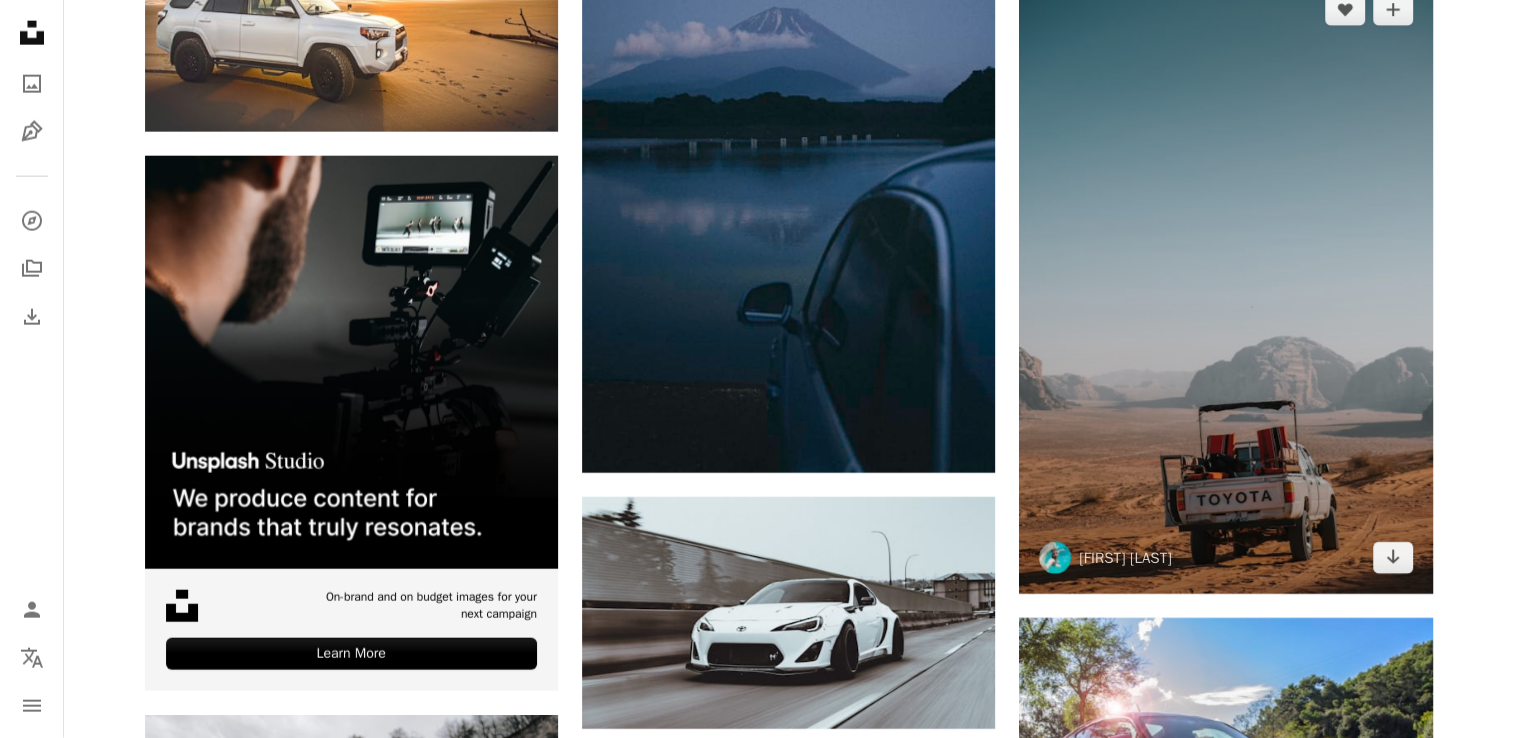 click at bounding box center [1225, 284] 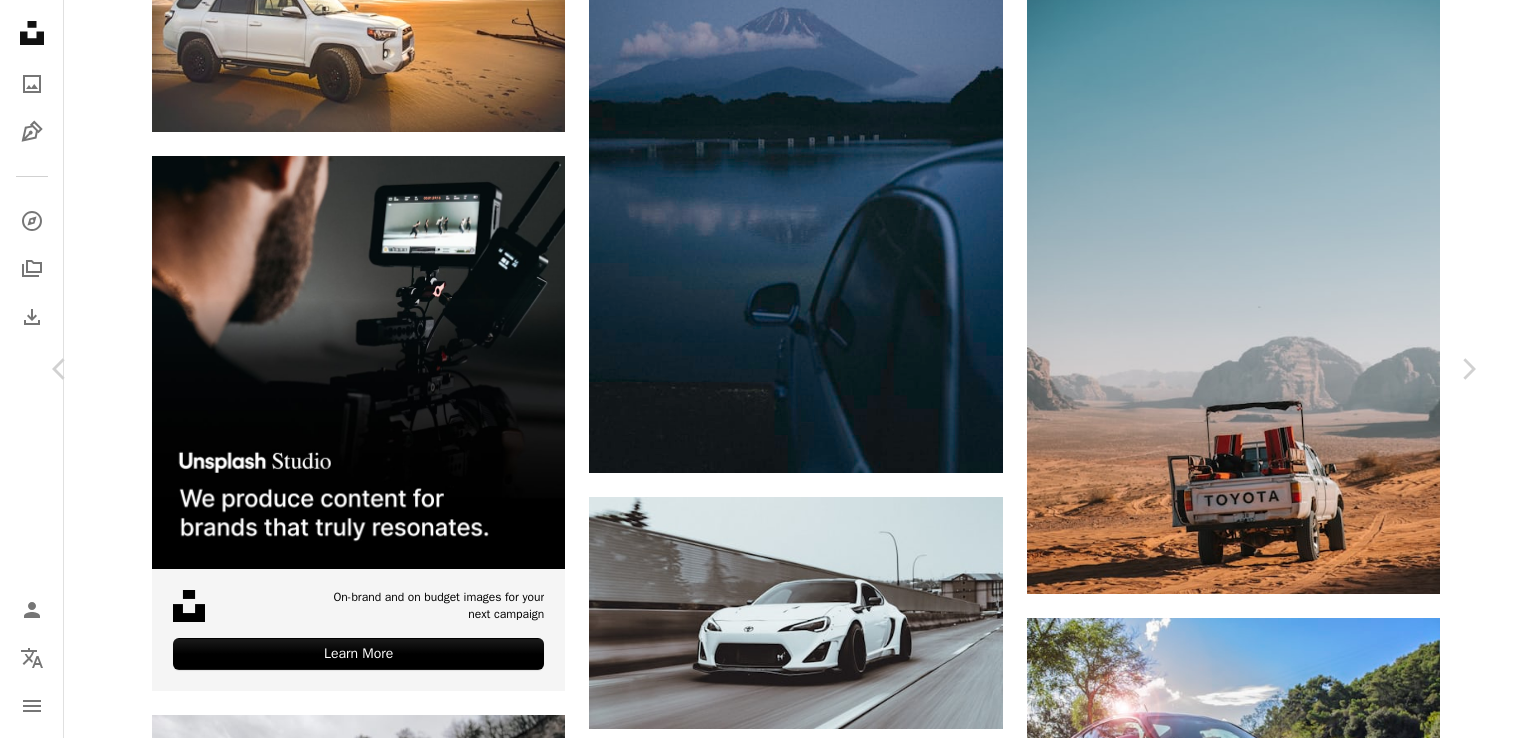 click on "A heart A plus sign [FIRST] [LAST] whatyouhide A heart A plus sign Download free Chevron down Zoom in Views 1,243,753 Downloads 7,851 Featured in Photos A forward-right arrow Share Info icon Info More Actions You see these kinds of pickups all around in the Wadi Rum desert. They complement the landscape so well. A map marker Wadi Rum, Jordan Calendar outlined Published on [MONTH] [DAY], [YEAR] Camera FUJIFILM, X-T2 Safety Free to use under the Unsplash License car sunset desert sand toyota jordan wadi rum pickup red sand blue road grey truck vehicle transportation outdoors tractor ground bulldozer Free stock photos Browse premium related images on iStock | Save 20% with code UNSPLASH20 View more on iStock ↗ Related images A heart A plus sign [FIRST] [LAST] Arrow pointing down Plus sign for Unsplash+ A heart A plus sign [FIRST] [LAST] For Unsplash+ A lock Download A heart A plus sign [FIRST] [LAST] Available for hire A checkmark inside of a circle Arrow pointing down Plus sign for Unsplash+" at bounding box center [764, 8941] 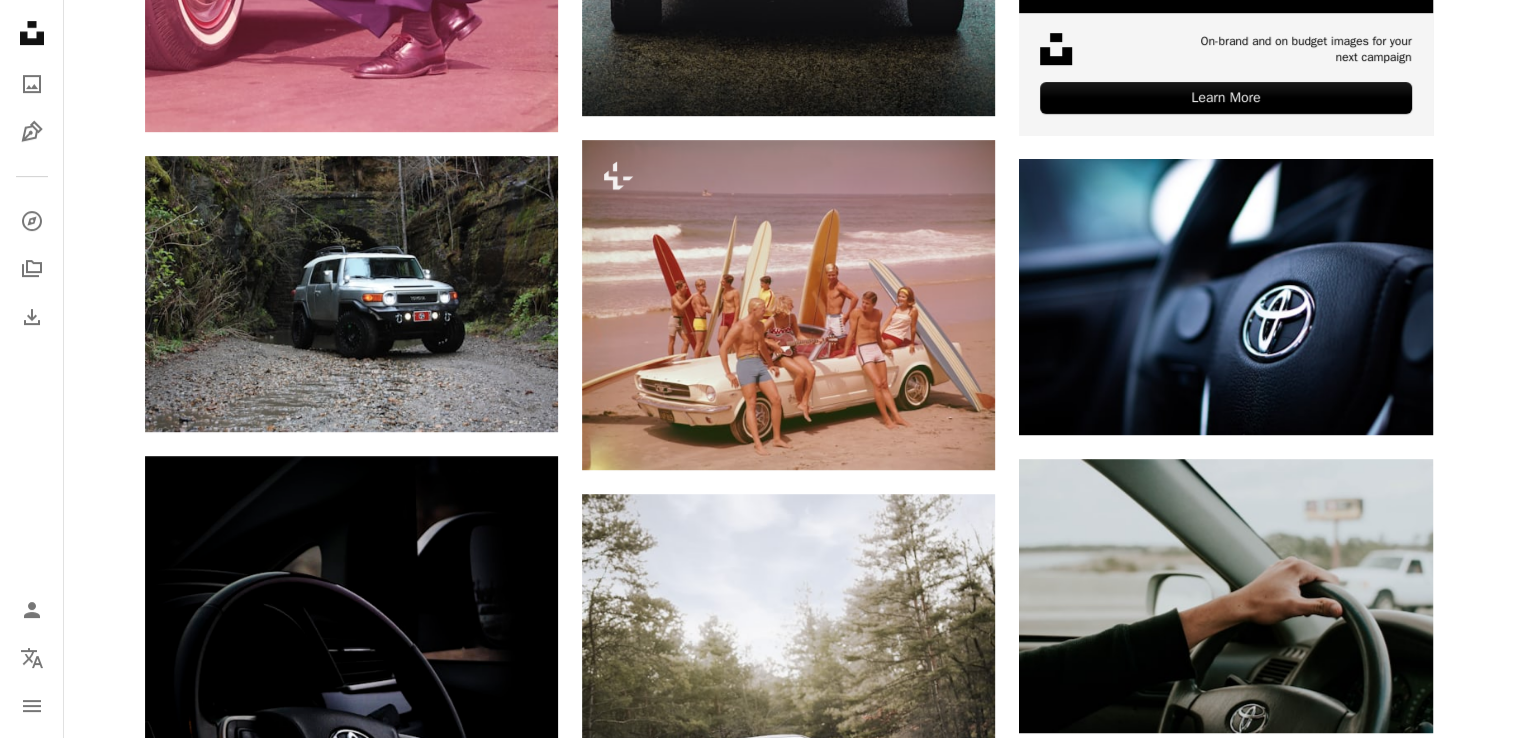 scroll, scrollTop: 0, scrollLeft: 0, axis: both 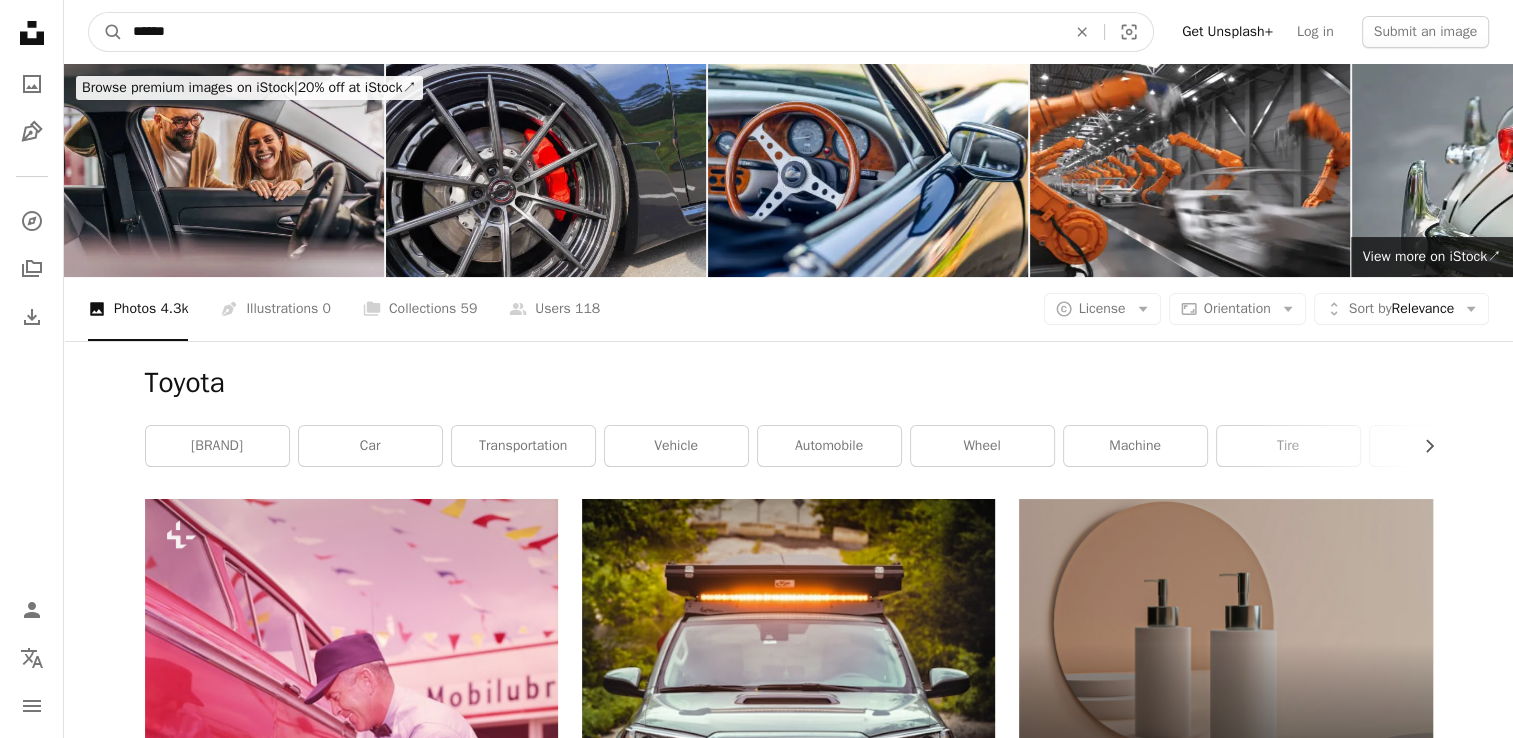 drag, startPoint x: 284, startPoint y: 0, endPoint x: 159, endPoint y: 14, distance: 125.781555 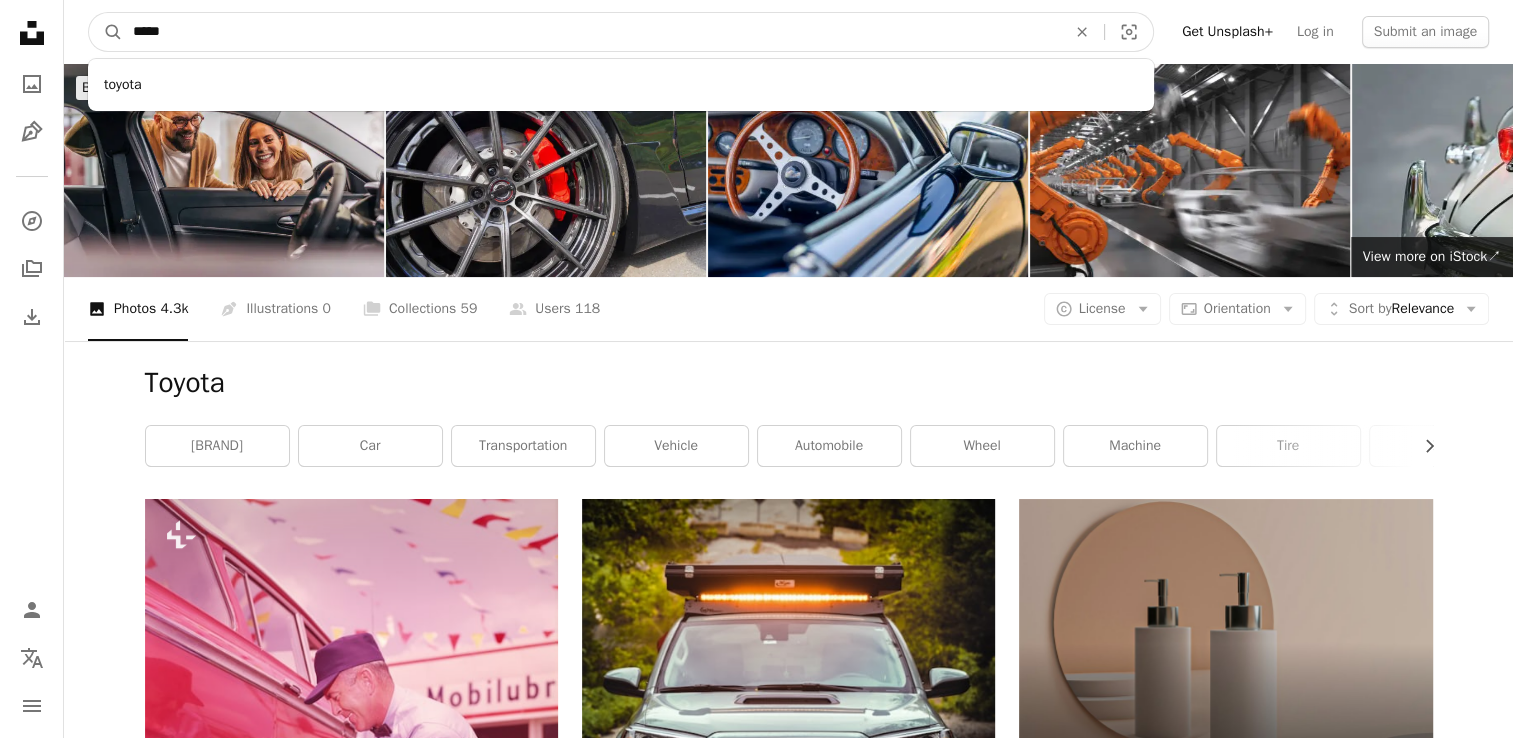 type on "******" 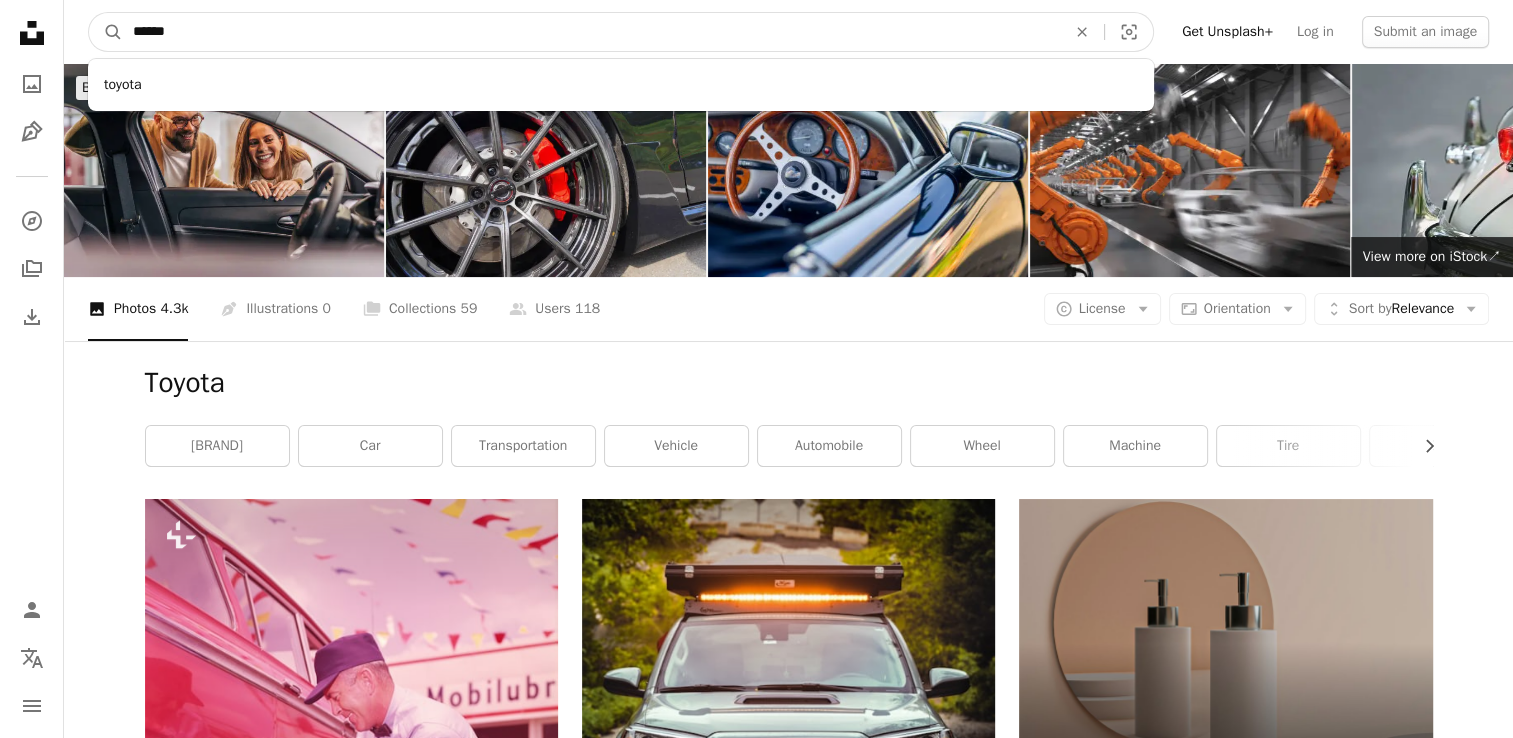 click on "A magnifying glass" at bounding box center (106, 32) 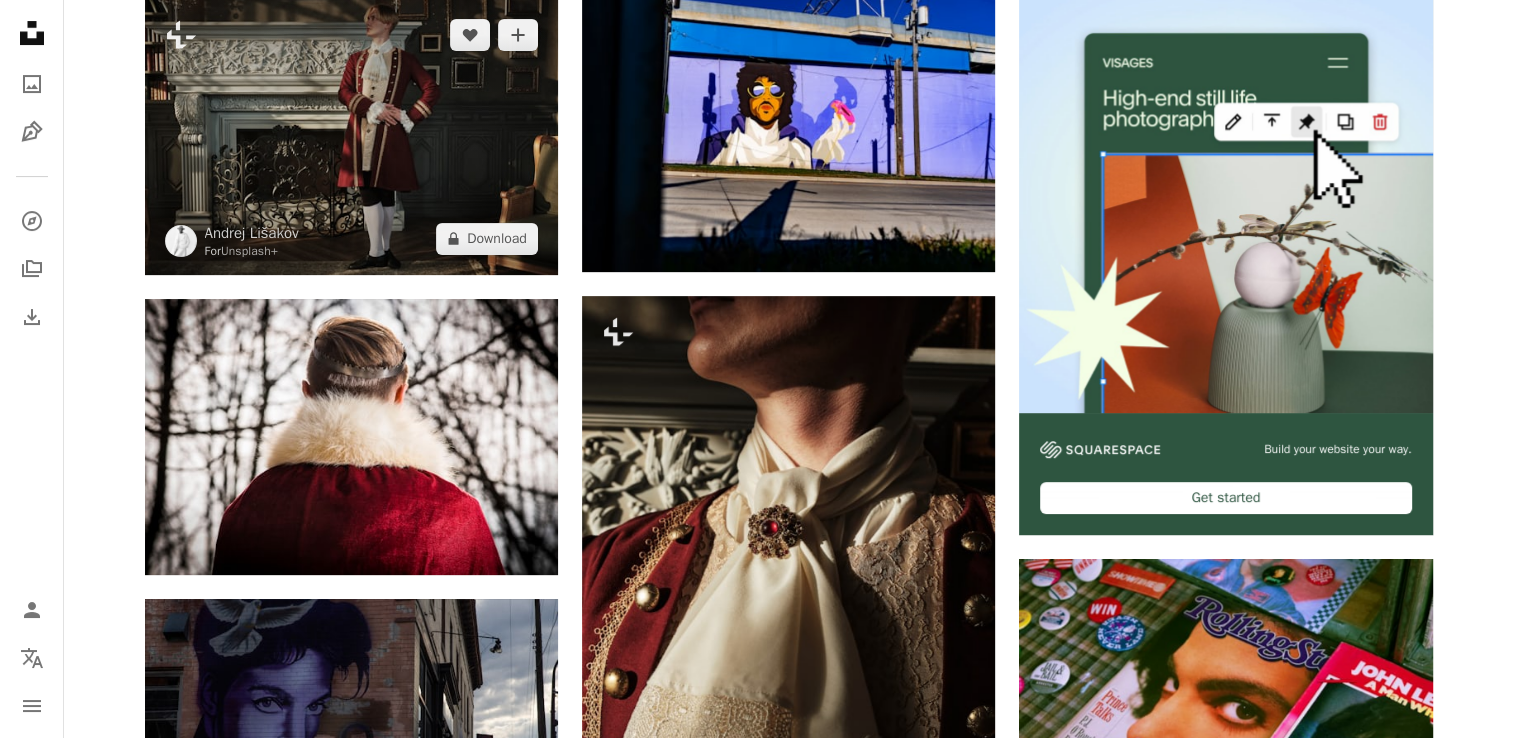 scroll, scrollTop: 0, scrollLeft: 0, axis: both 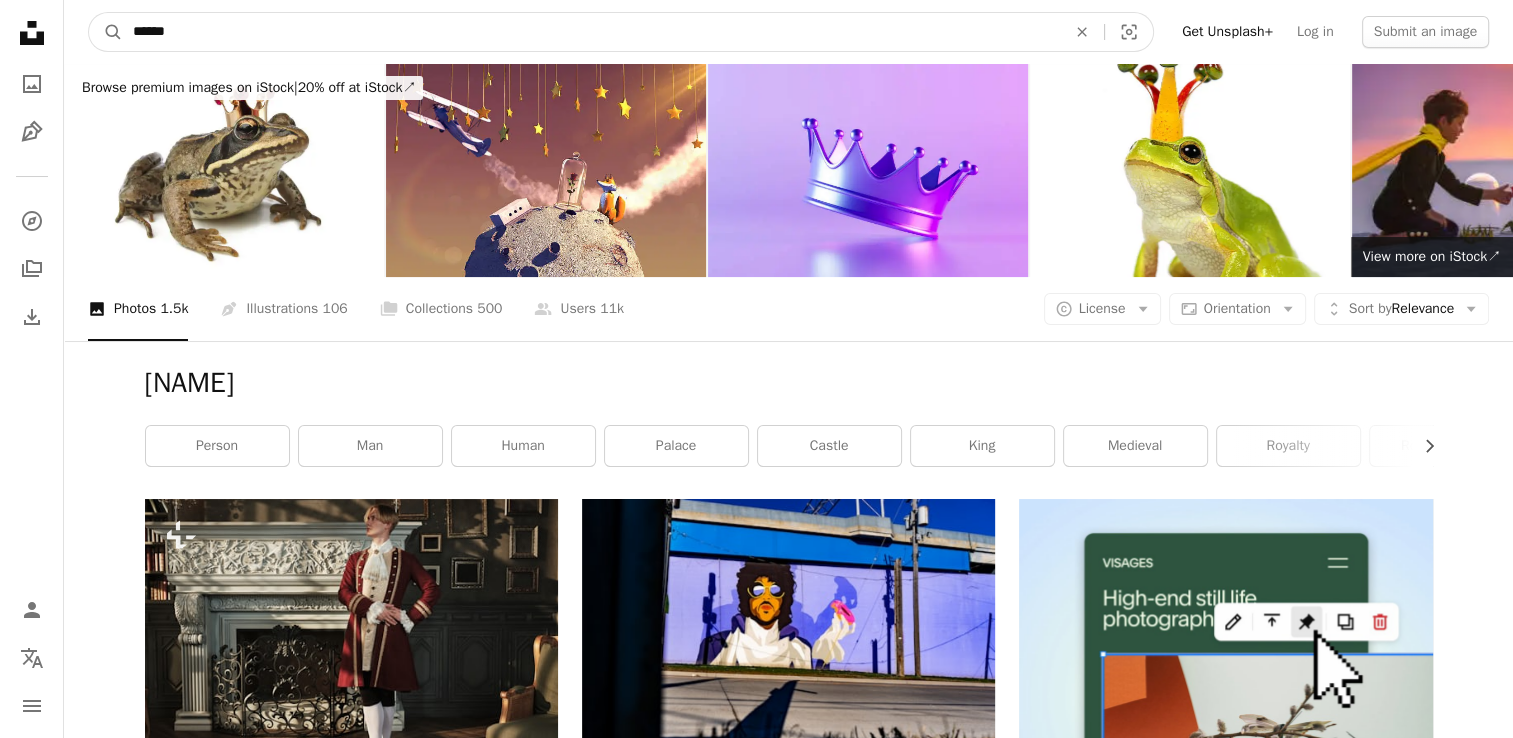 drag, startPoint x: 298, startPoint y: 25, endPoint x: -4, endPoint y: 43, distance: 302.53595 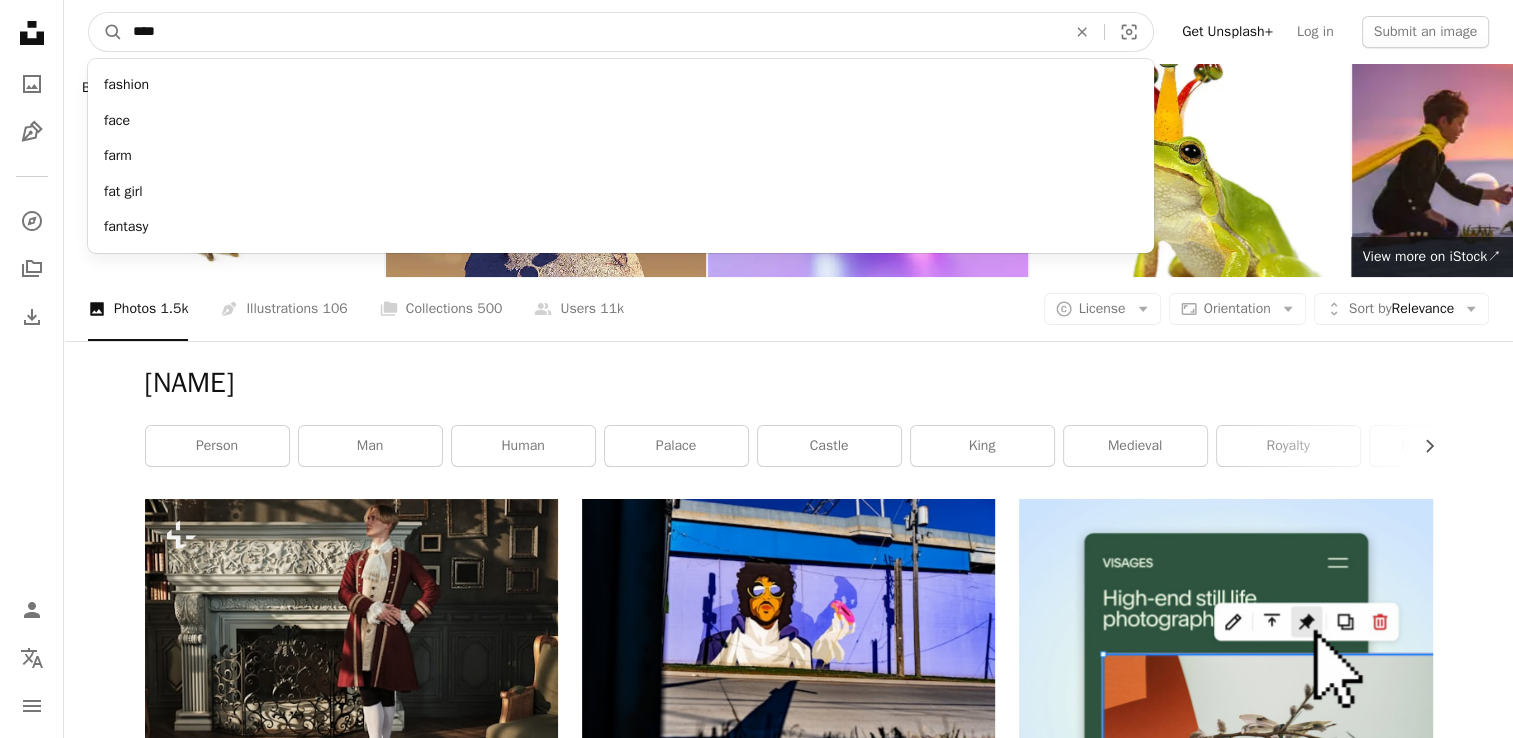type on "****" 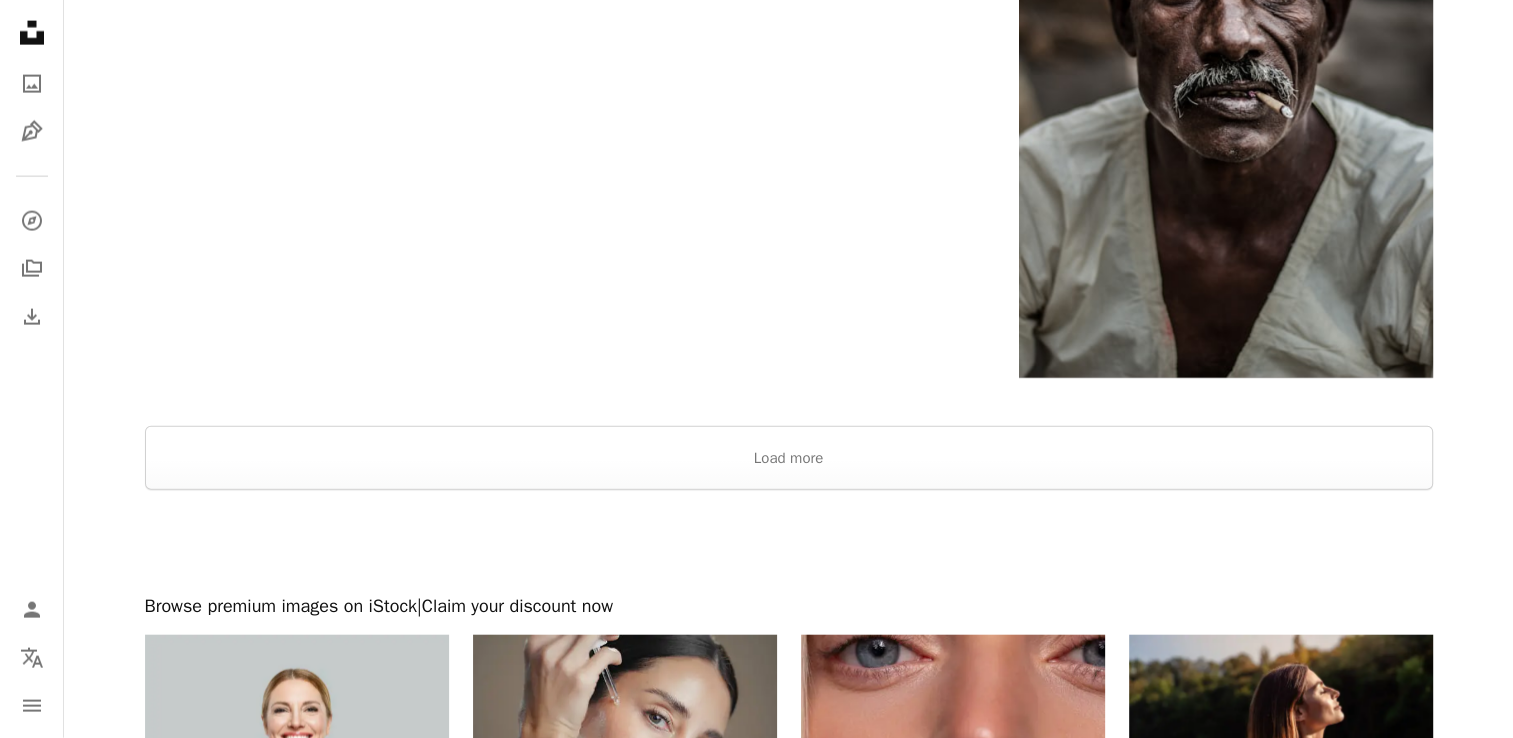 scroll, scrollTop: 4574, scrollLeft: 0, axis: vertical 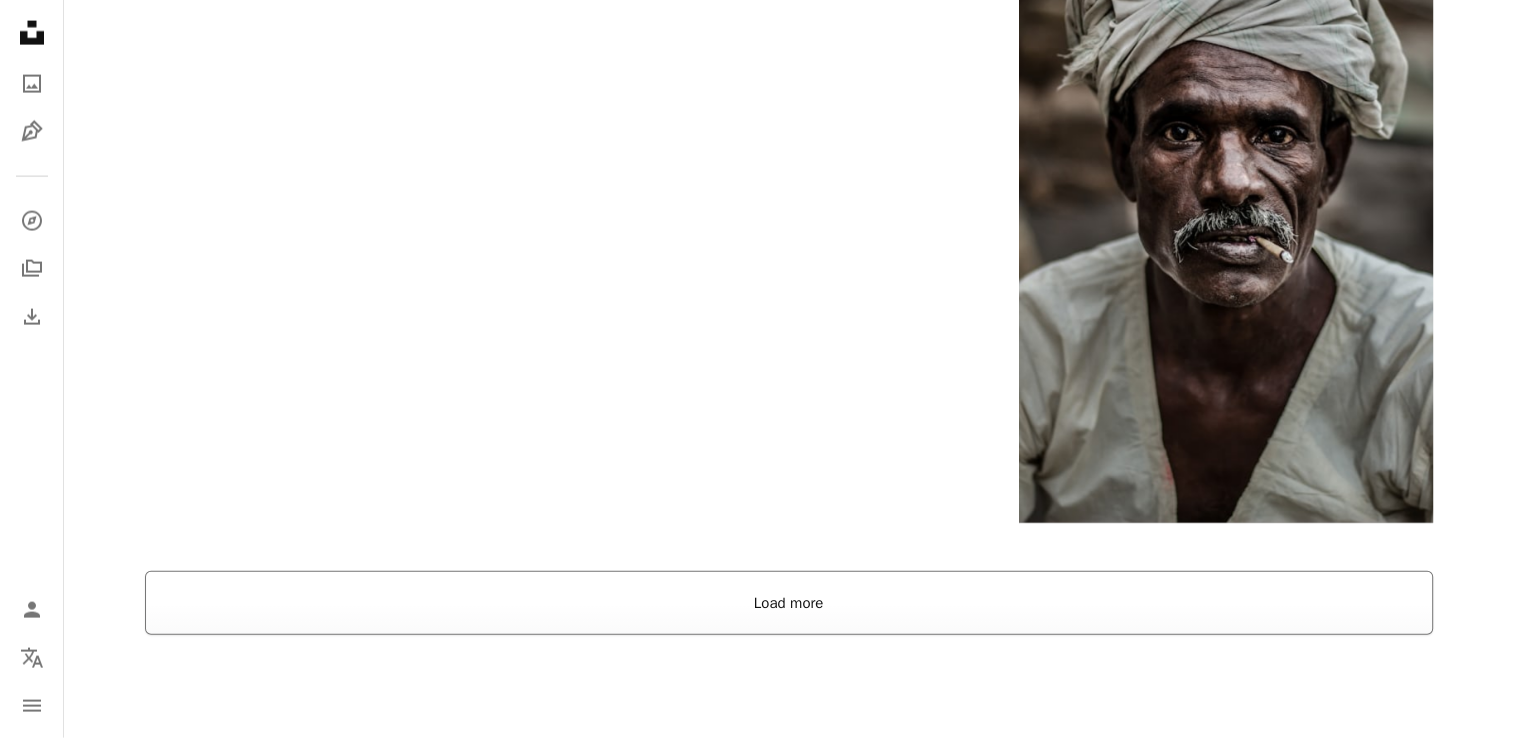 click on "Load more" at bounding box center [789, 603] 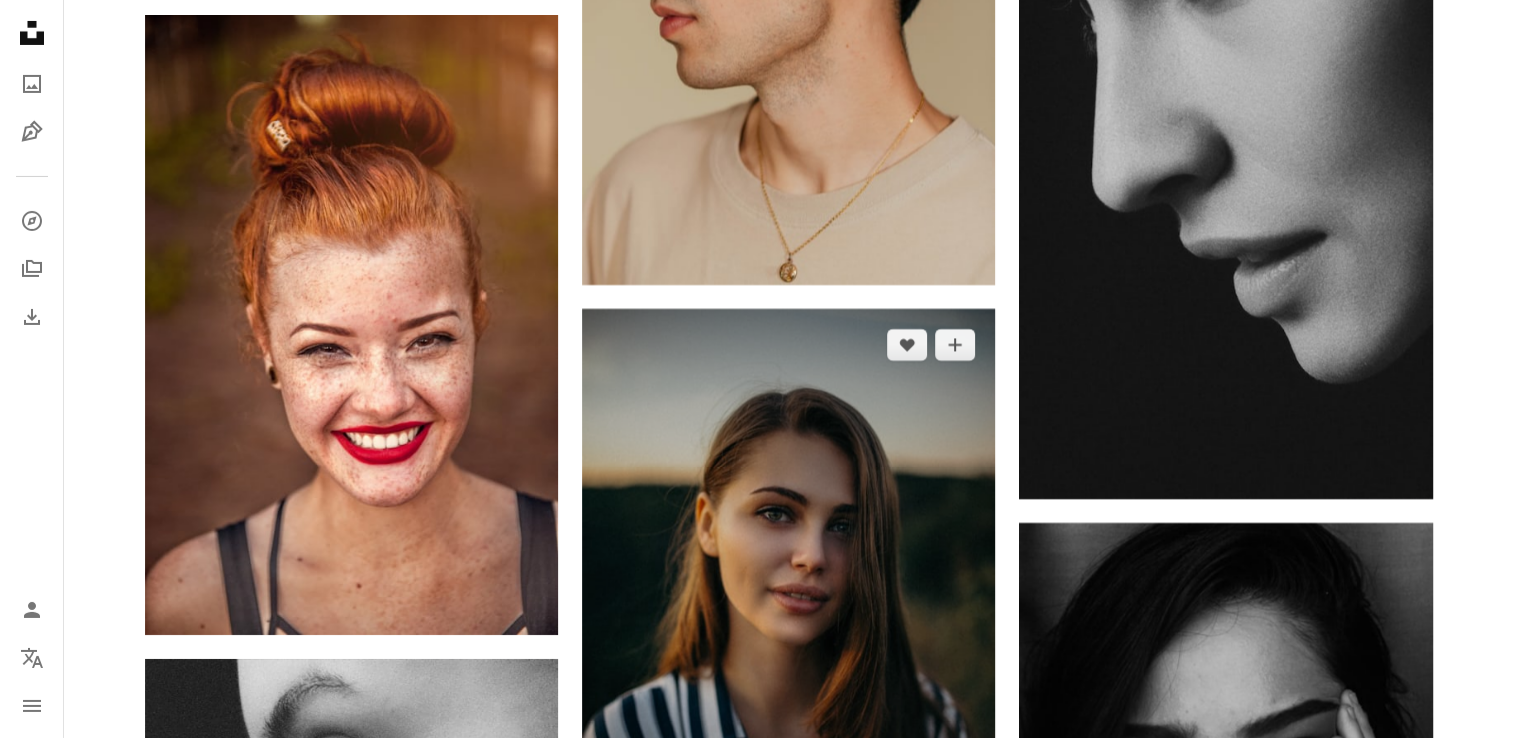 scroll, scrollTop: 7474, scrollLeft: 0, axis: vertical 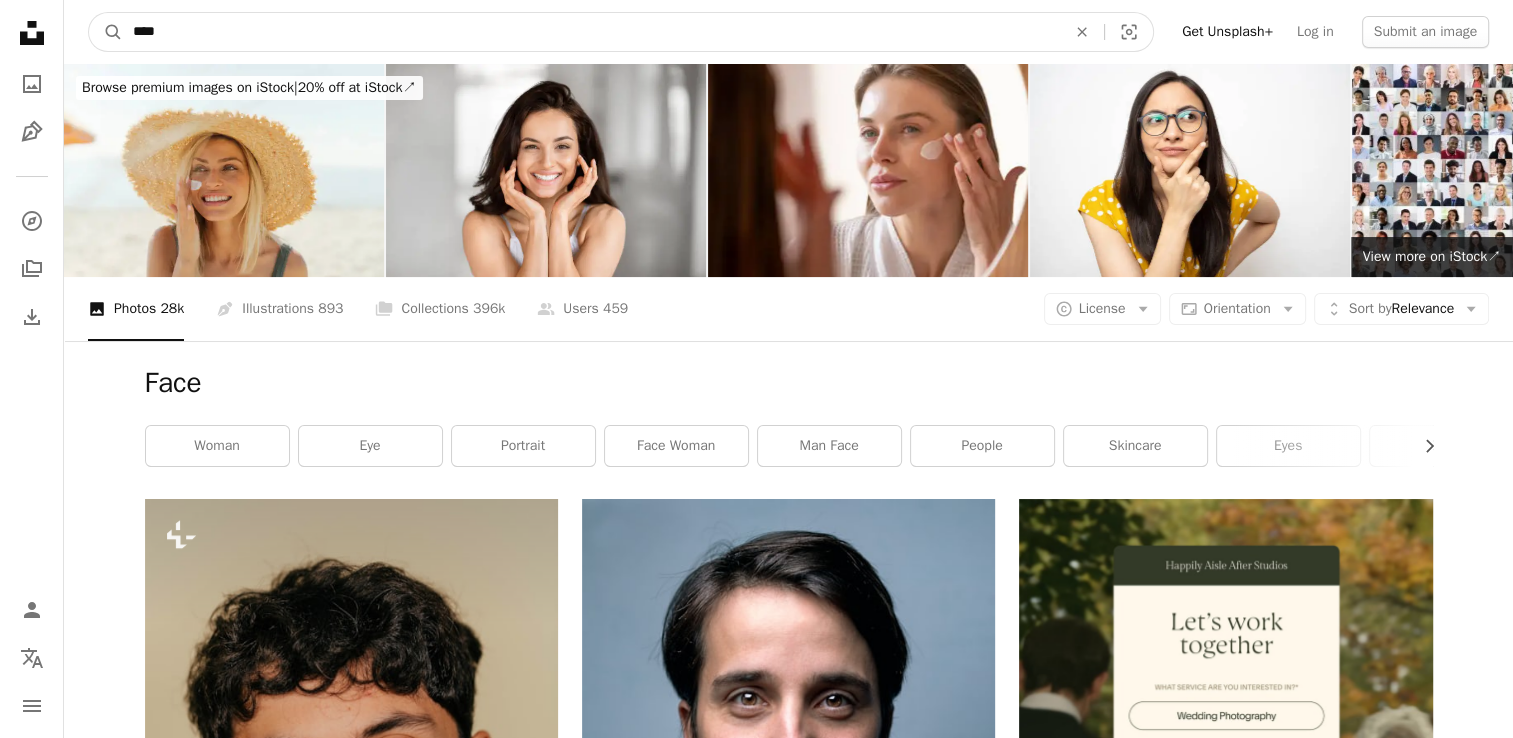 click on "A magnifying glass **** An X shape Visual search Get Unsplash+ Log in Submit an image" at bounding box center (788, 32) 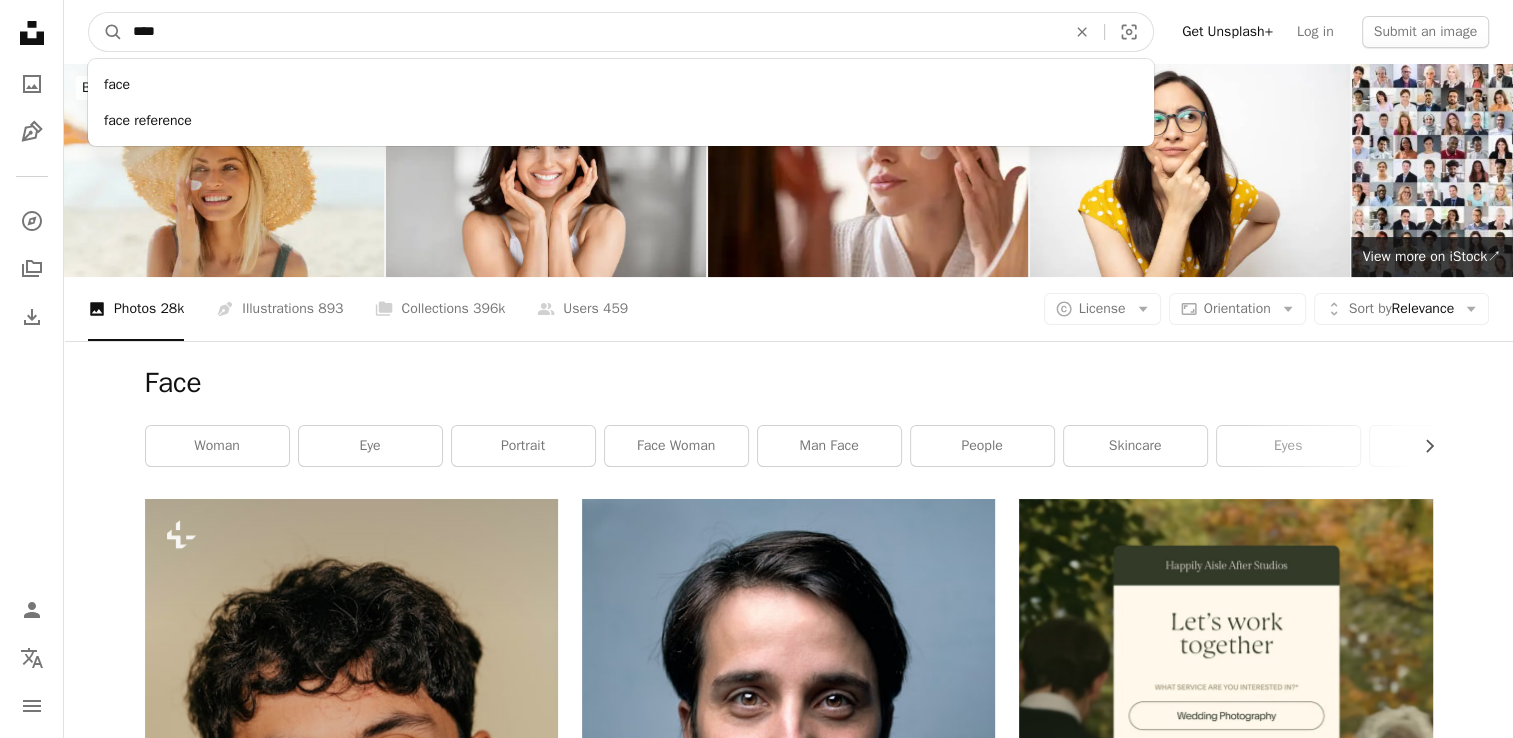 drag, startPoint x: 112, startPoint y: 23, endPoint x: -4, endPoint y: -10, distance: 120.60265 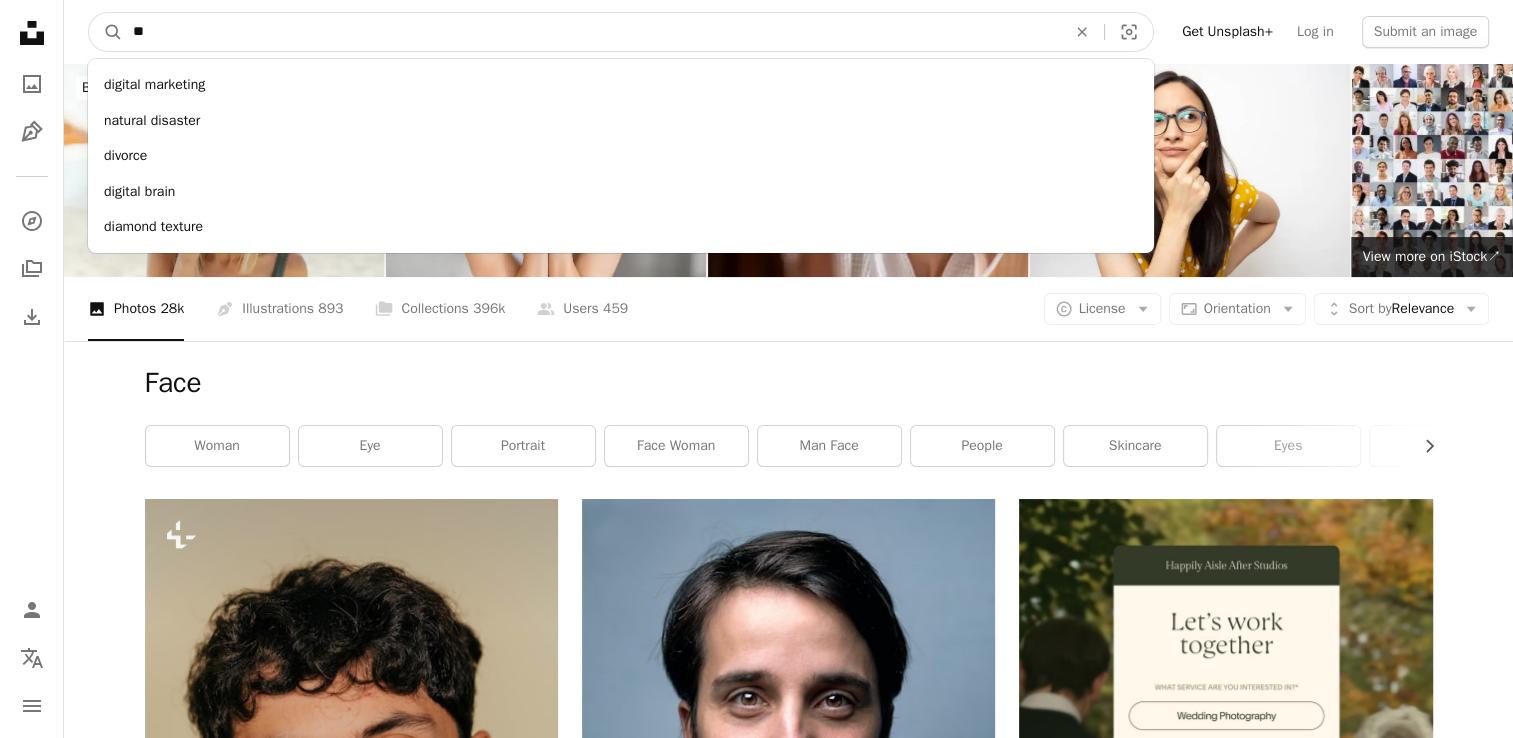 type on "*" 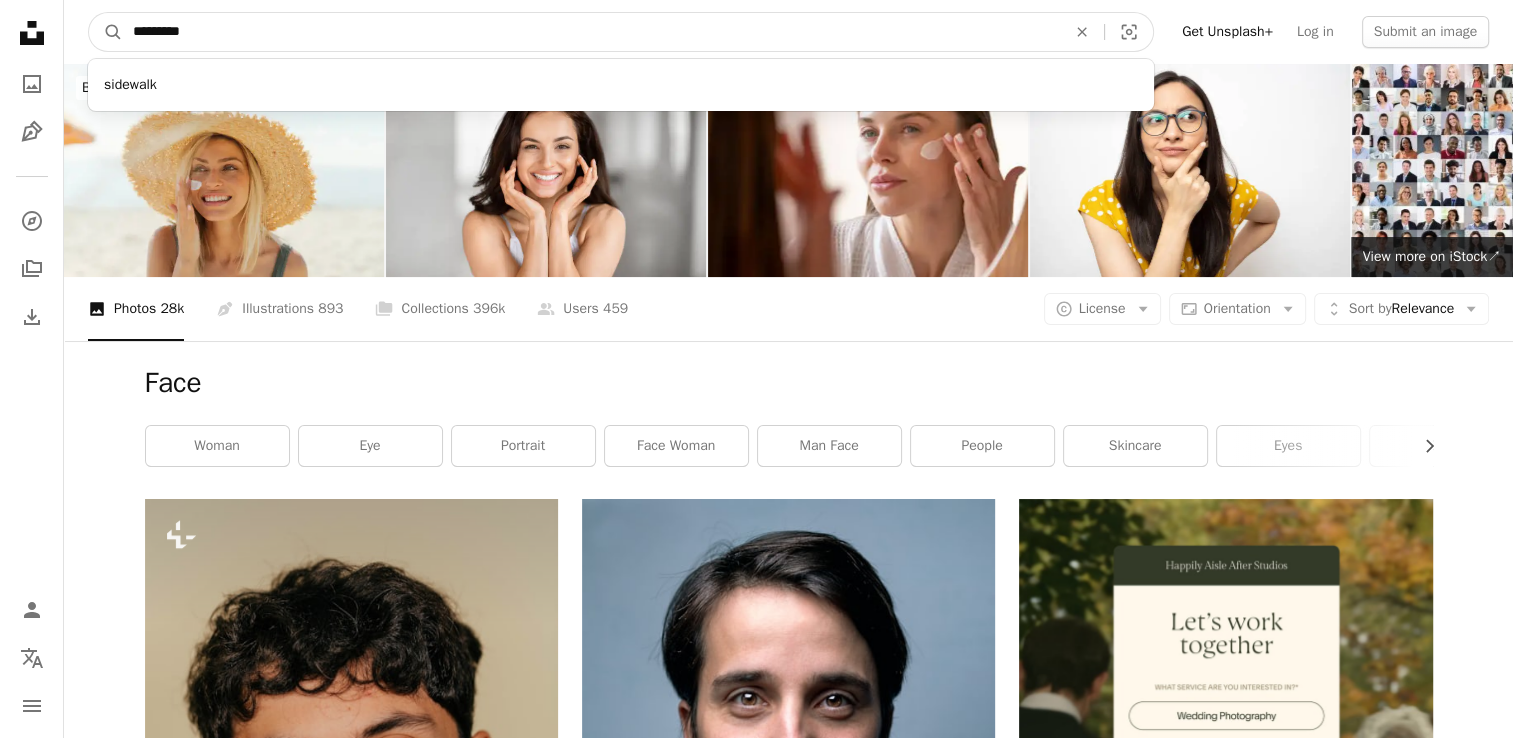 type on "*********" 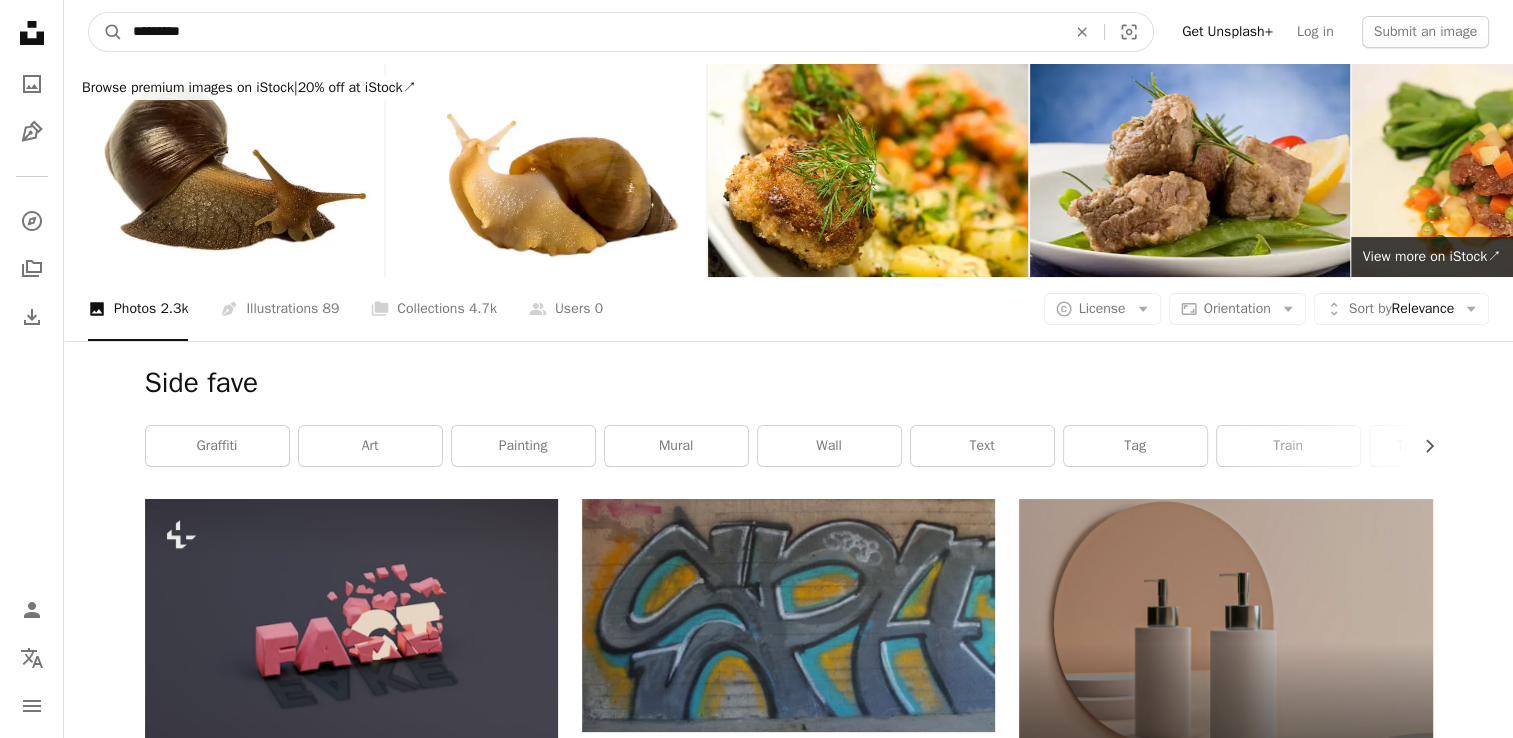 click on "*********" at bounding box center (591, 32) 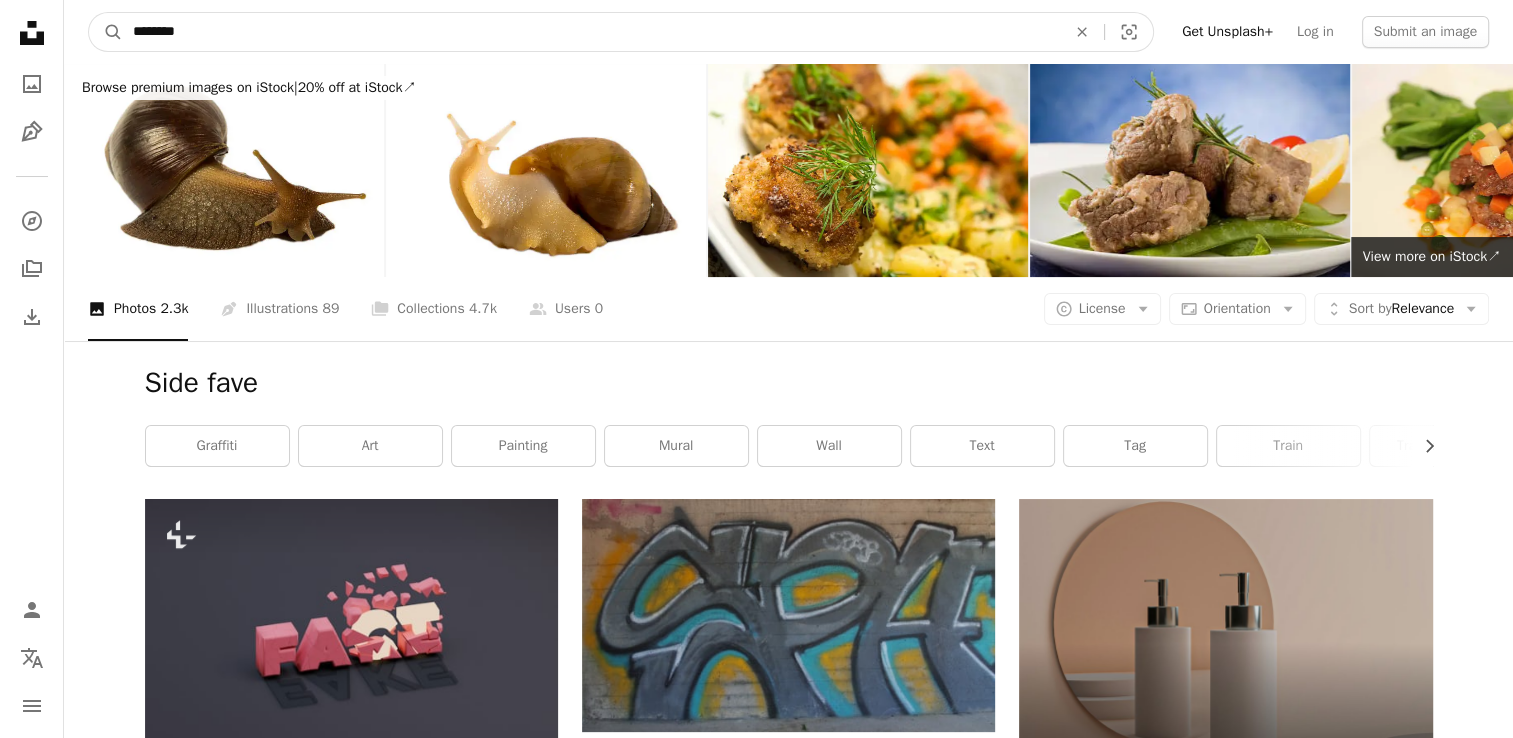 type on "*********" 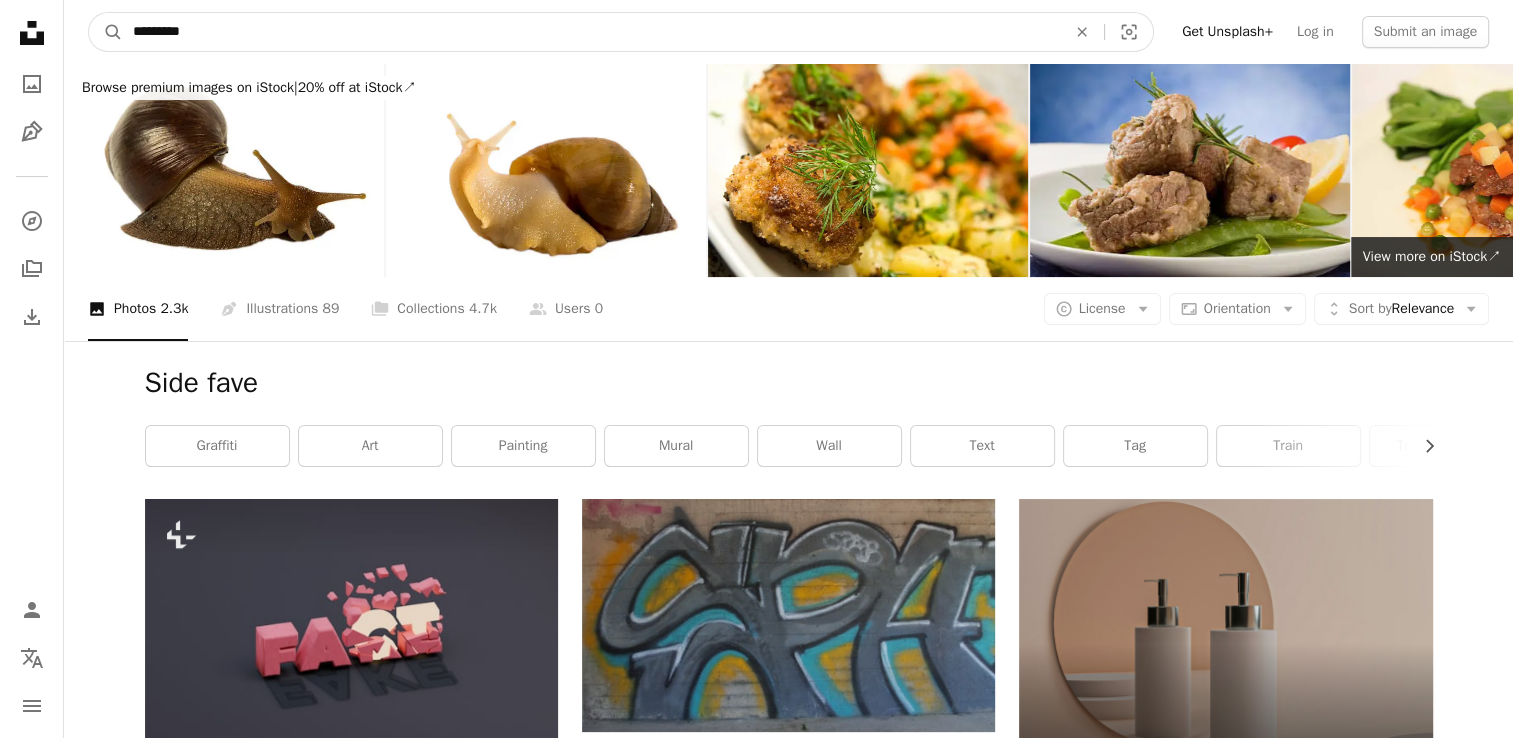 click on "A magnifying glass" at bounding box center (106, 32) 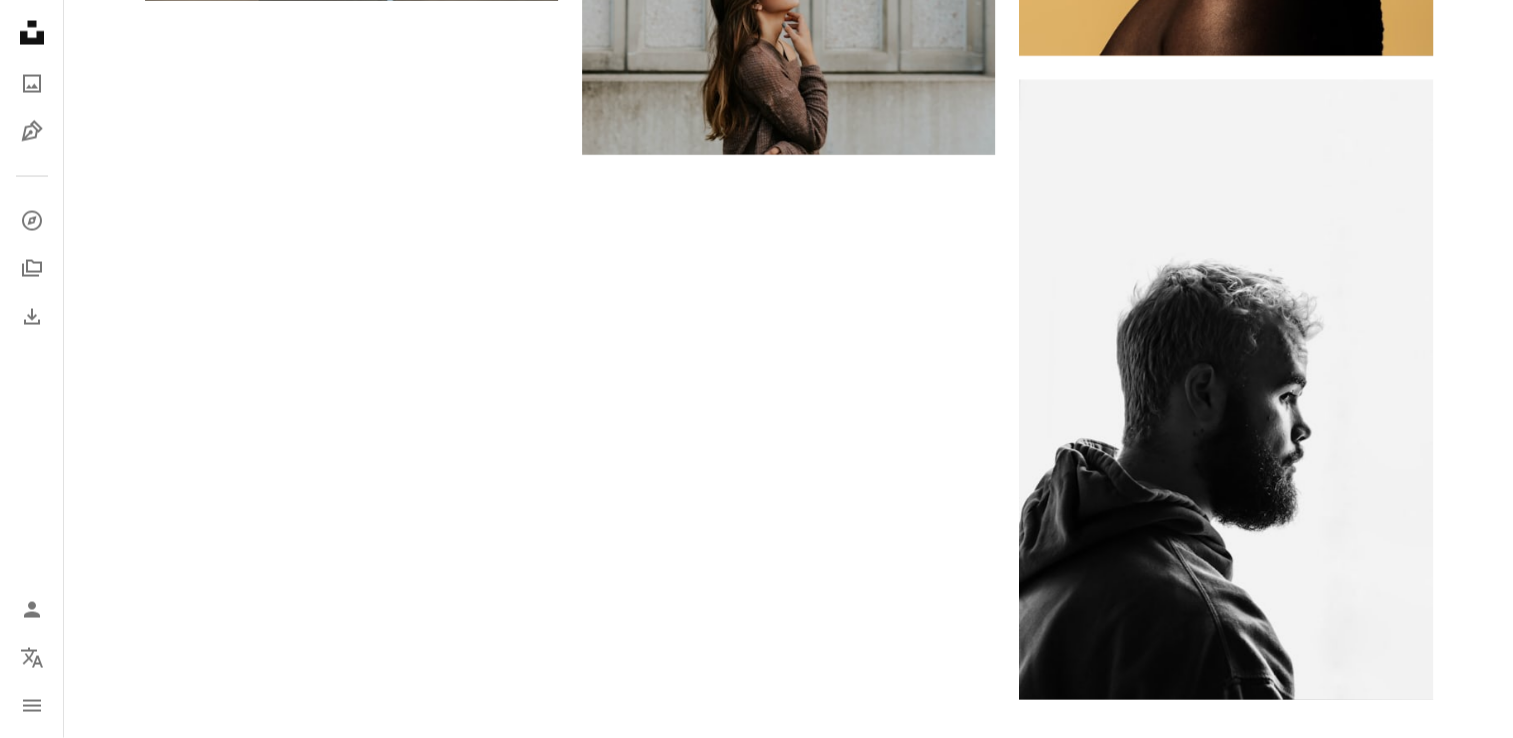 scroll, scrollTop: 4100, scrollLeft: 0, axis: vertical 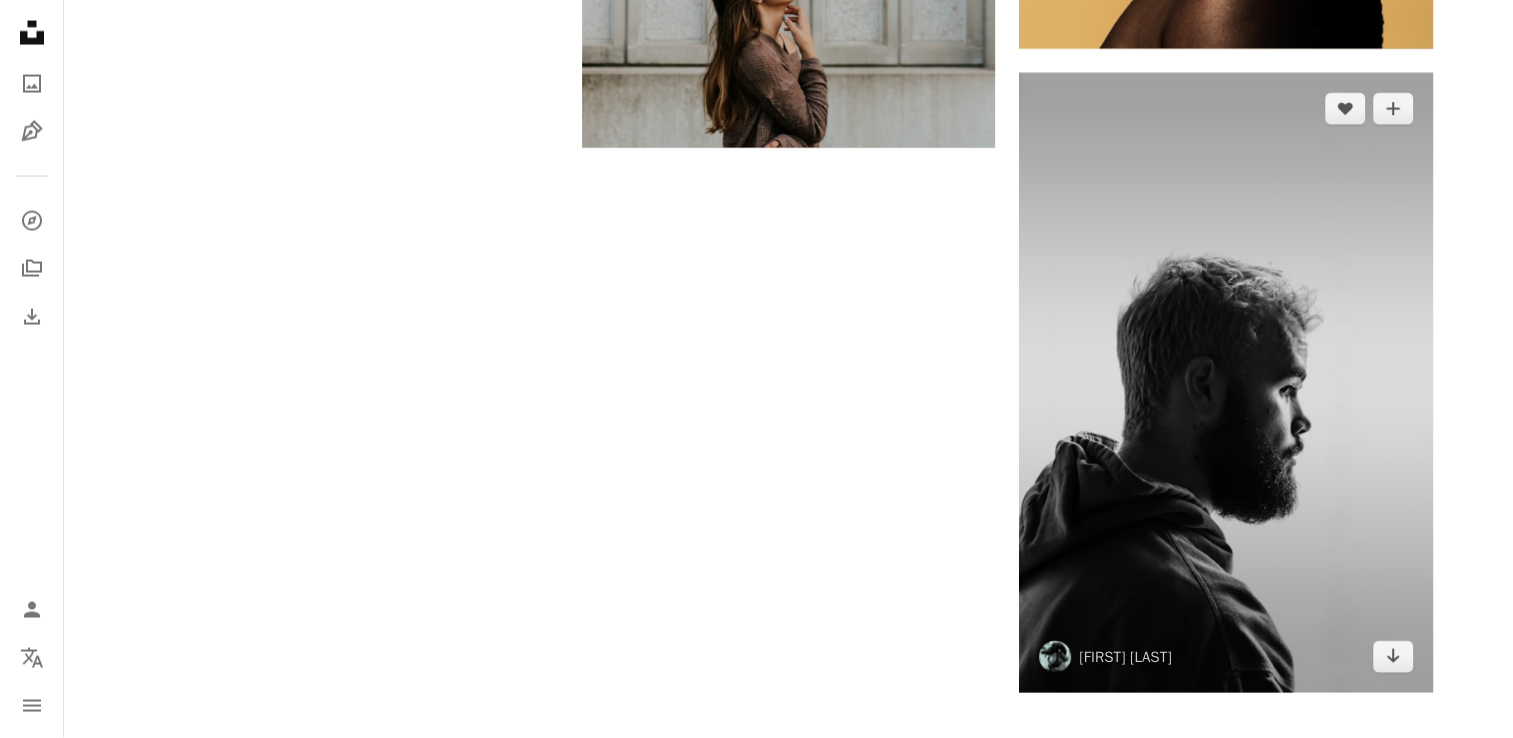 click at bounding box center (1225, 383) 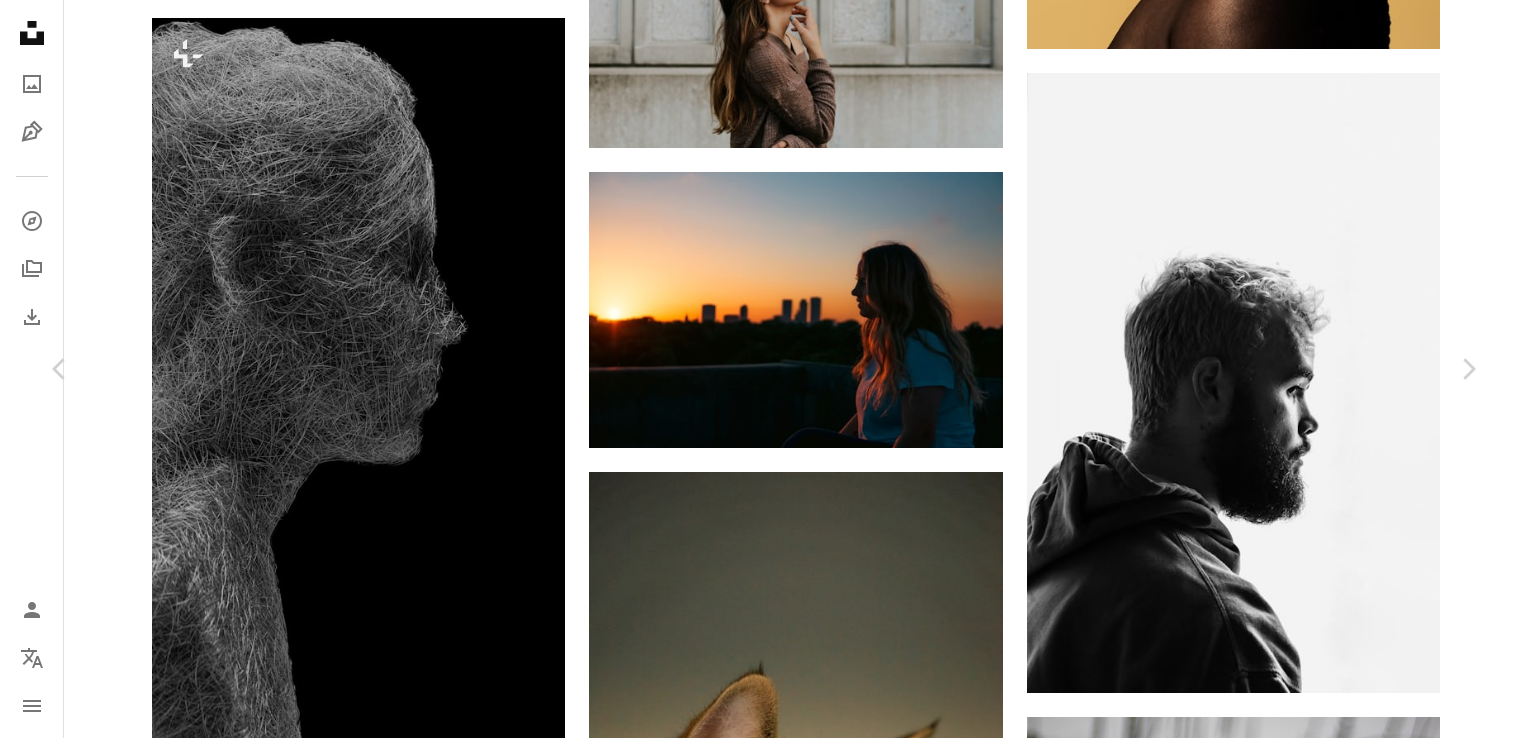 click on "A X shape Unsplash uses cookies and similar technologies to secure our site, provide useful features to free and paying users, and to ensure optimal performance. By clicking "Accept all cookies" or closing this prompt, you consent to the use of all cookies. By clicking "Accept essential only", you consent only to the use of cookies that are strictly necessary for the site to function. See our  Cookie Policy  for more info. Manage cookies Accept essential only Accept all cookies Unsplash logo Unsplash Home A photo Pen Tool A compass A stack of folders Download Person Localization icon navigation menu A magnifying glass ***** An X shape Visual search Get Unsplash+ Log in Submit an image Browse premium images on iStock  |  20% off at iStock  ↗ Browse premium images on iStock 20% off at iStock  ↗ View more  ↗ View more on iStock  ↗ A photo Photos   1.5k Pen Tool Illustrations   106 A stack of folders Collections   500 A group of people Users   11k A copyright icon © License Arrow down Aspect ratio [FIRST] [LAST] [NAME] A heart A plus sign Download free Chevron down Zoom in Views 5,738,522 Downloads 28,758 Featured in People A forward-right arrow Share Info icon Info More Actions Calendar outlined Published on  August 30, 2019 Safety Free to use under the  Unsplash License portrait black man human people photo face grey photography white clothing apparel jacket contrast beard coat black&white Backgrounds Browse premium related images on iStock  |  Save 20% with code UNSPLASH20 View more on iStock  ↗ Related images A heart A plus sign Kochar Sahibpreet Singh Available for hire A checkmark inside of a circle Arrow pointing down A heart A plus sign Laurence BL Available for hire A checkmark inside of a circle Arrow pointing down A heart A plus sign Vinicius "amnx" Amano Available for hire A checkmark inside of a circle Arrow pointing down Plus sign for Unsplash+ A heart A plus sign A. C. For  Unsplash+ A lock Download A heart A plus sign Md Mahdi A heart A heart" at bounding box center (764, 6004) 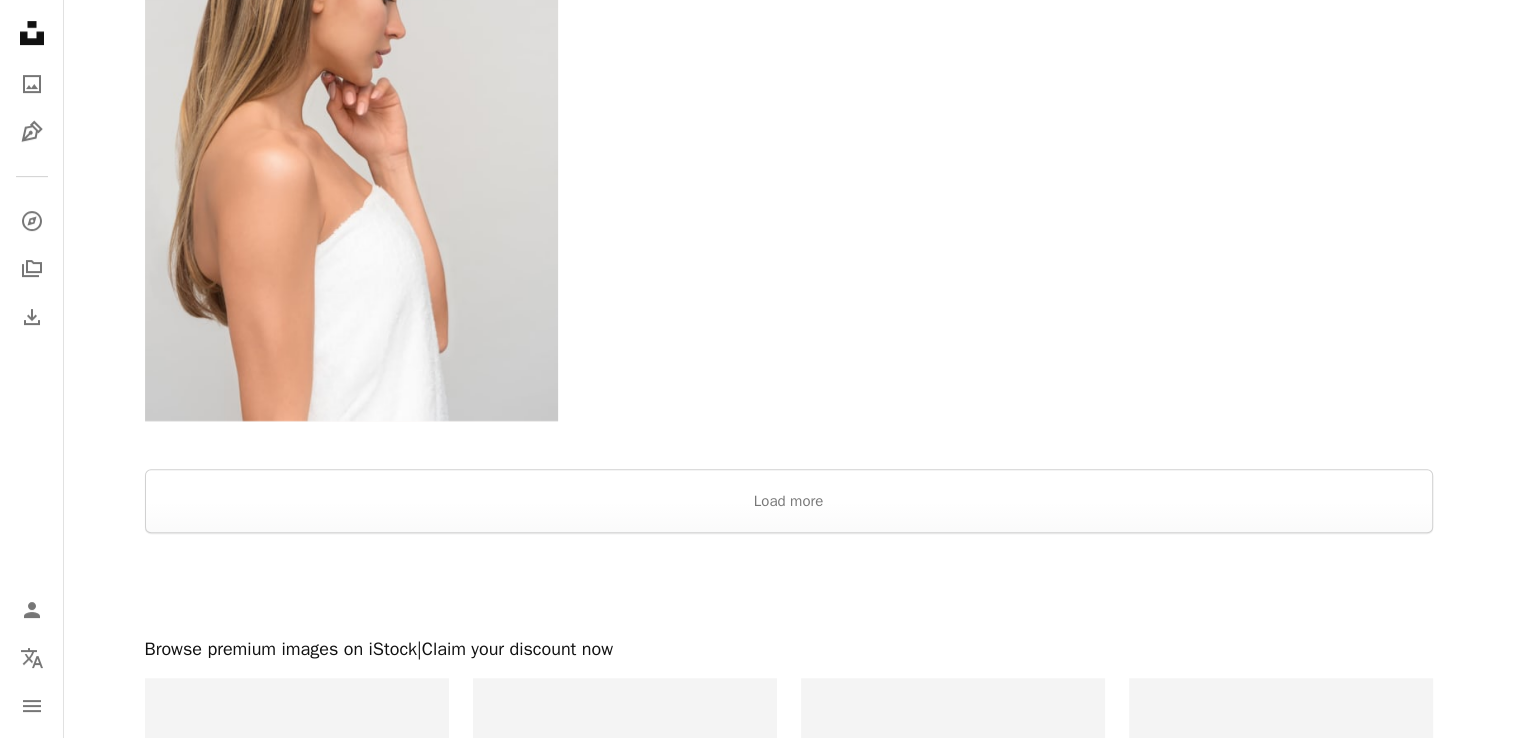 scroll, scrollTop: 8400, scrollLeft: 0, axis: vertical 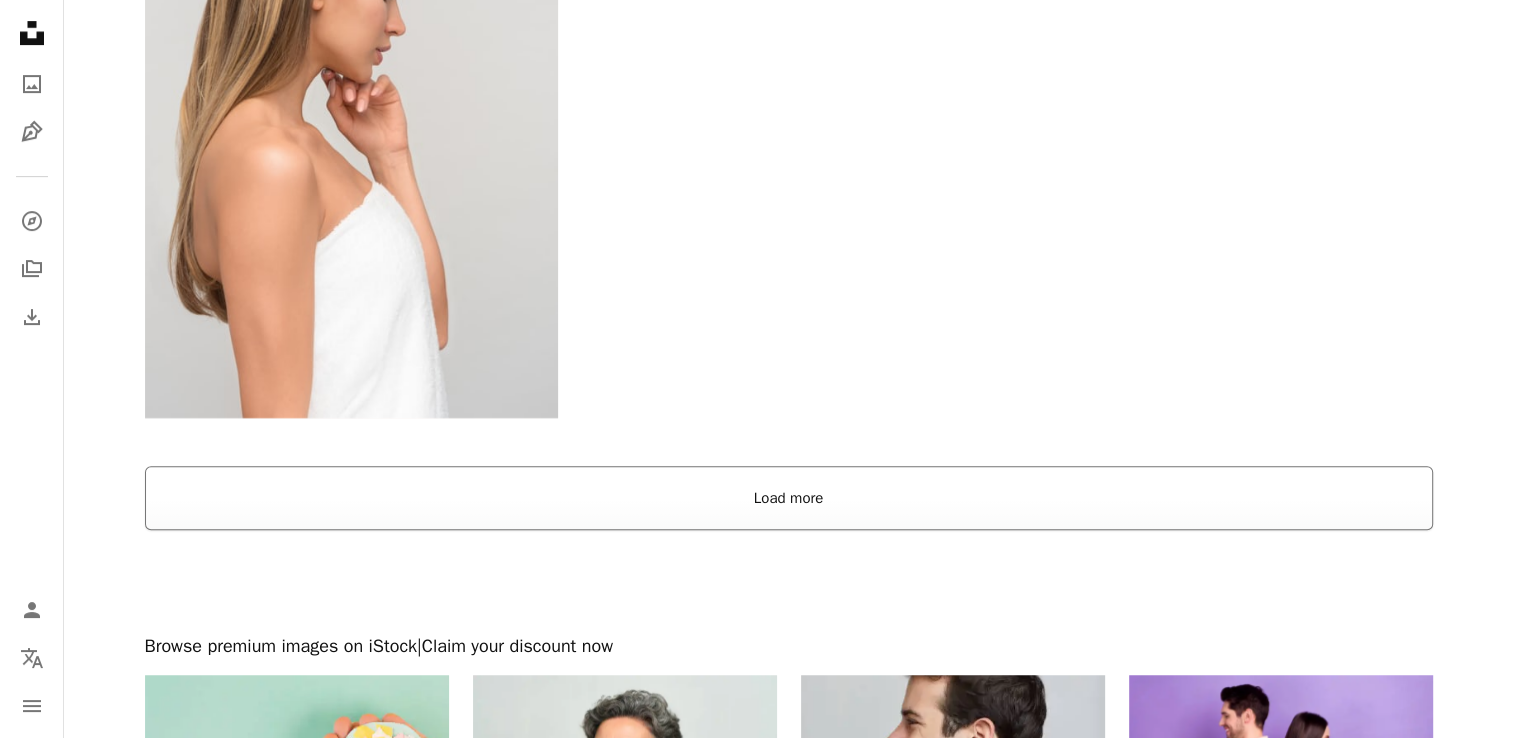 click on "Plus sign for Unsplash+ A heart A plus sign Getty Images For  Unsplash+ A lock Download A heart A plus sign César Rincón Arrow pointing down A heart A plus sign Cushstock Arrow pointing down A heart A plus sign Intenza Fitness Arrow pointing down Plus sign for Unsplash+ A heart A plus sign Zahra Omer For  Unsplash+ A lock Download Plus sign for Unsplash+ A heart A plus sign THEFUNKSHIP For  Unsplash+ A lock Download A heart A plus sign Ashton Bingham Arrow pointing down Plus sign for Unsplash+ A heart A plus sign Alex Shuper For  Unsplash+ A lock Download Plus sign for Unsplash+ A heart A plus sign A F For  Unsplash+ A lock Download A heart A plus sign Noah Clark Available for hire A checkmark inside of a circle Arrow pointing down –– ––– –––  –– ––– –  ––– –––  ––––  –   – –– –––  – – ––– –– –– –––– –– The best in on-brand content creation Learn More A heart A plus sign Zulmaury Saavedra Arrow pointing down A heart" at bounding box center (788, -3283) 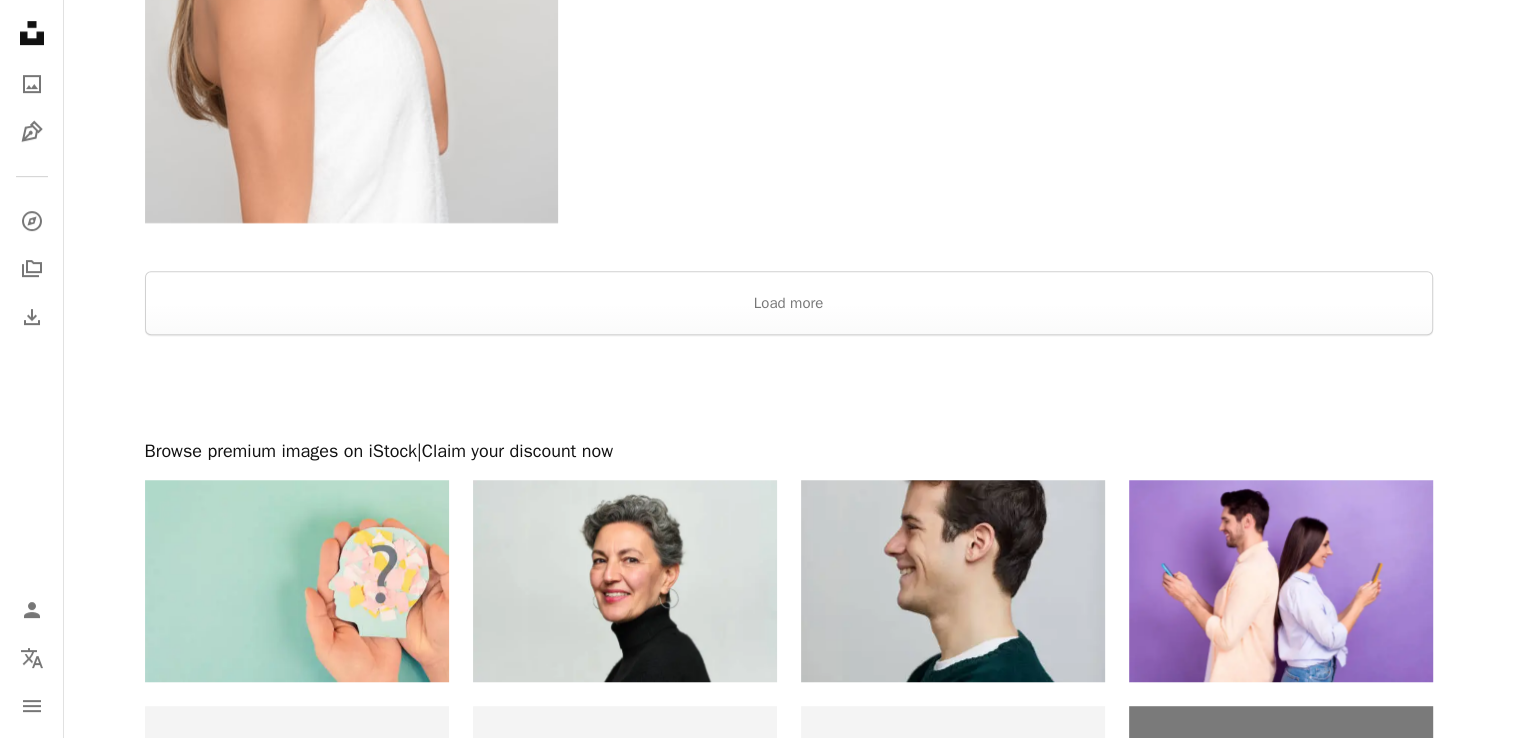 scroll, scrollTop: 8600, scrollLeft: 0, axis: vertical 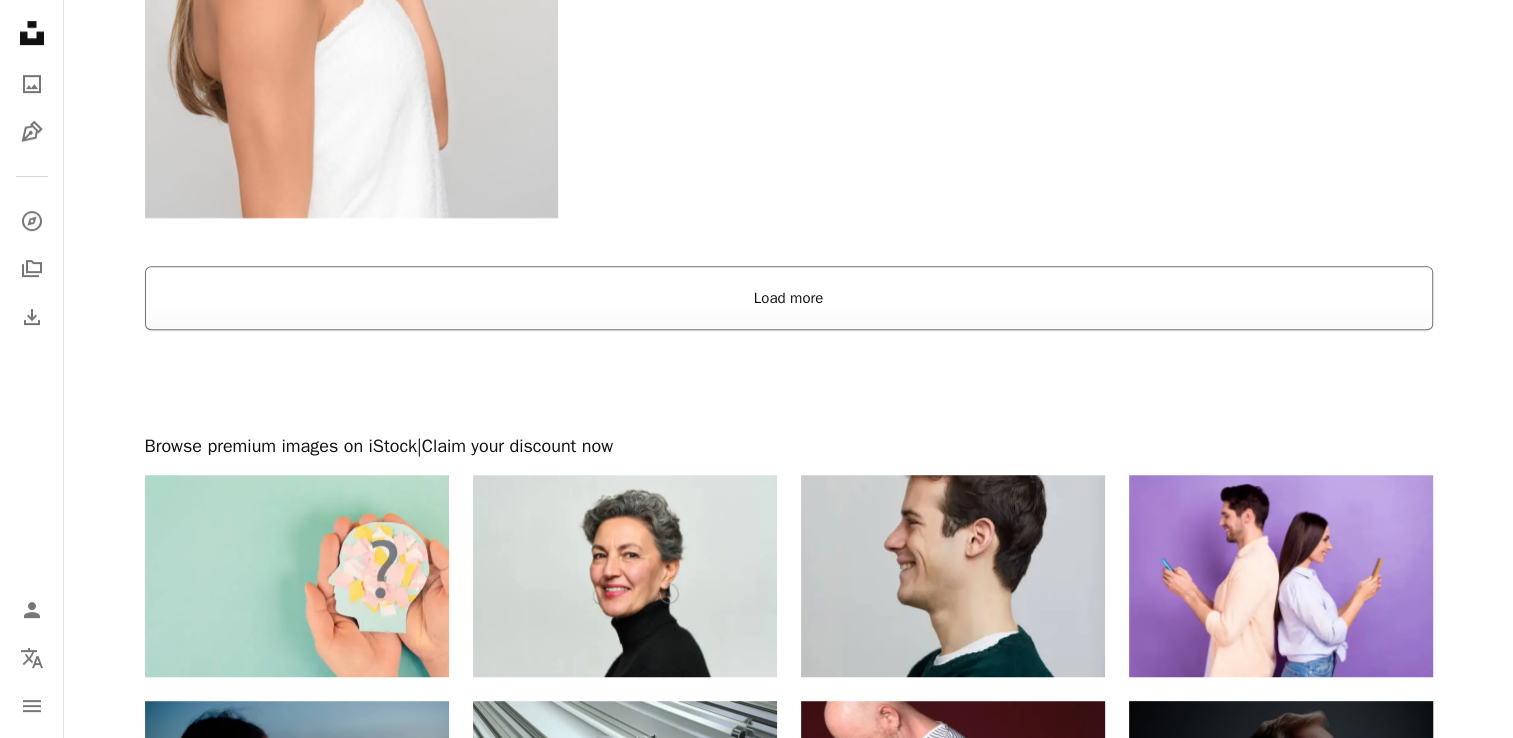 click on "Load more" at bounding box center (789, 298) 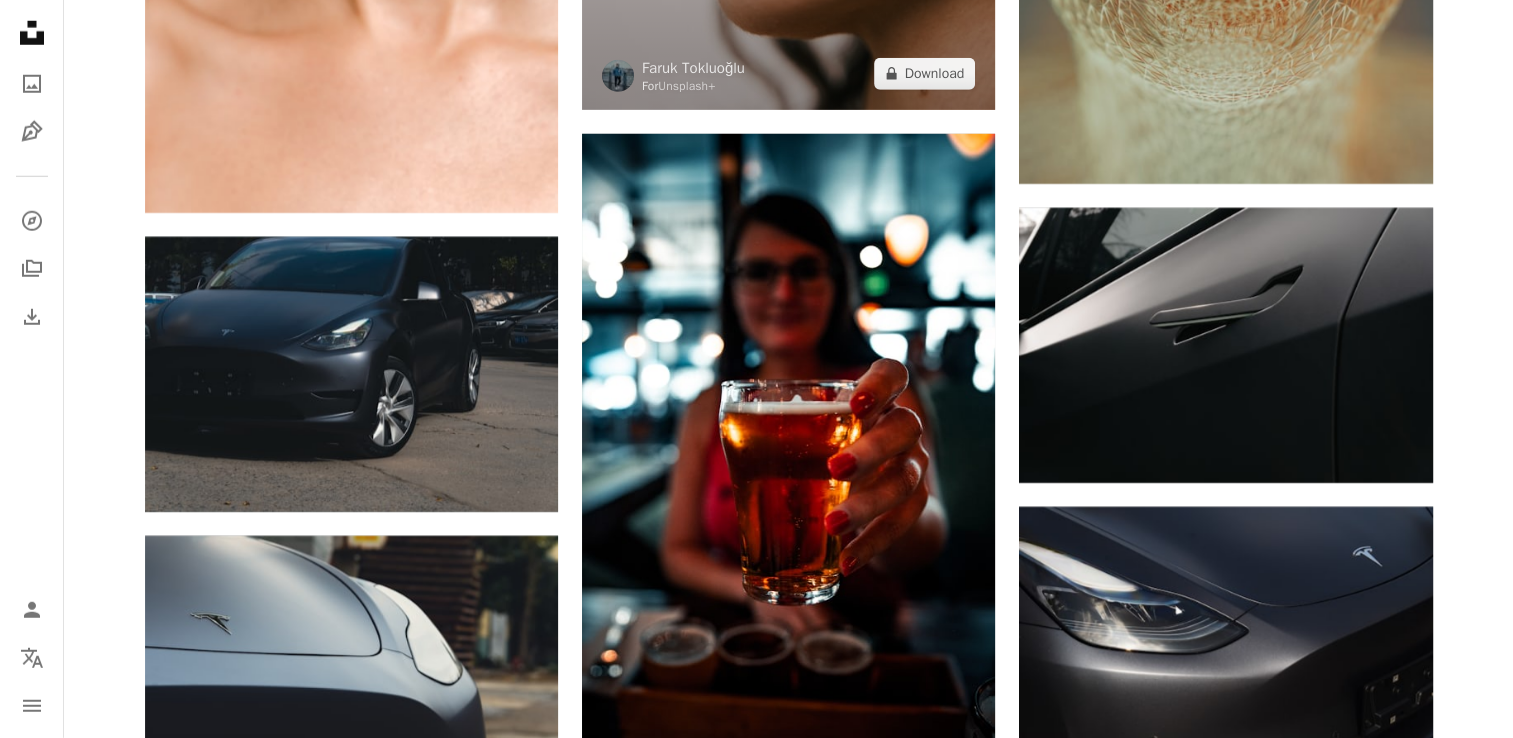 scroll, scrollTop: 20900, scrollLeft: 0, axis: vertical 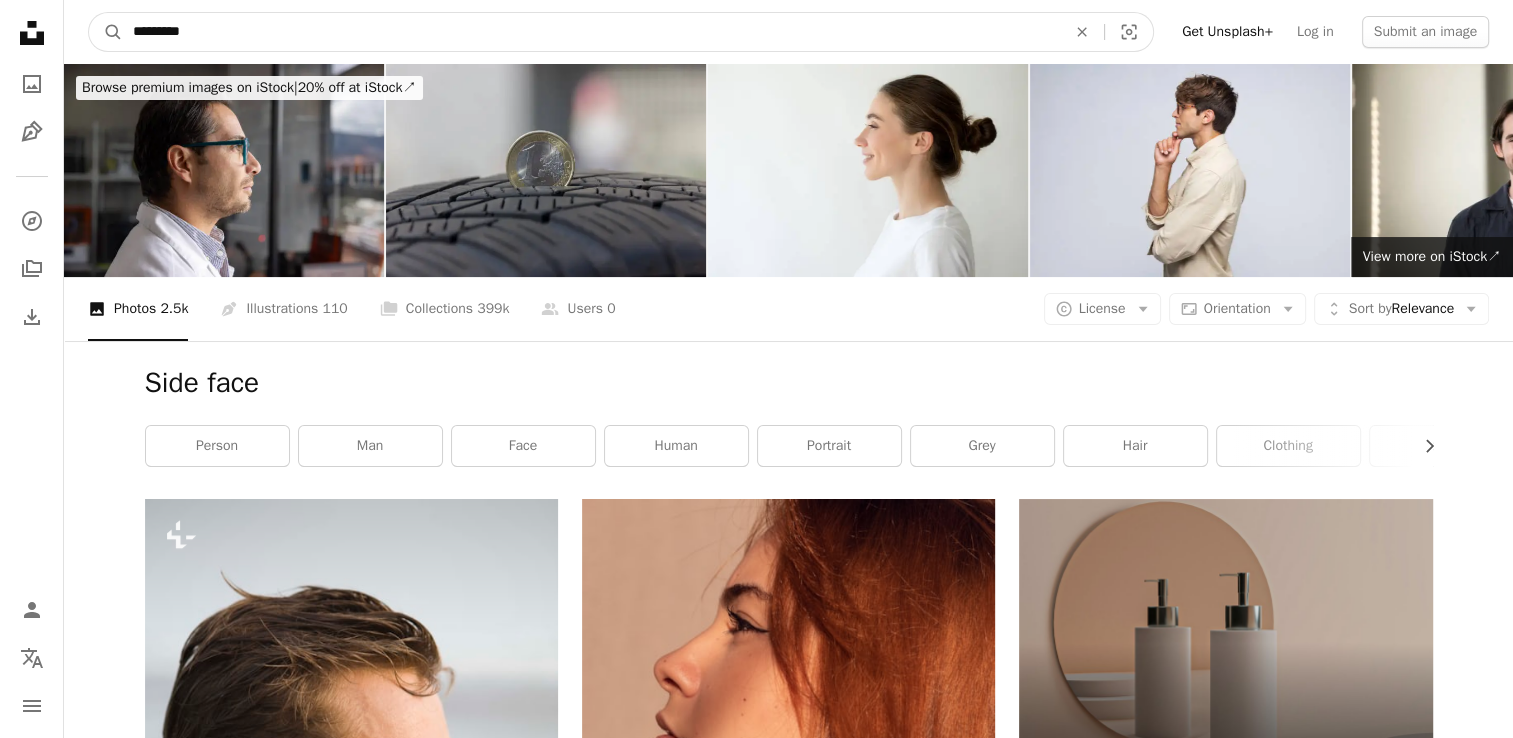 drag, startPoint x: 456, startPoint y: 37, endPoint x: 4, endPoint y: 22, distance: 452.24884 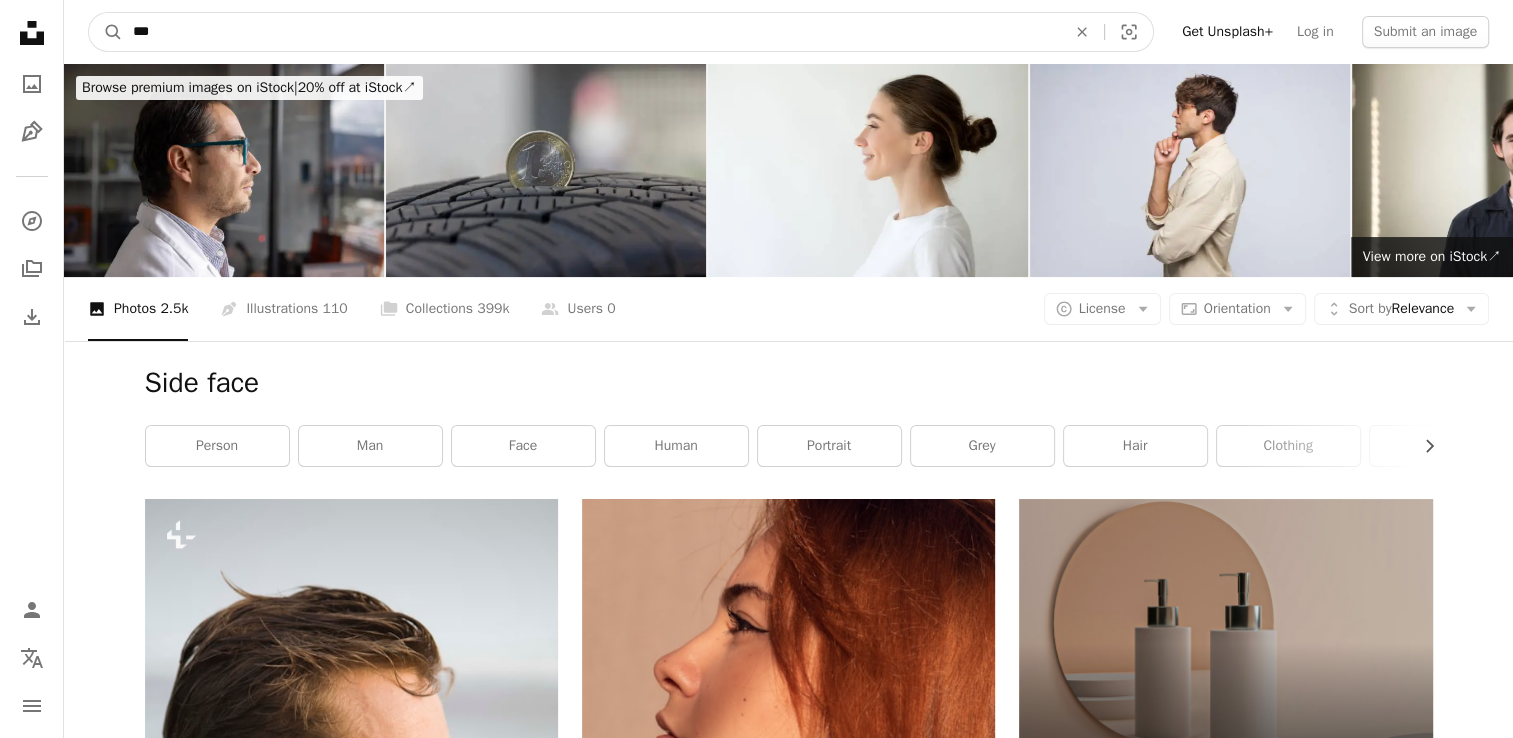 type on "****" 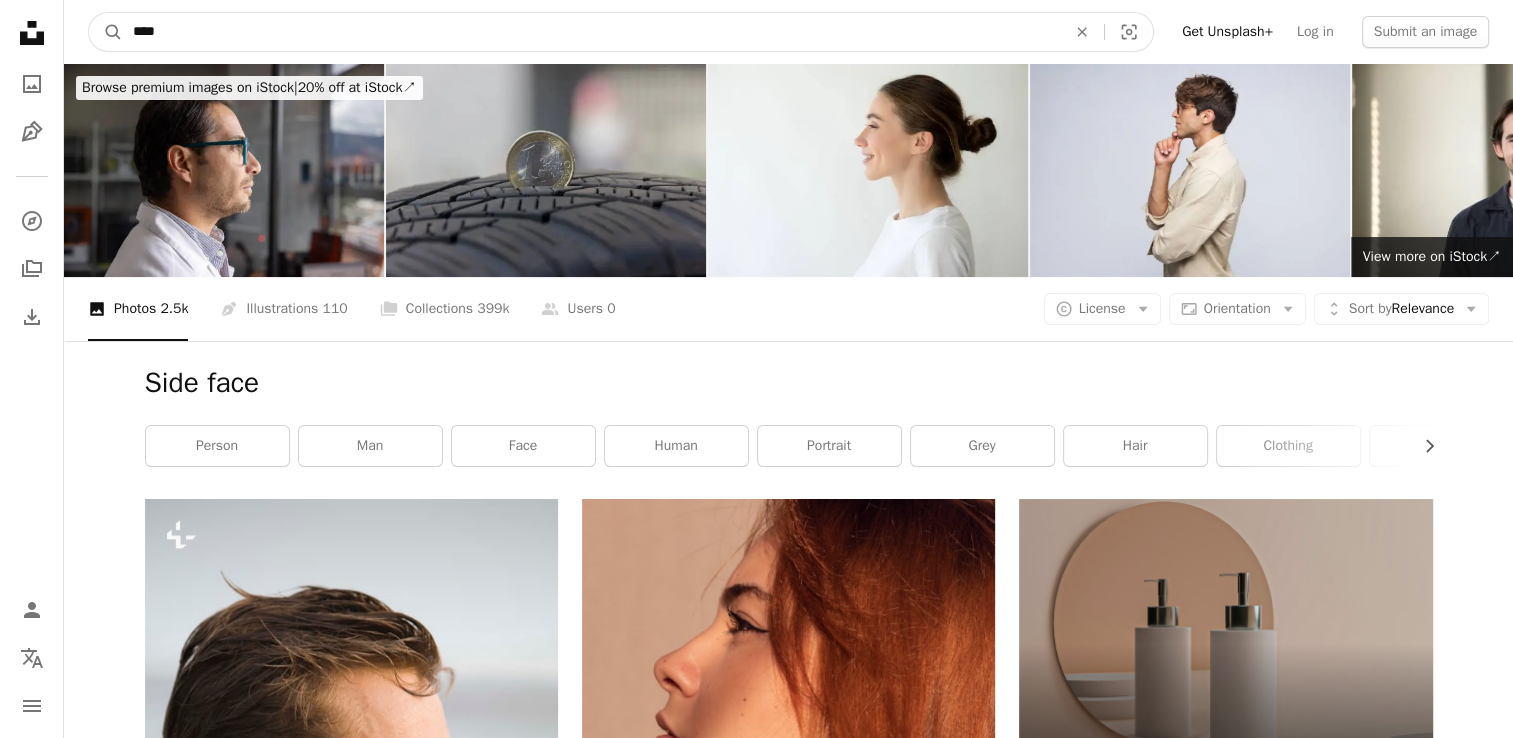 click on "A magnifying glass" at bounding box center [106, 32] 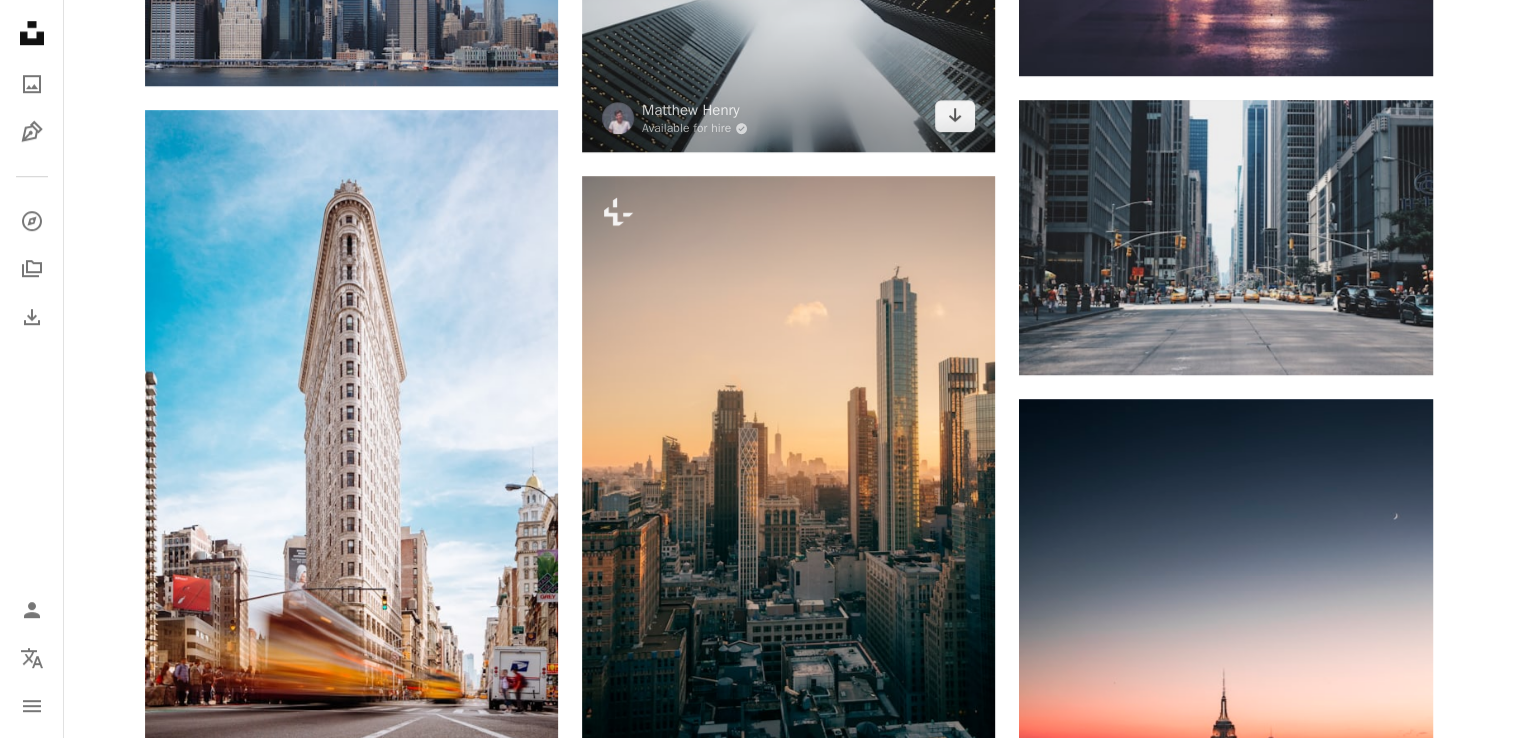 scroll, scrollTop: 1600, scrollLeft: 0, axis: vertical 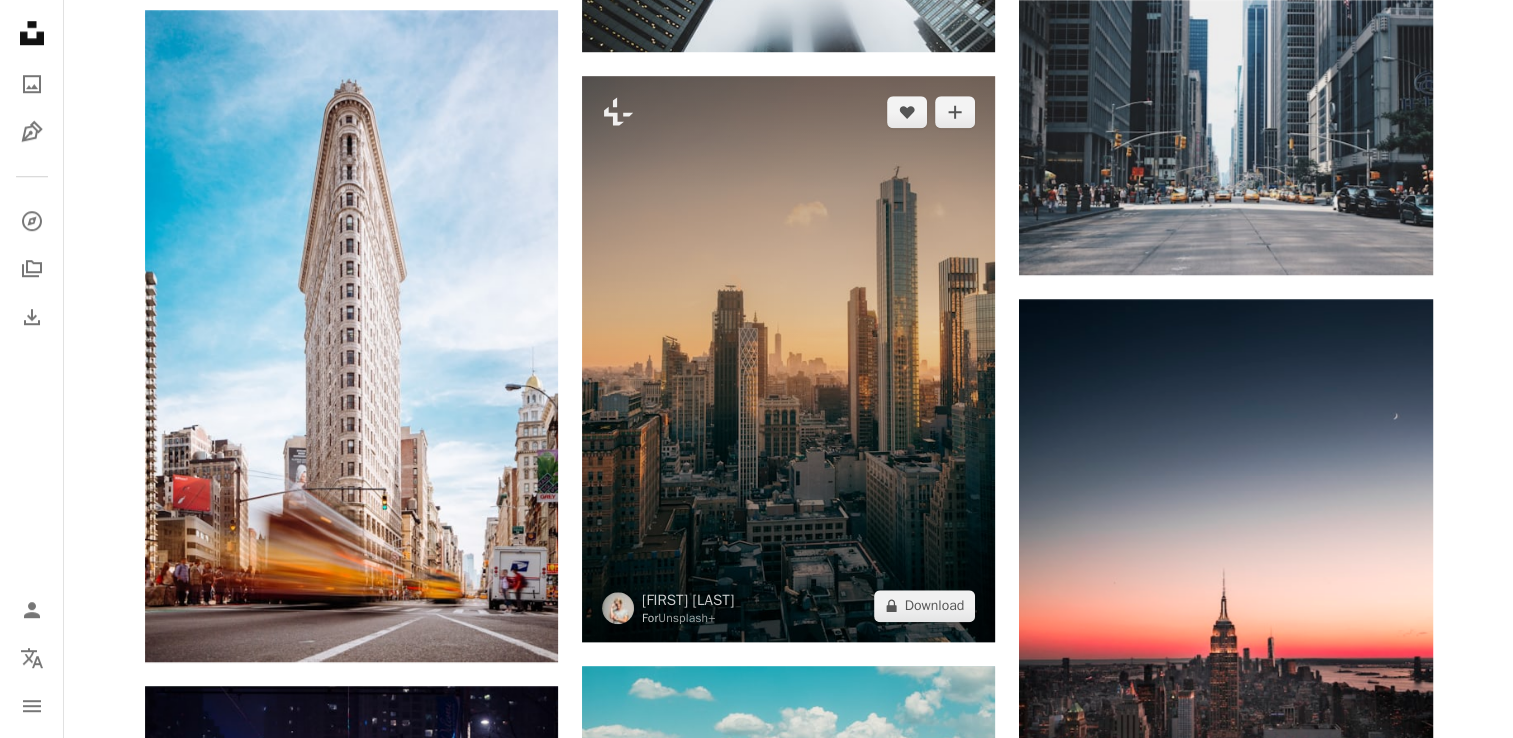 click at bounding box center [788, 358] 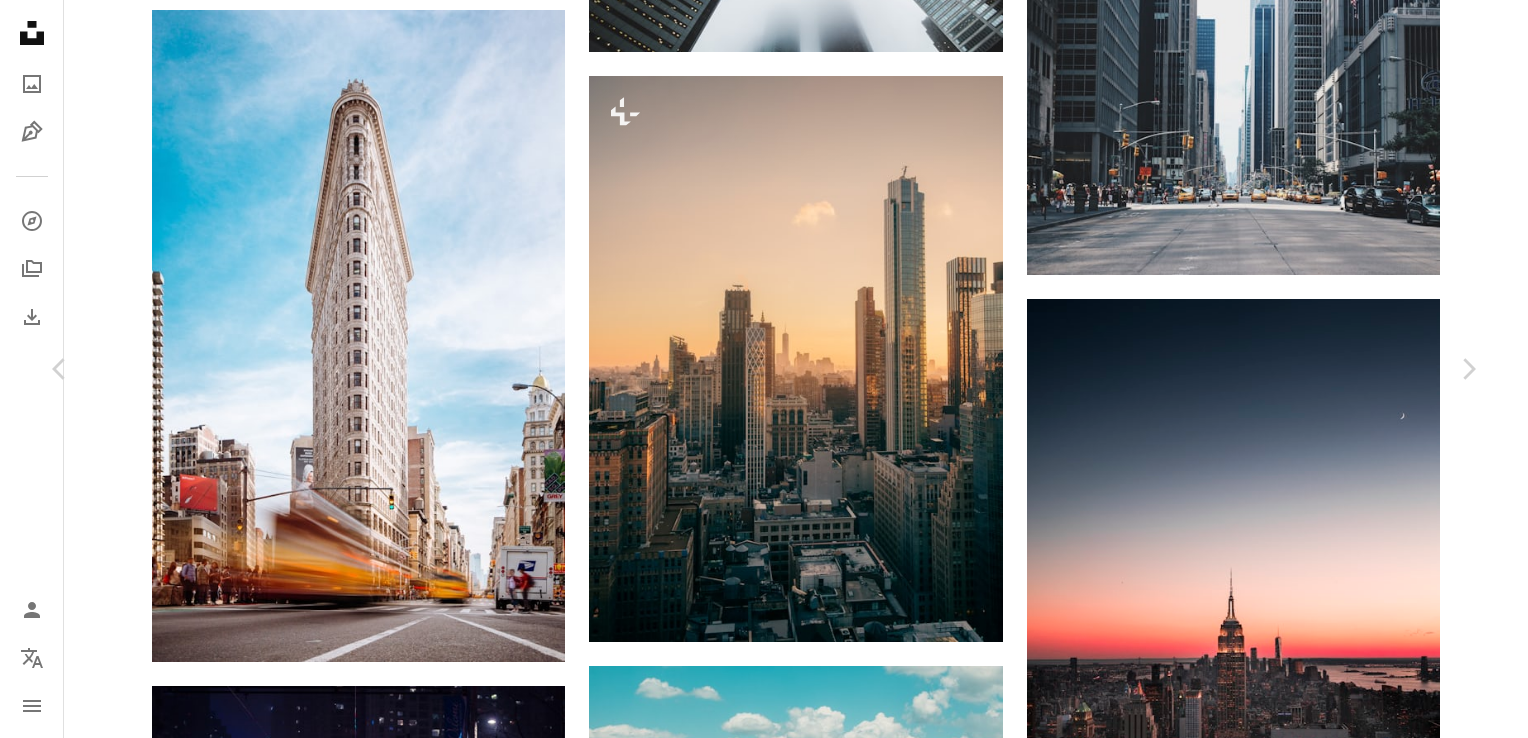 click on "A X shape Unsplash uses cookies and similar technologies to secure our site, provide useful features to free and paying users, and to ensure optimal performance. By clicking "Accept all cookies" or closing this prompt, you consent to the use of all cookies. By clicking "Accept essential only", you consent only to the use of cookies that are strictly necessary for the site to function. See our  Cookie Policy  for more info. Manage cookies Accept essential only Accept all cookies Unsplash logo Unsplash Home A photo Pen Tool A compass A stack of folders Download Person Localization icon navigation menu A magnifying glass ****** An X shape Visual search Get Unsplash+ Log in Submit an image Browse premium images on iStock  |  20% off at iStock  ↗ Browse premium images on iStock 20% off at iStock  ↗ View more  ↗ View more on iStock  ↗ A photo Photos   1.5k Pen Tool Illustrations   106 A stack of folders Collections   500 A group of people Users   11k A copyright icon © License Arrow down Aspect ratio [NAME], [CITY], [COUNTRY] Calendar outlined Published on  January 24, 2023 Safety Licensed under the  Unsplash+ License city sunset sunrise new york cityscape beautiful sunset America city skycraper sun city skycrapers usa Free stock photos Related images Plus sign for Unsplash+ A heart A plus sign Getty Images For  Unsplash+ A lock Download Plus sign for Unsplash+ A heart A plus sign Strvnge Films For  Unsplash+ A lock Download Plus sign for Unsplash+ A heart A plus sign Getty Images For  Unsplash+ A lock Download Plus sign for Unsplash+ A heart A plus sign Polina Kuzovkova For  Unsplash+ A lock Download Plus sign for Unsplash+ A heart A plus sign Katelyn Perry For  Unsplash+ A lock Download A heart For" at bounding box center (764, 3120) 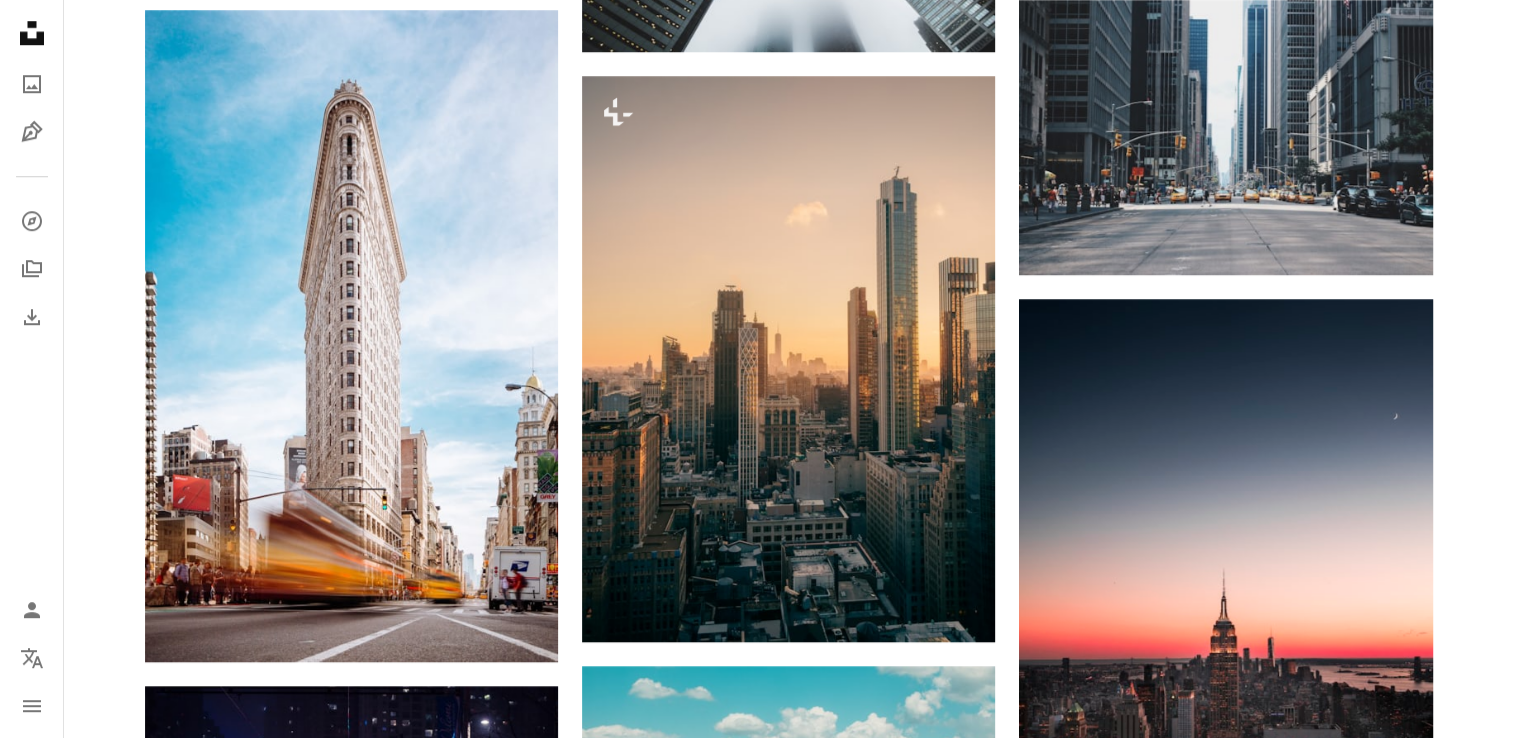 scroll, scrollTop: 0, scrollLeft: 0, axis: both 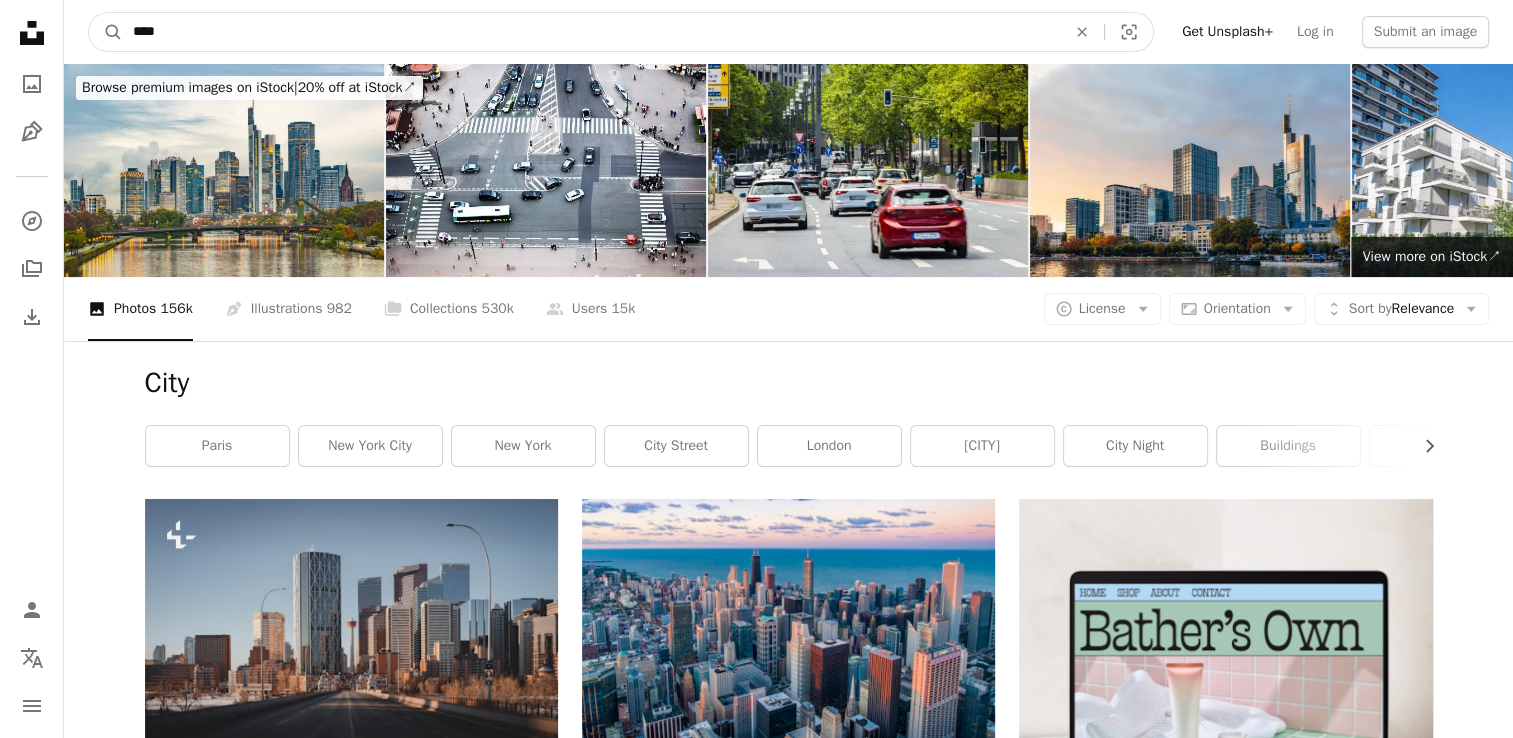 drag, startPoint x: 308, startPoint y: 11, endPoint x: 0, endPoint y: 23, distance: 308.23367 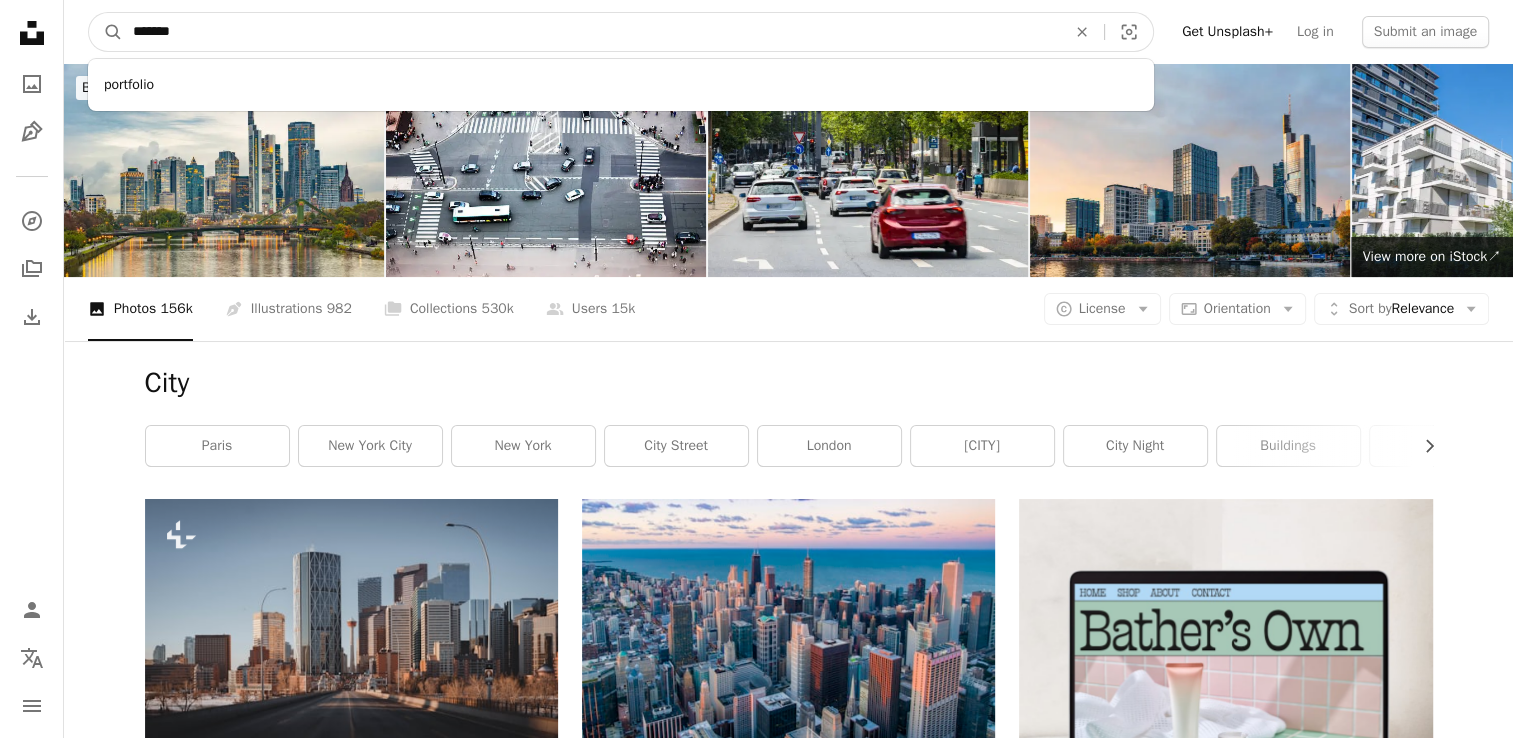 type on "********" 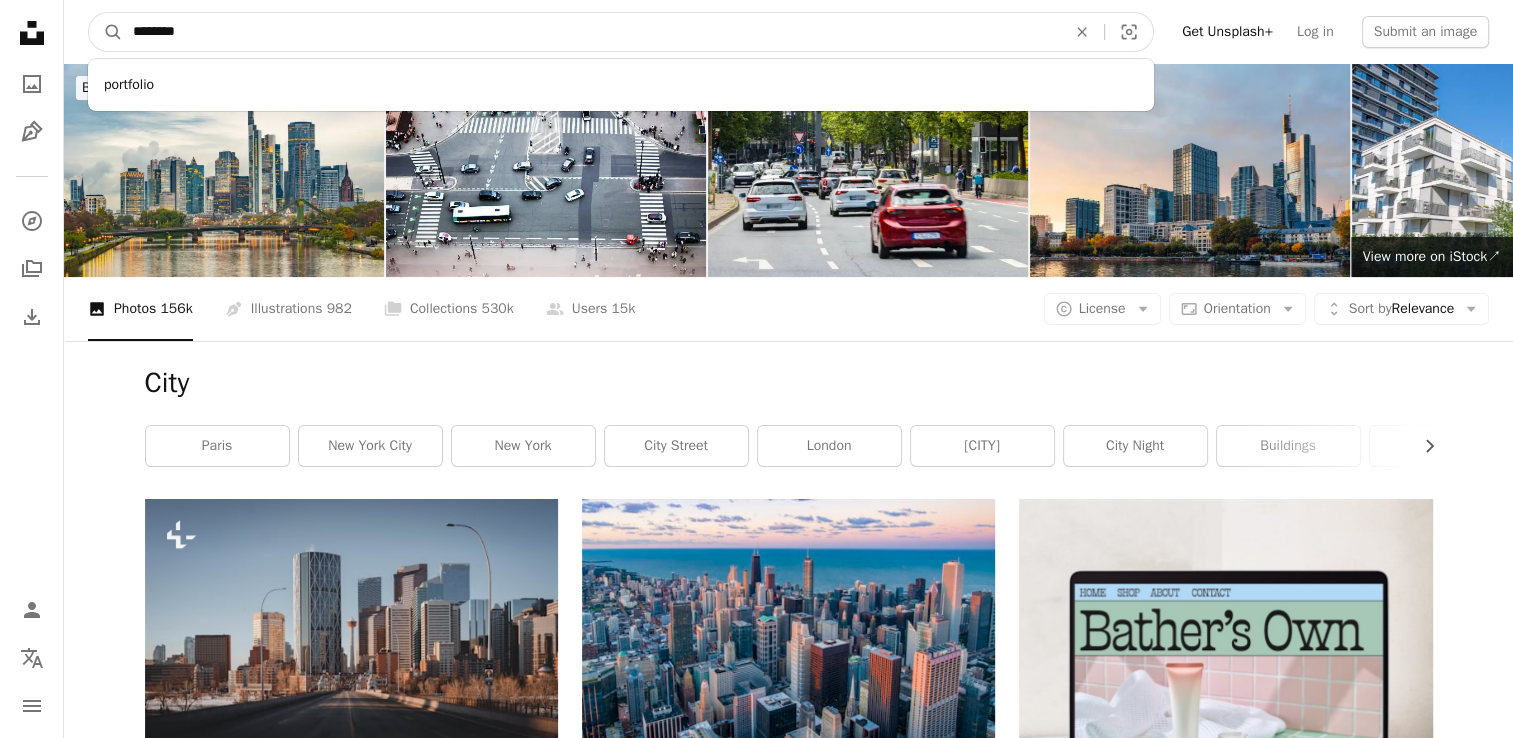 click on "A magnifying glass" at bounding box center [106, 32] 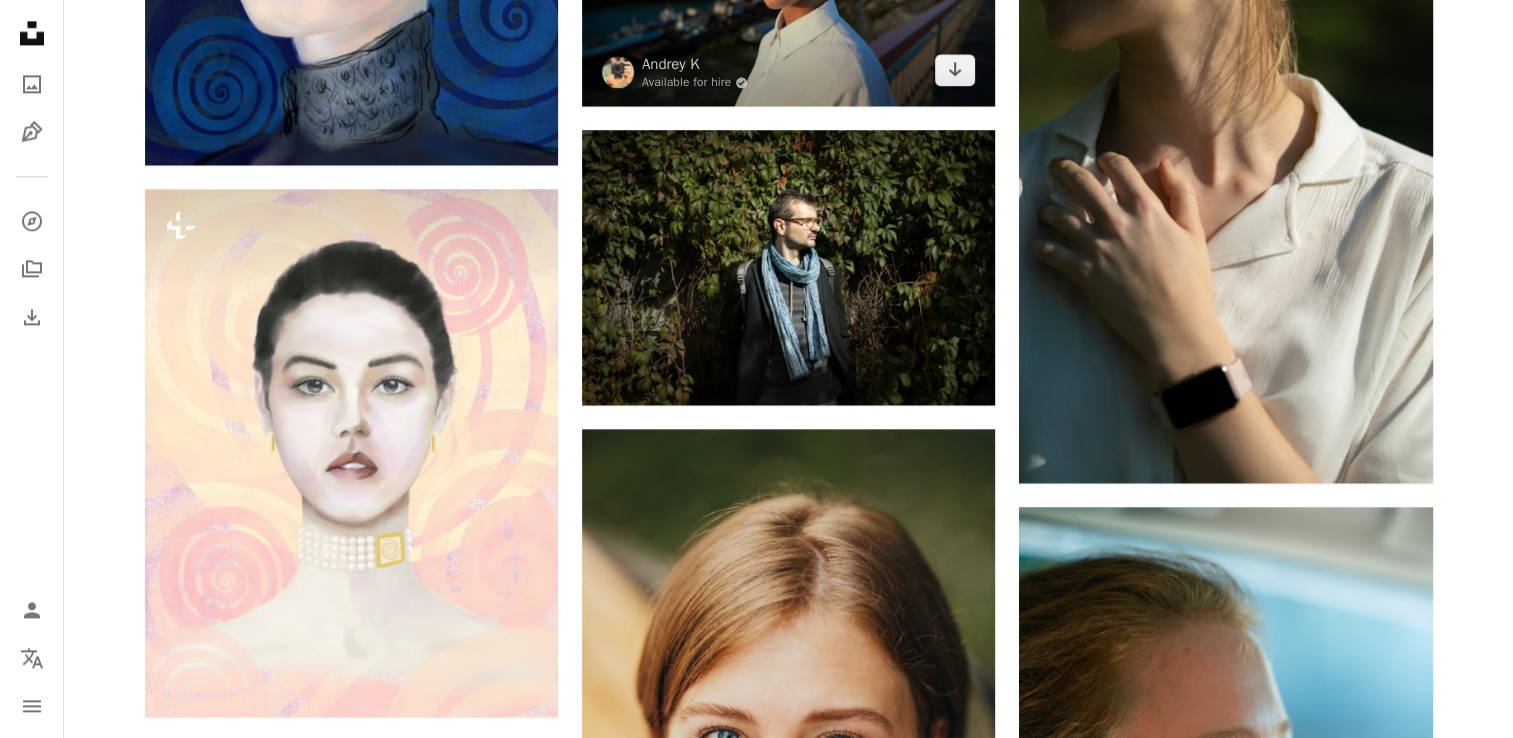 scroll, scrollTop: 3400, scrollLeft: 0, axis: vertical 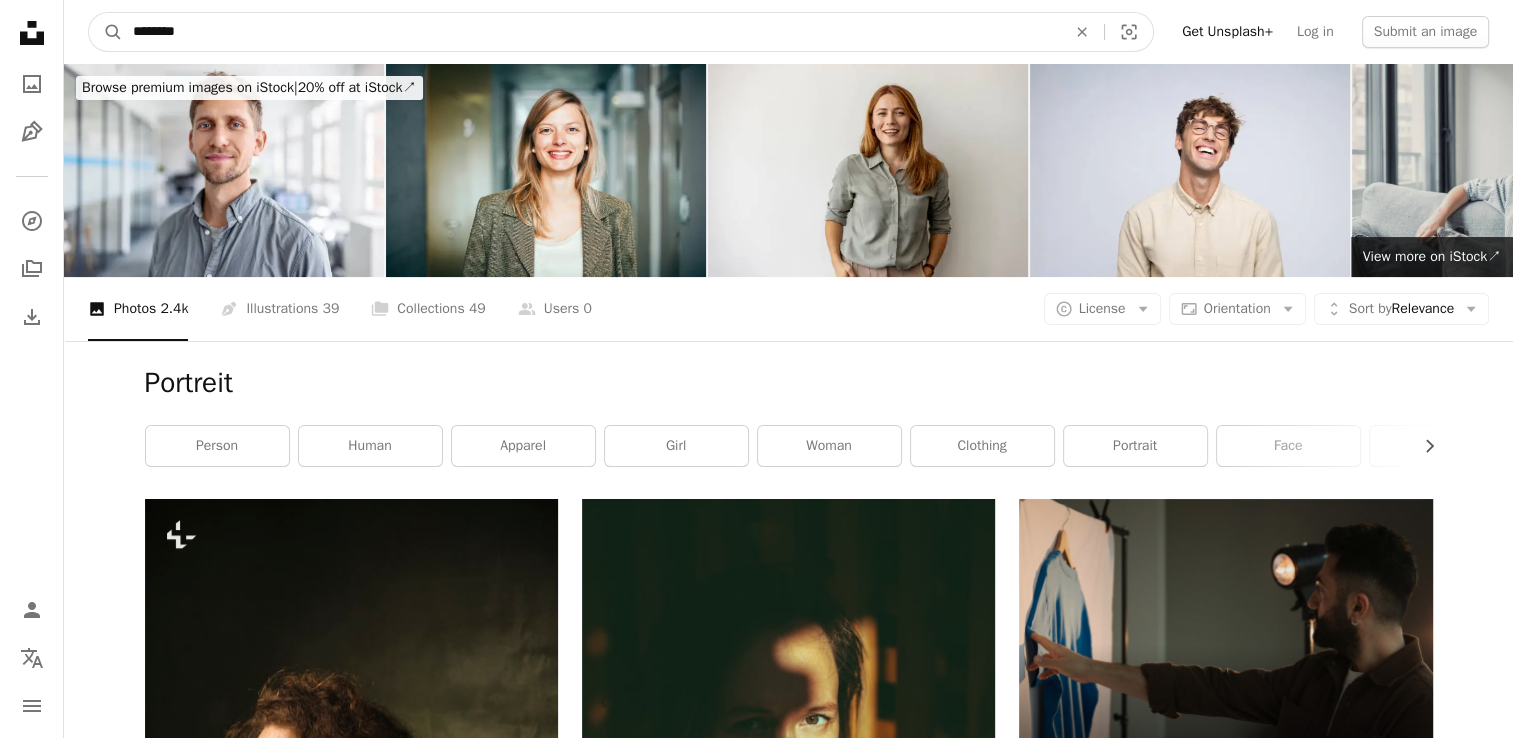 drag, startPoint x: 345, startPoint y: 14, endPoint x: 0, endPoint y: 3, distance: 345.17532 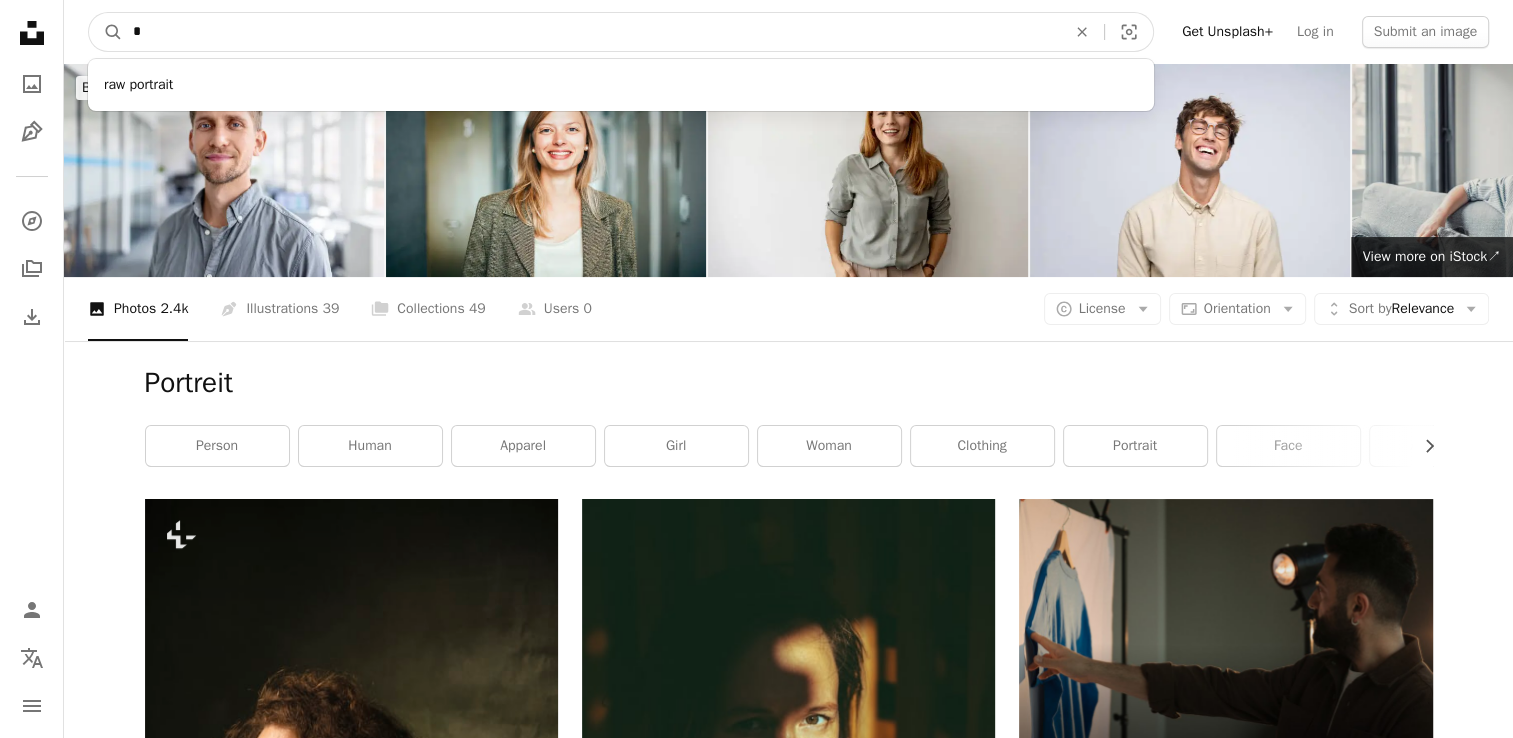type on "**" 